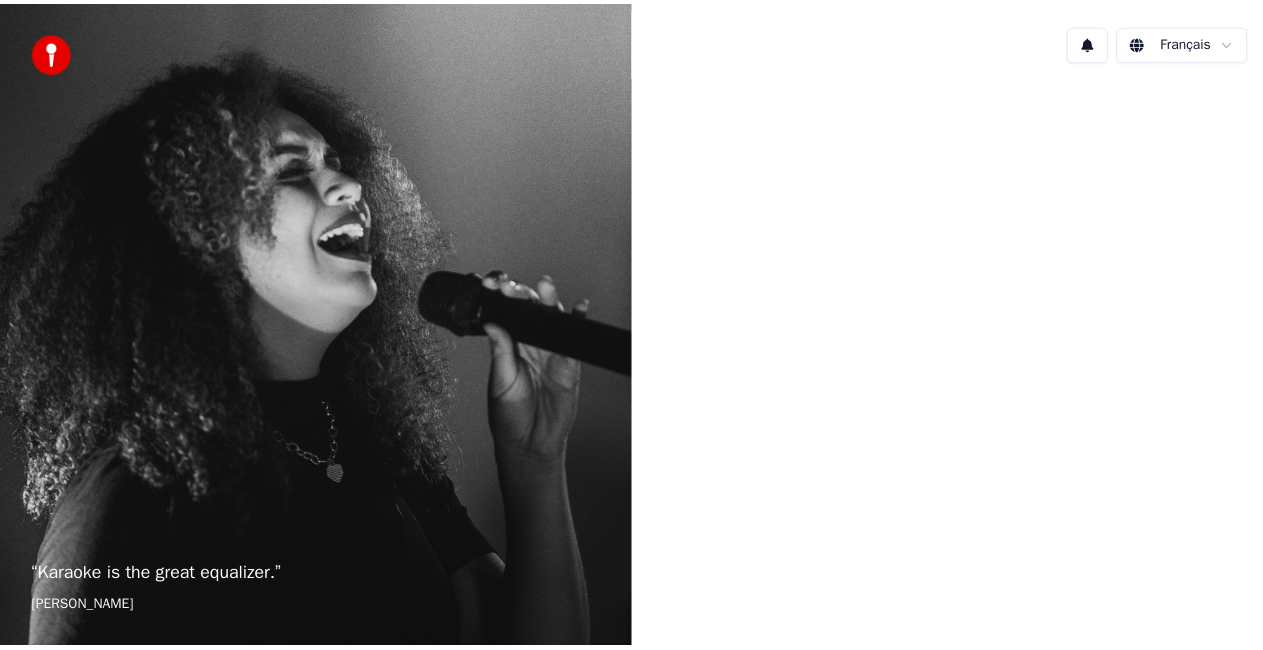 scroll, scrollTop: 0, scrollLeft: 0, axis: both 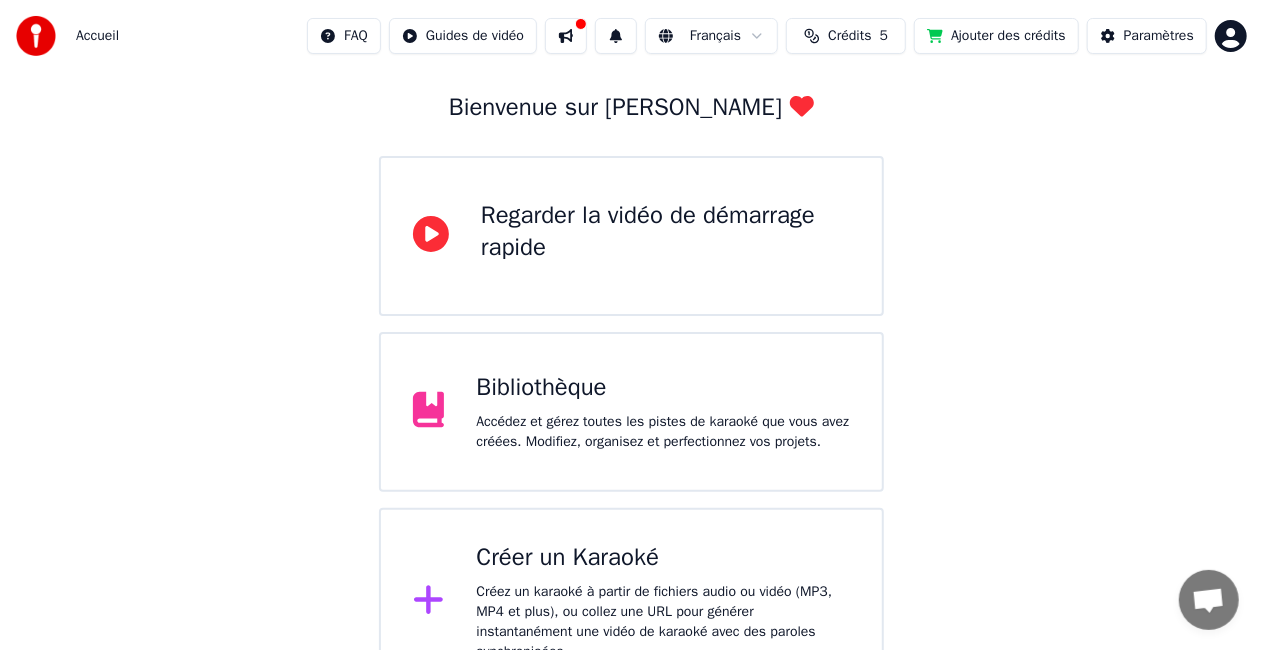 click on "Accédez et gérez toutes les pistes de karaoké que vous avez créées. Modifiez, organisez et perfectionnez vos projets." at bounding box center (663, 432) 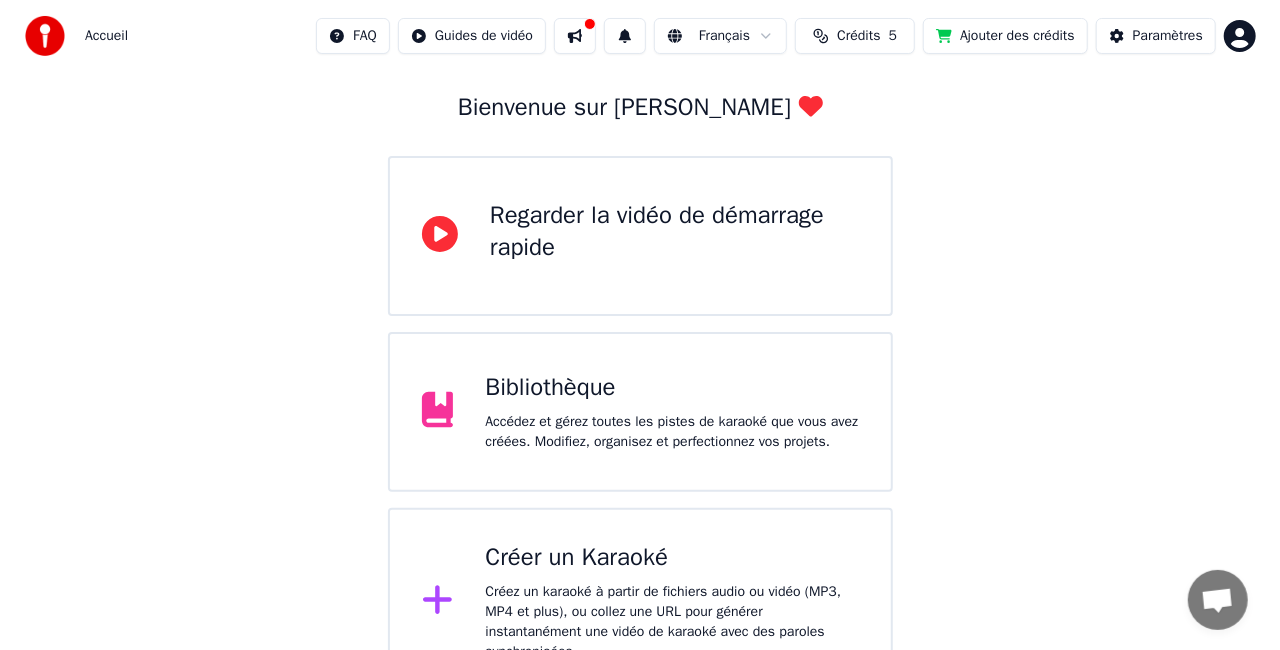 scroll, scrollTop: 45, scrollLeft: 0, axis: vertical 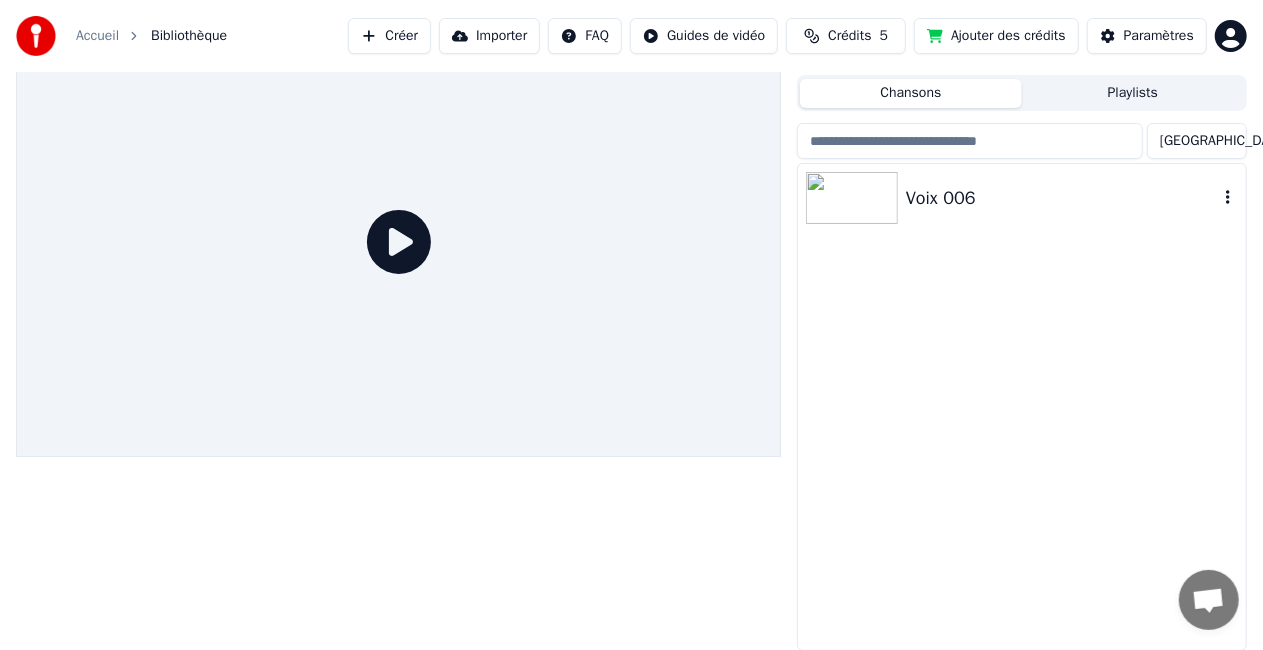 click on "Voix 006" at bounding box center [1062, 198] 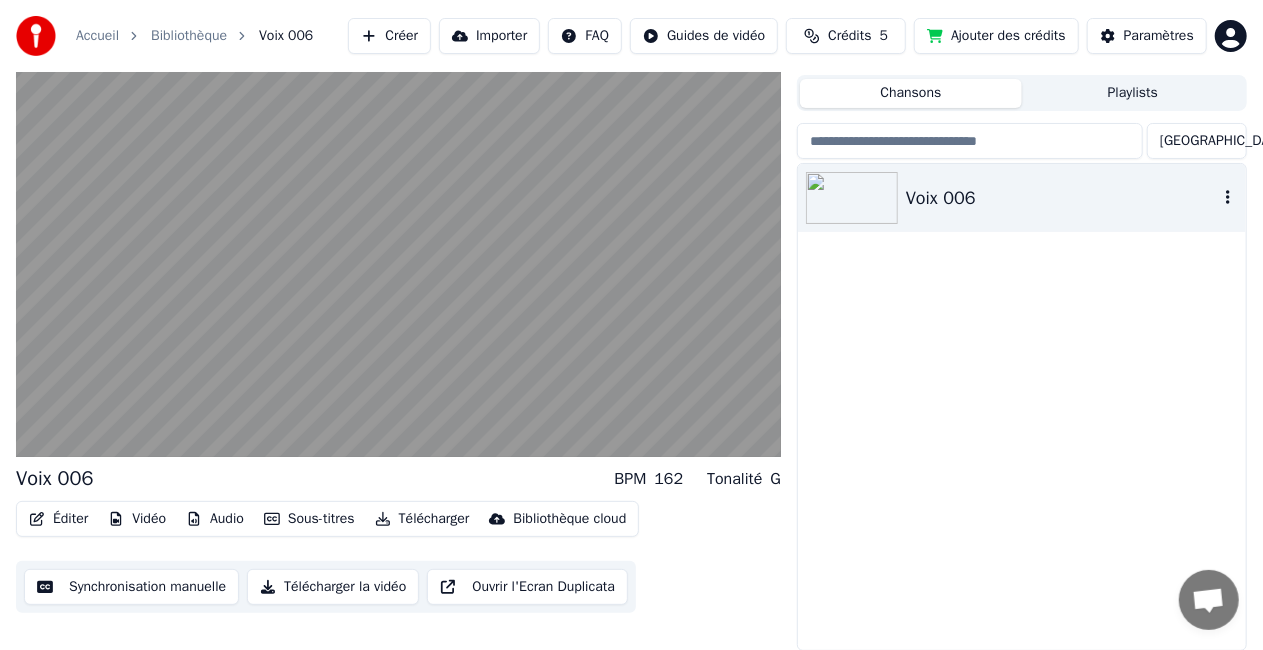 click 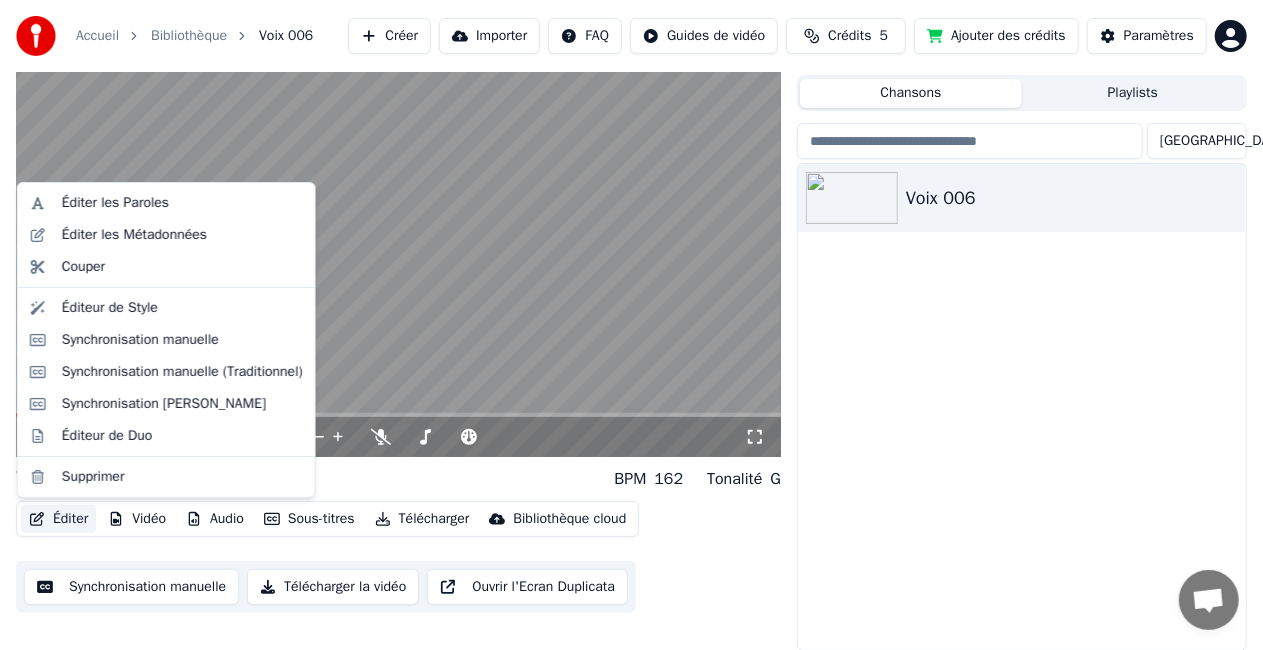 click on "Éditer" at bounding box center [58, 519] 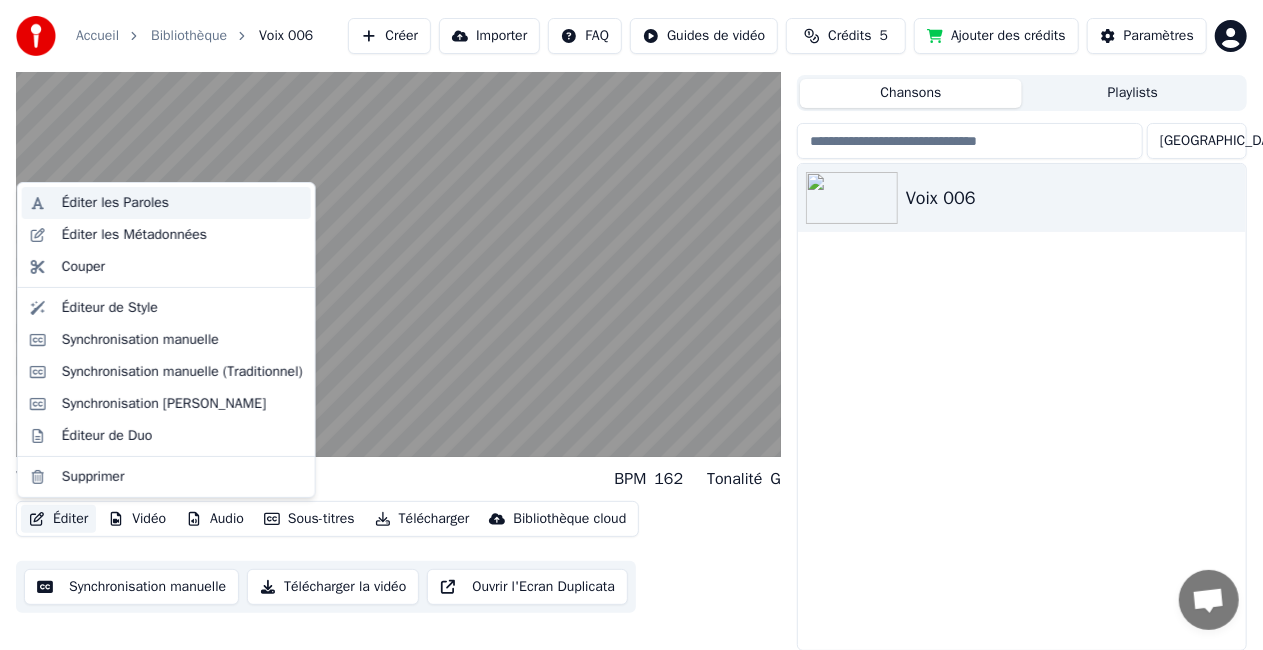 click on "Éditer les Paroles" at bounding box center (115, 203) 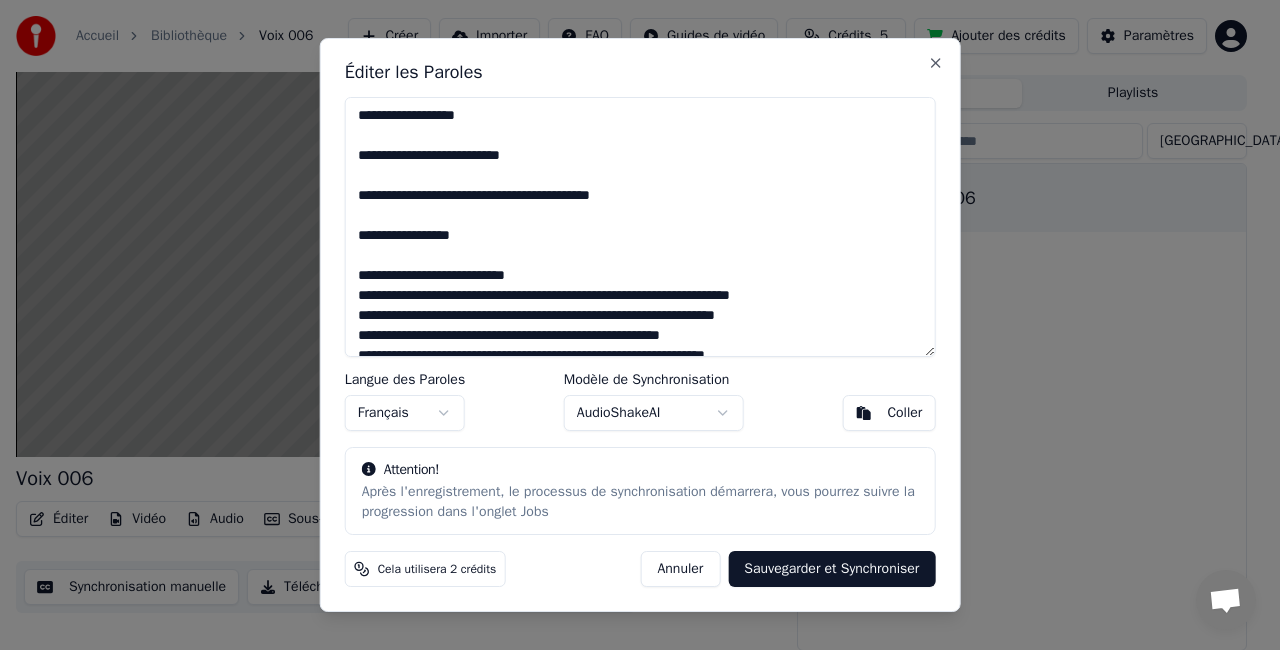 scroll, scrollTop: 100, scrollLeft: 0, axis: vertical 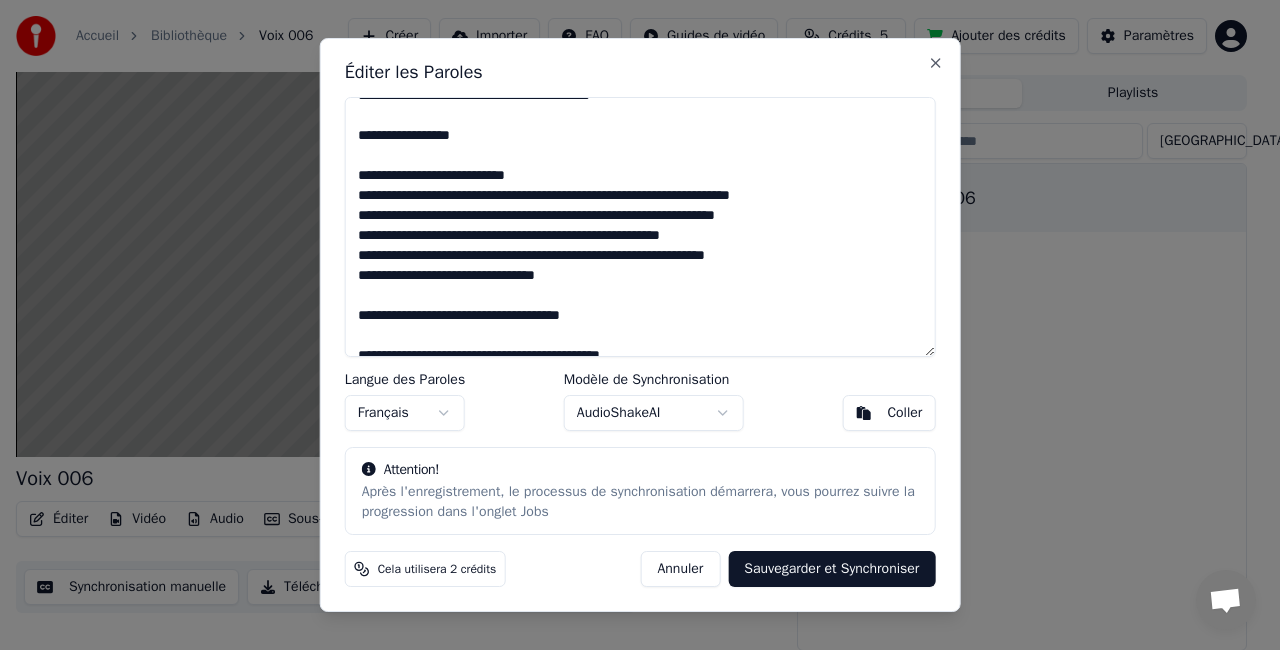 click at bounding box center (640, 227) 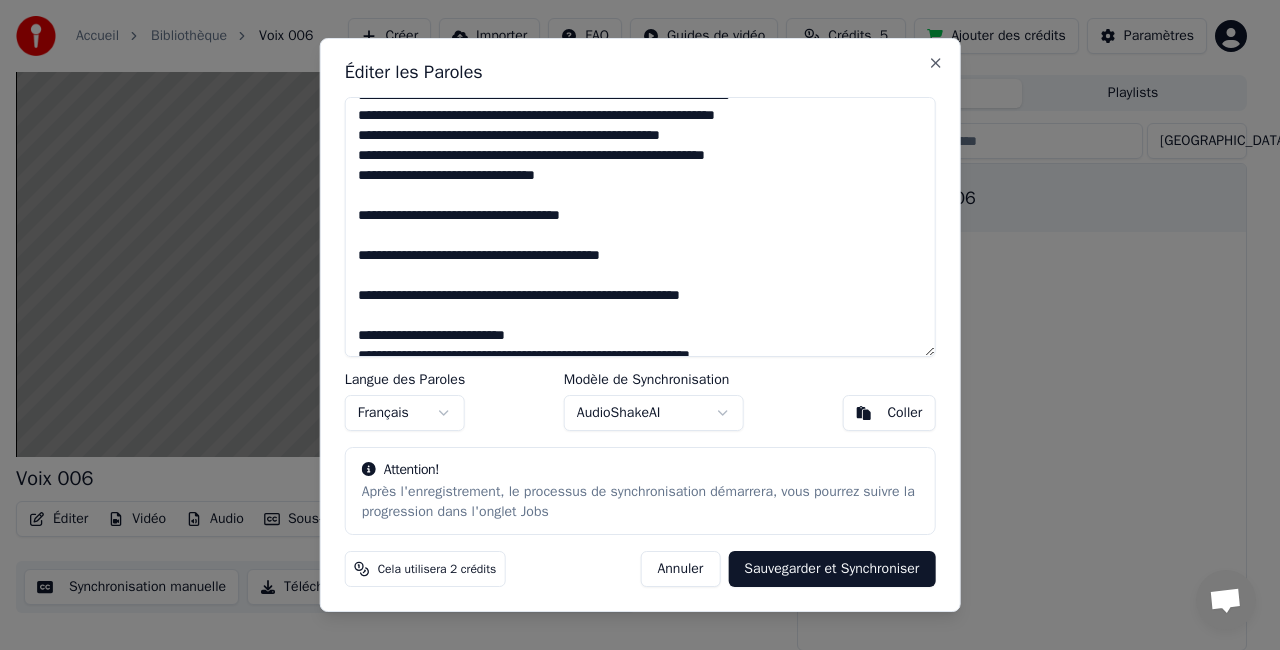 scroll, scrollTop: 300, scrollLeft: 0, axis: vertical 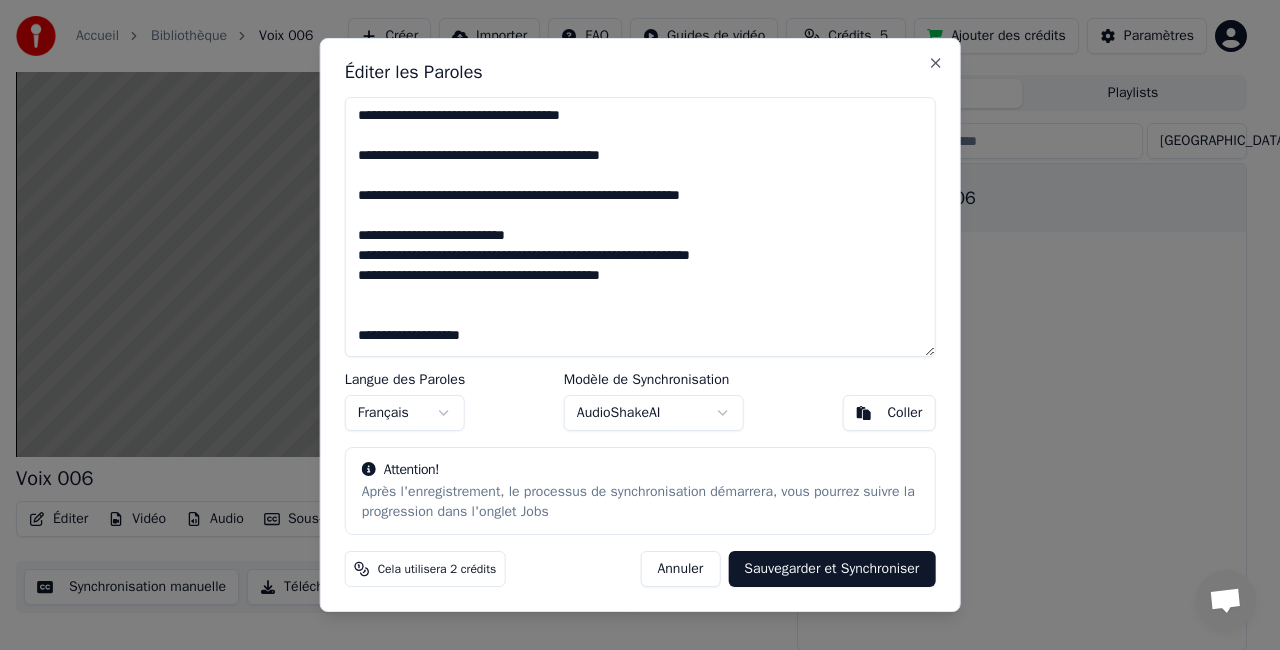 drag, startPoint x: 527, startPoint y: 236, endPoint x: 358, endPoint y: 232, distance: 169.04733 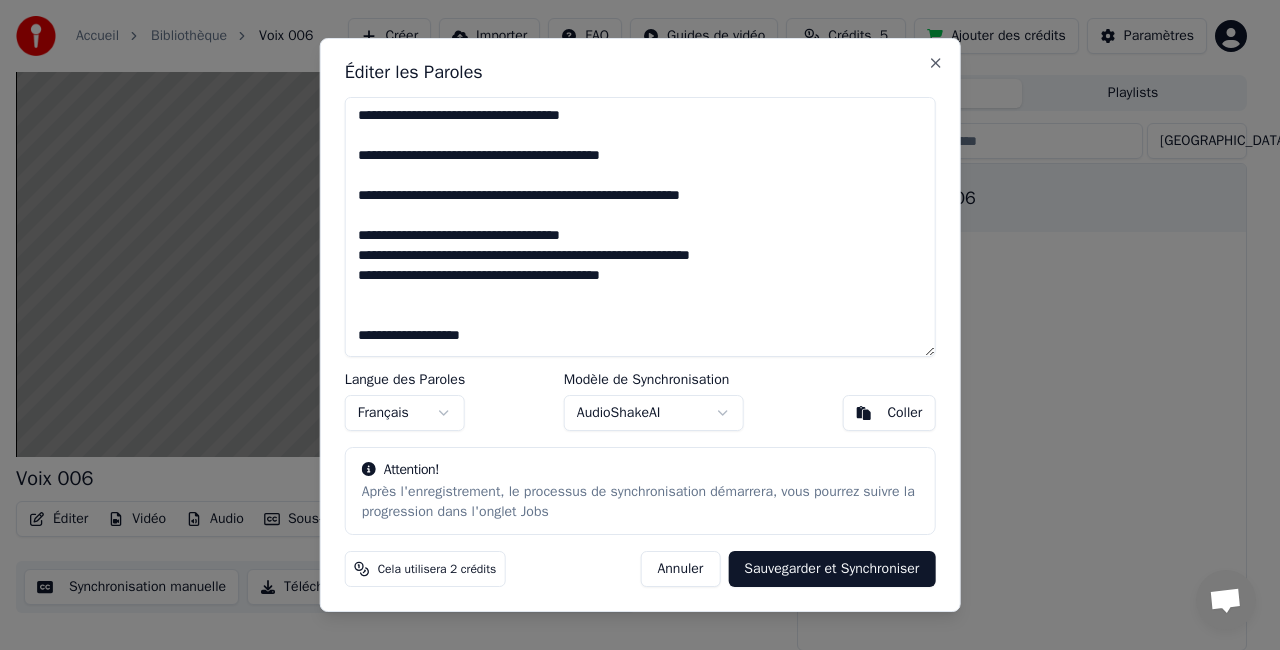 click at bounding box center [640, 227] 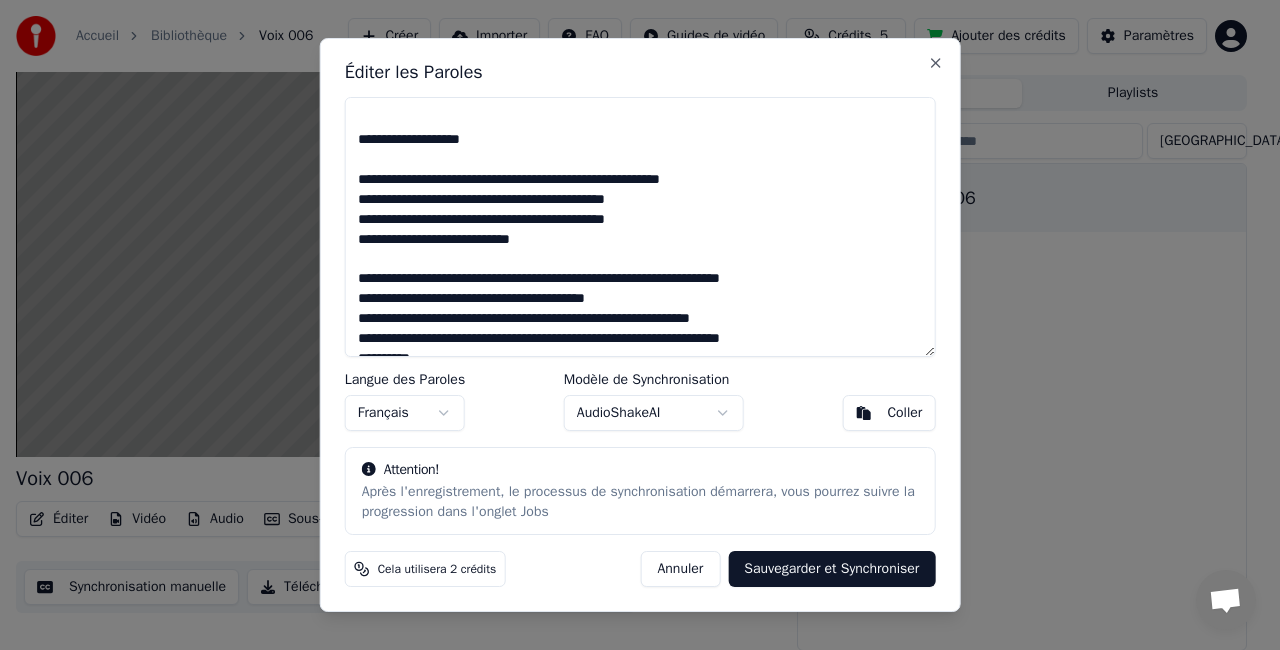scroll, scrollTop: 500, scrollLeft: 0, axis: vertical 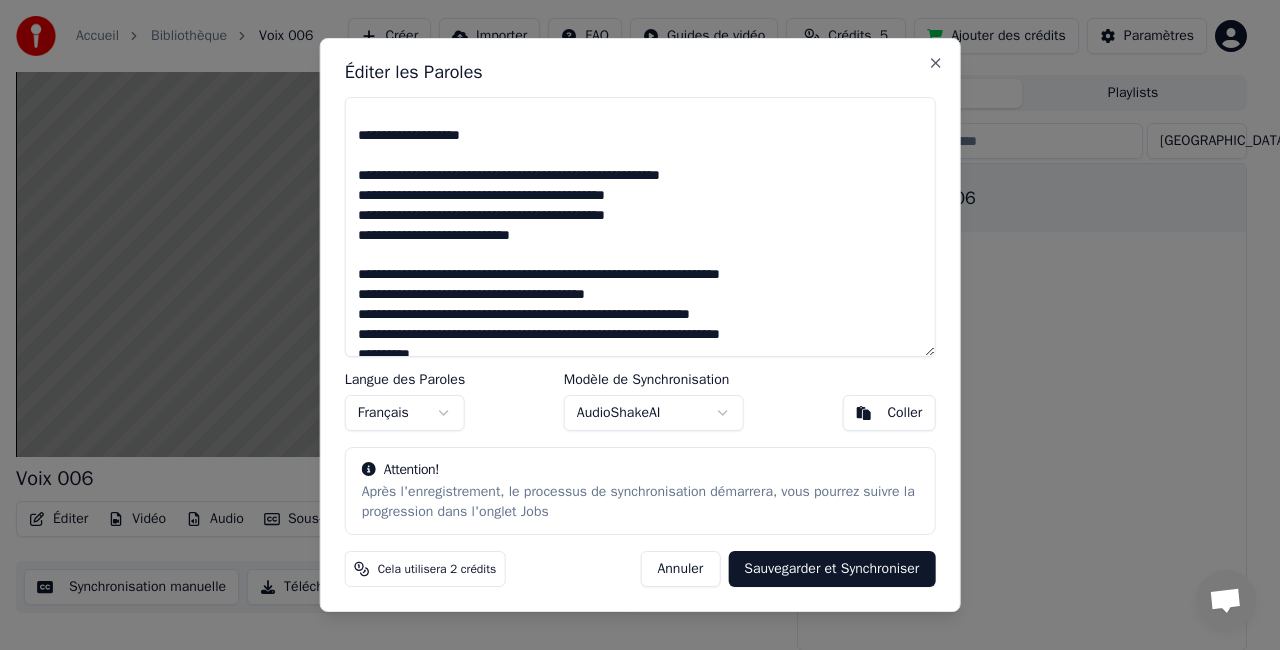 click at bounding box center [640, 227] 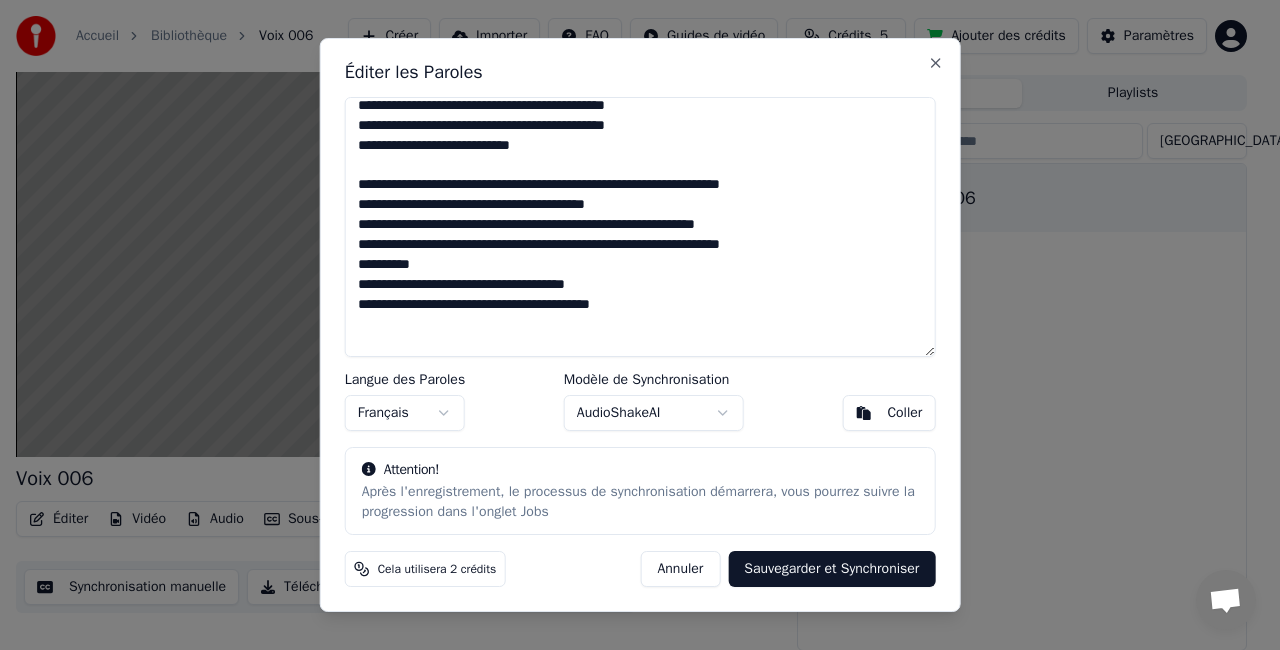 scroll, scrollTop: 600, scrollLeft: 0, axis: vertical 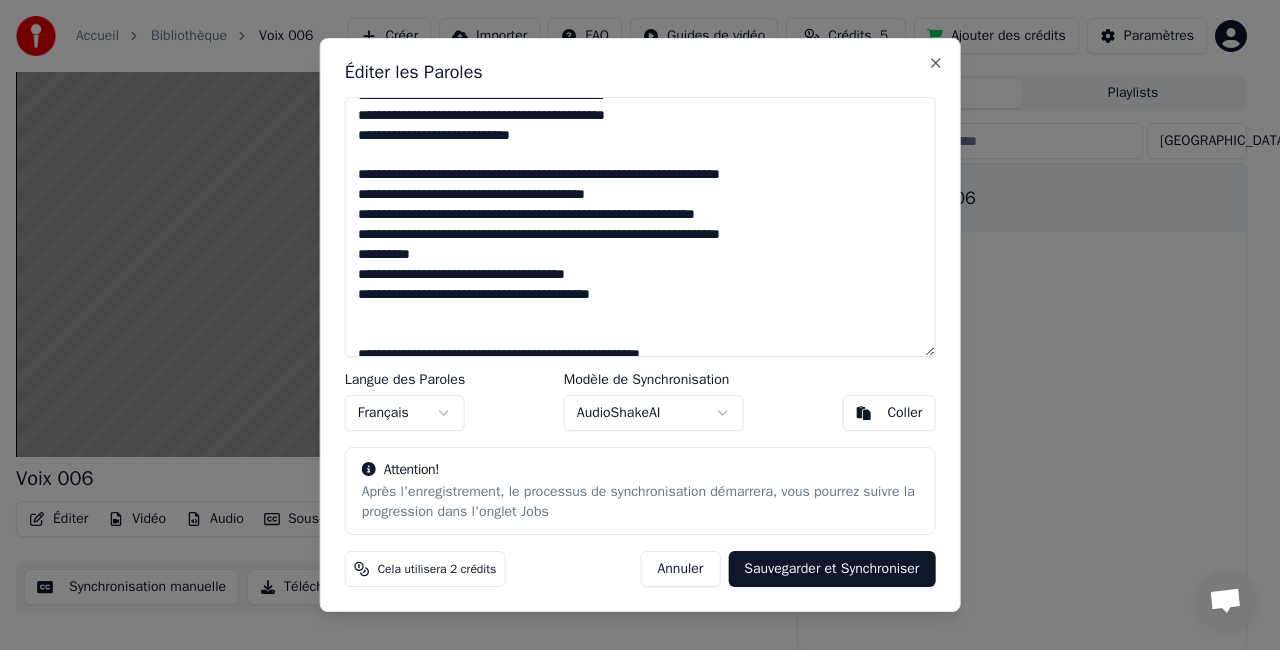 click at bounding box center (640, 227) 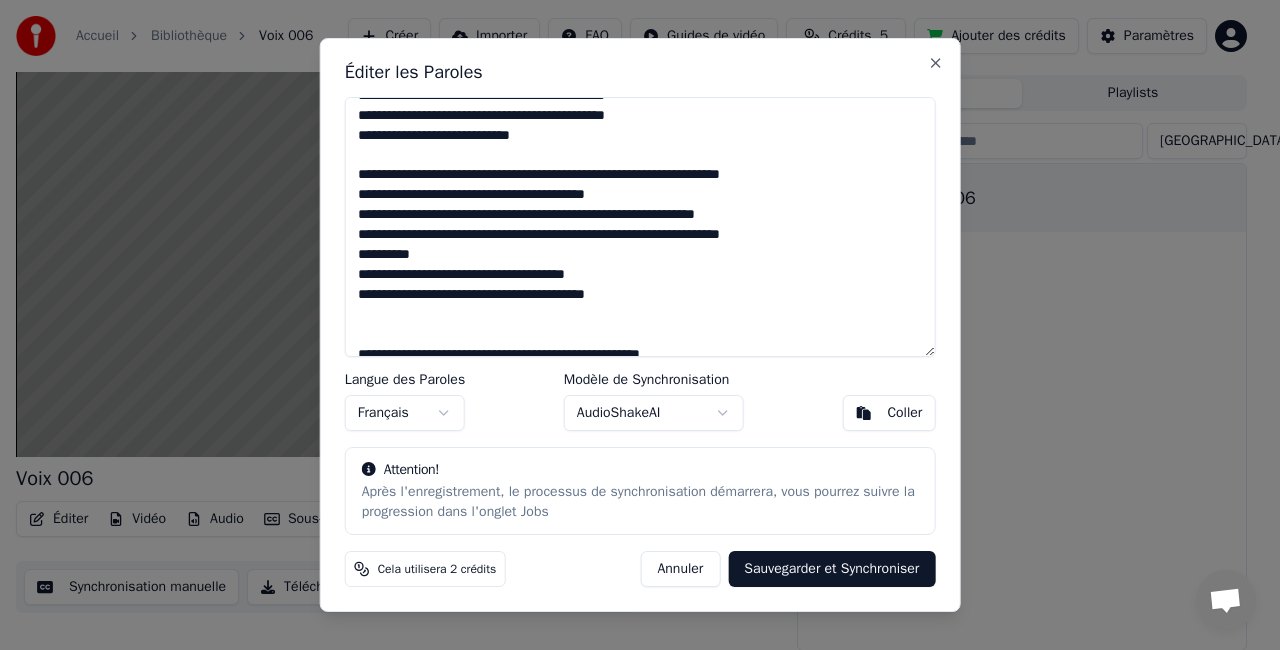 scroll, scrollTop: 800, scrollLeft: 0, axis: vertical 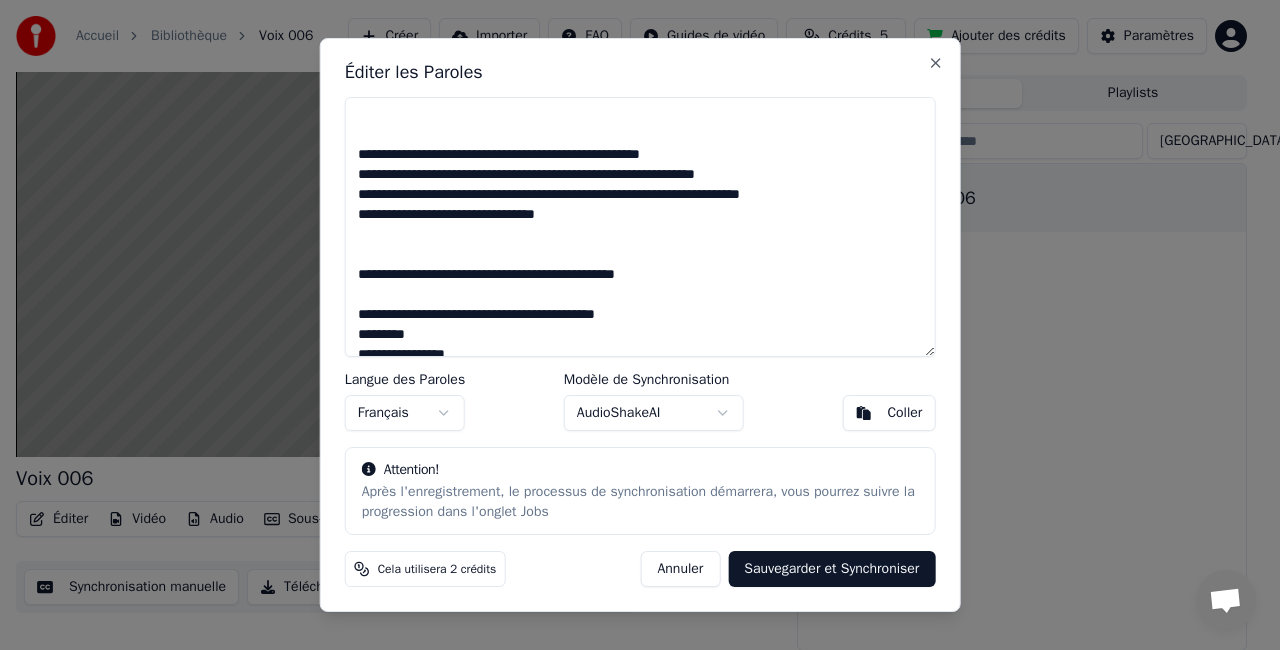 click at bounding box center (640, 227) 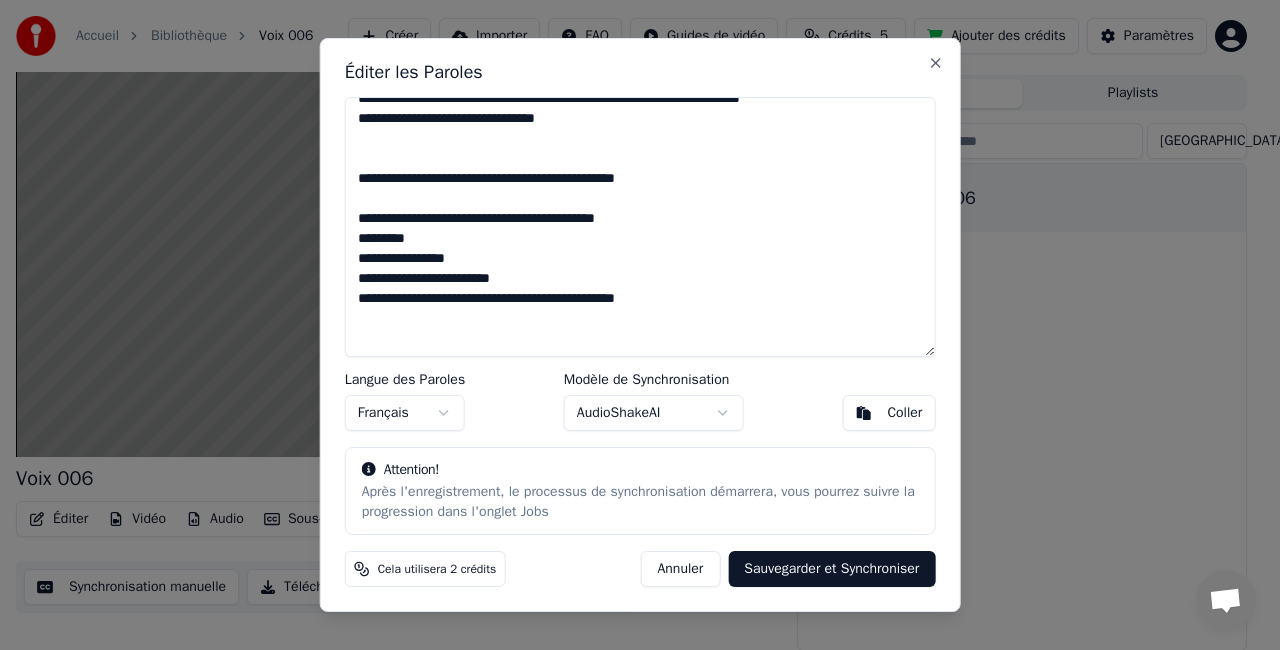 scroll, scrollTop: 900, scrollLeft: 0, axis: vertical 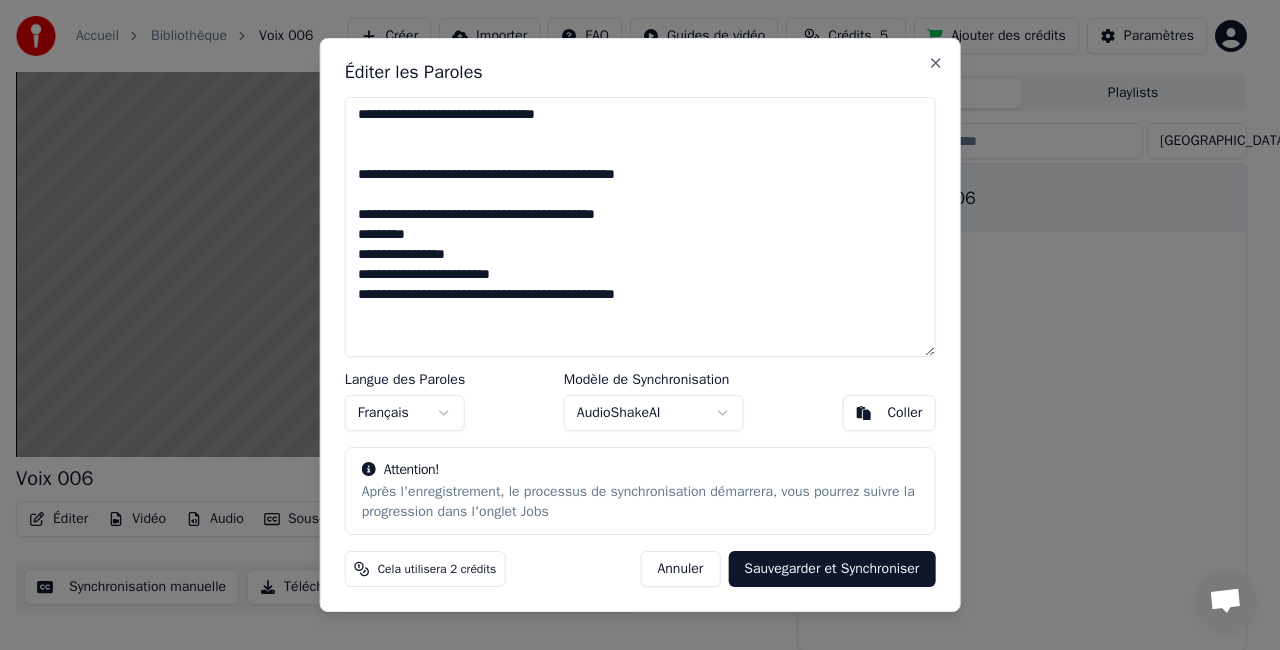 click at bounding box center (640, 227) 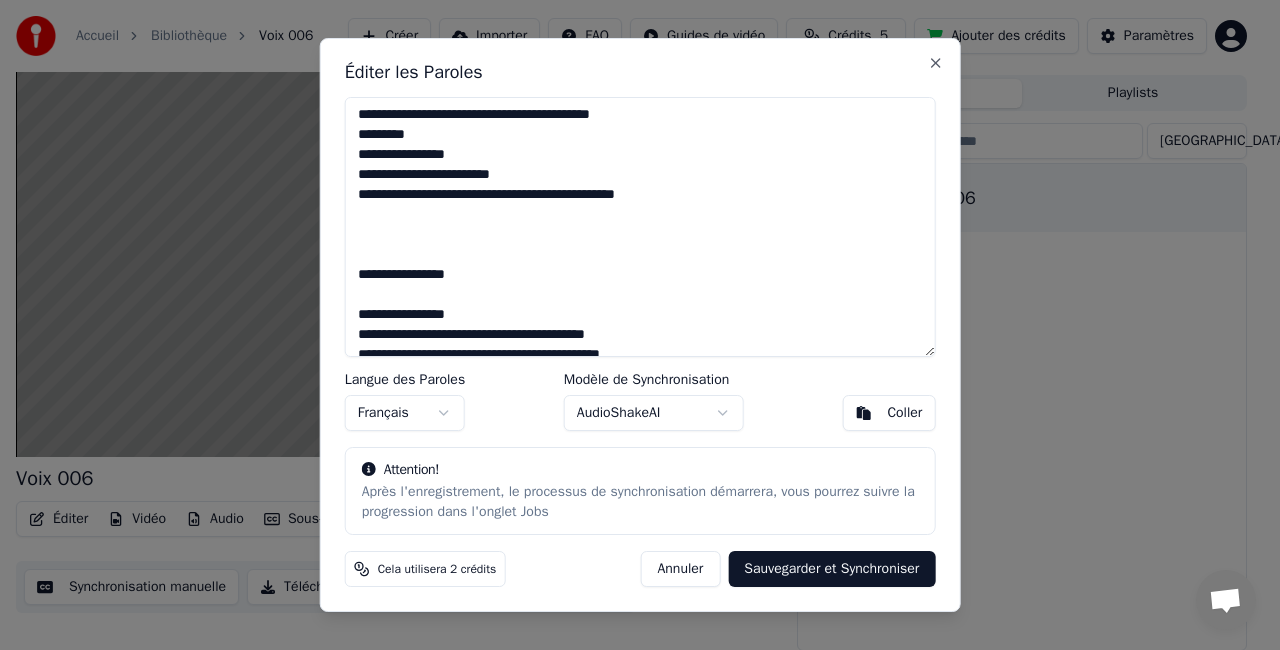 scroll, scrollTop: 1100, scrollLeft: 0, axis: vertical 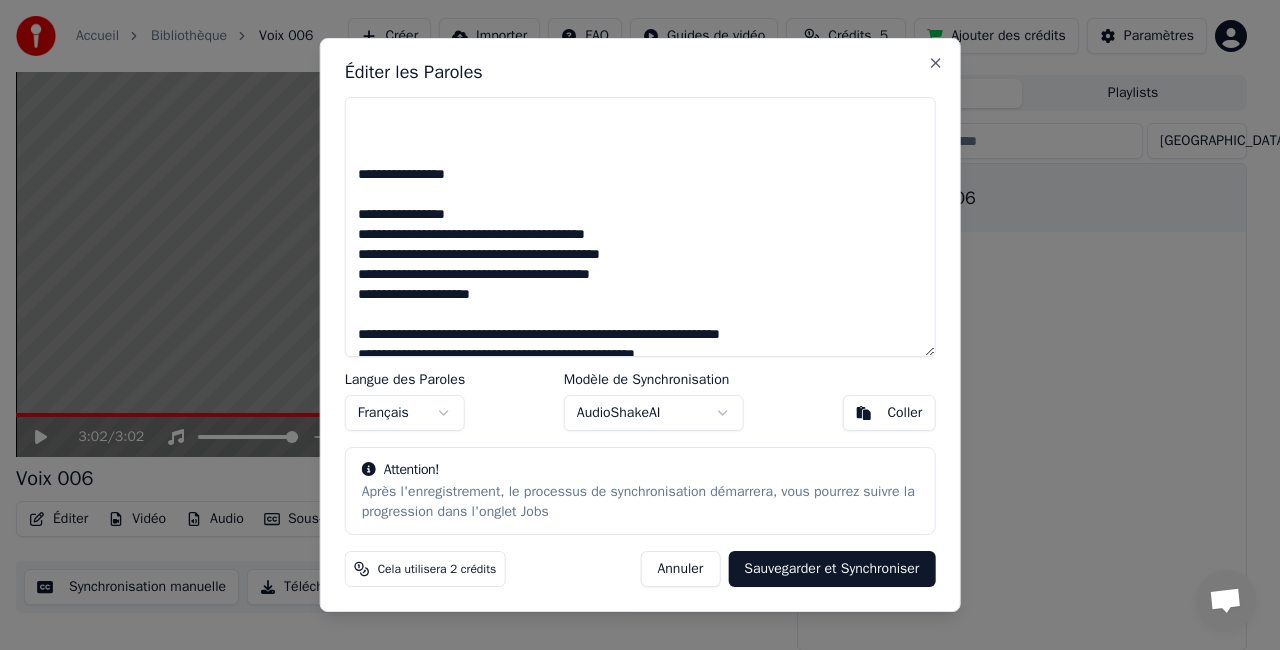 click at bounding box center [640, 227] 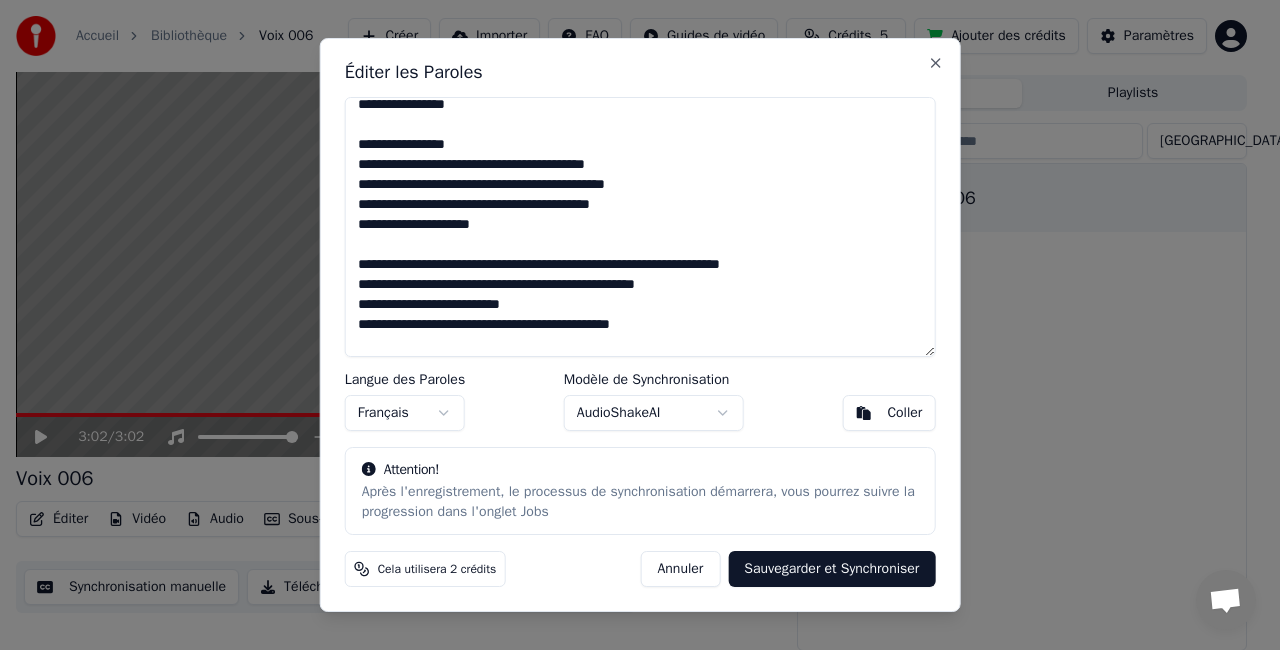 scroll, scrollTop: 1200, scrollLeft: 0, axis: vertical 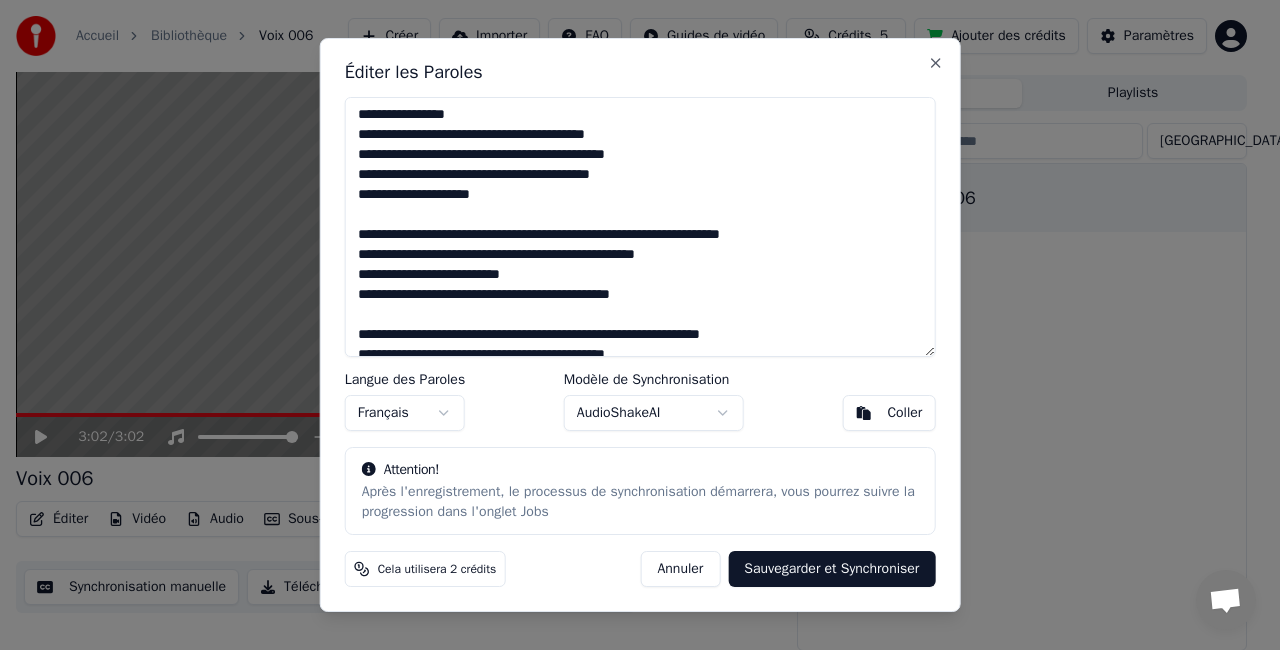 click at bounding box center (640, 227) 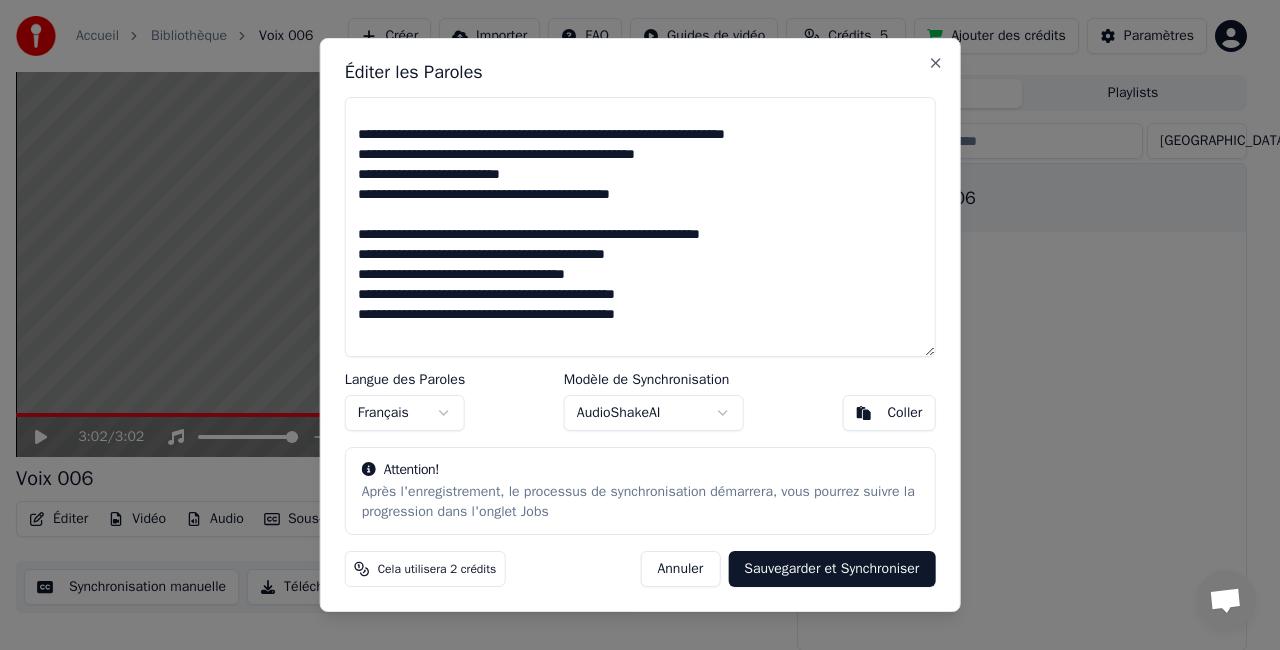 scroll, scrollTop: 1396, scrollLeft: 0, axis: vertical 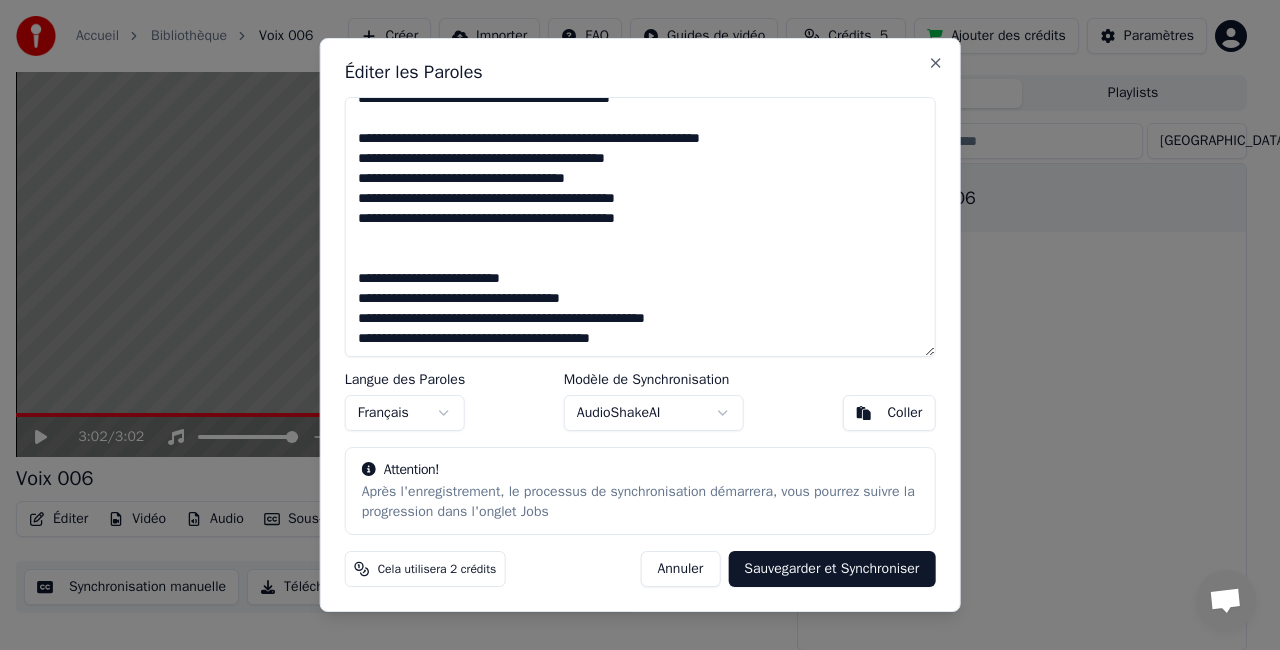 click at bounding box center [640, 227] 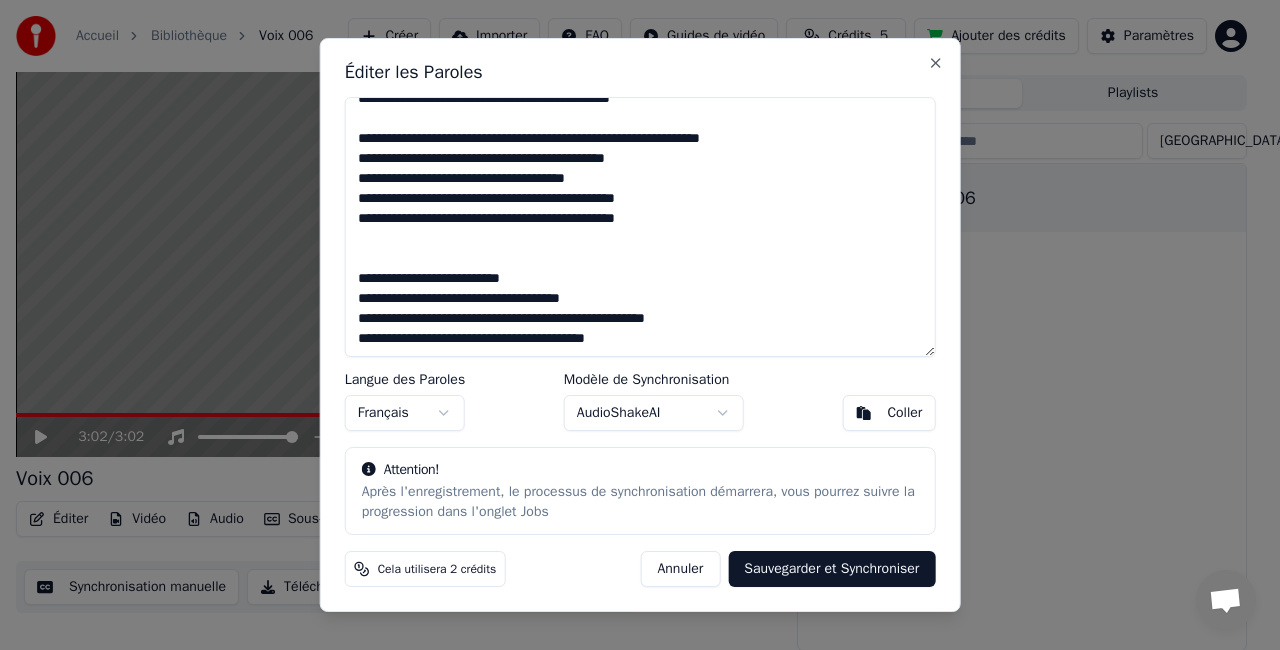 type on "**********" 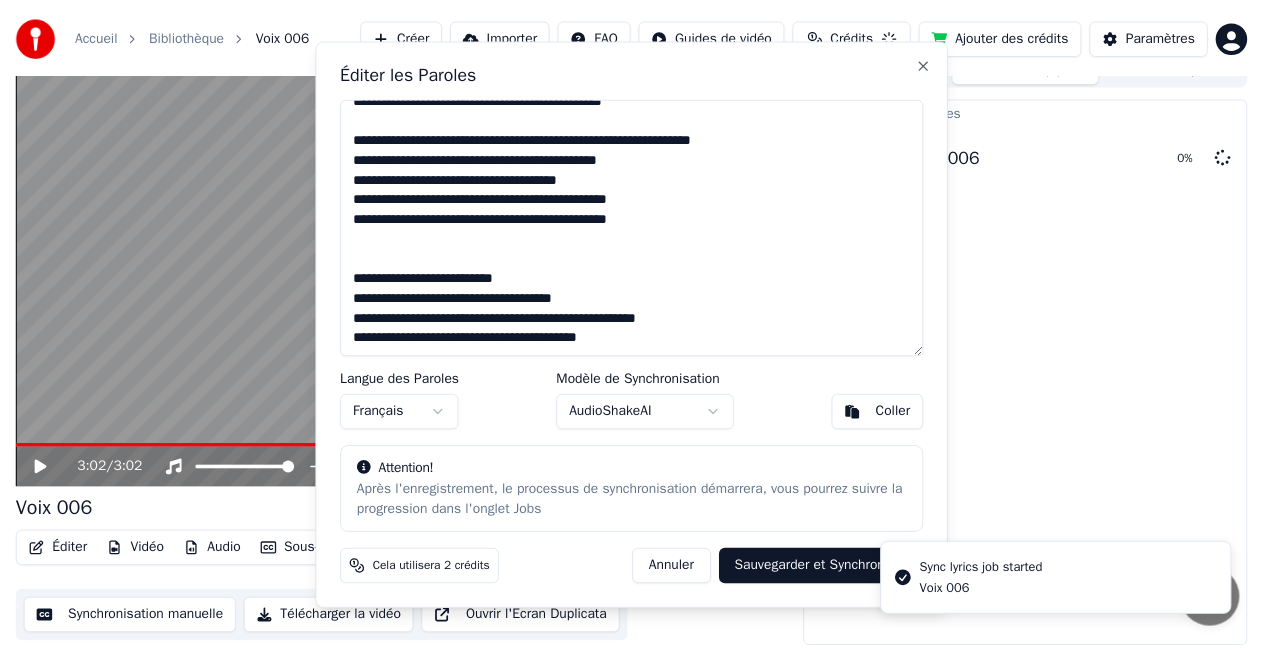 scroll, scrollTop: 22, scrollLeft: 0, axis: vertical 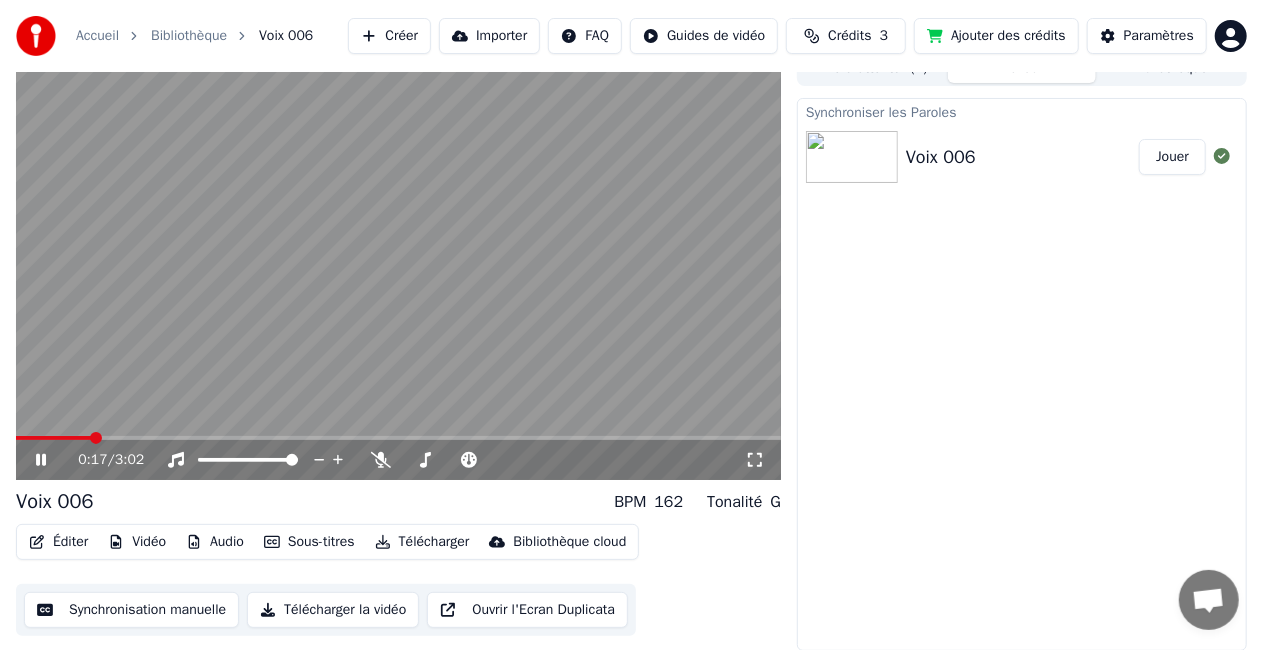 click on "Voix 006" at bounding box center (55, 502) 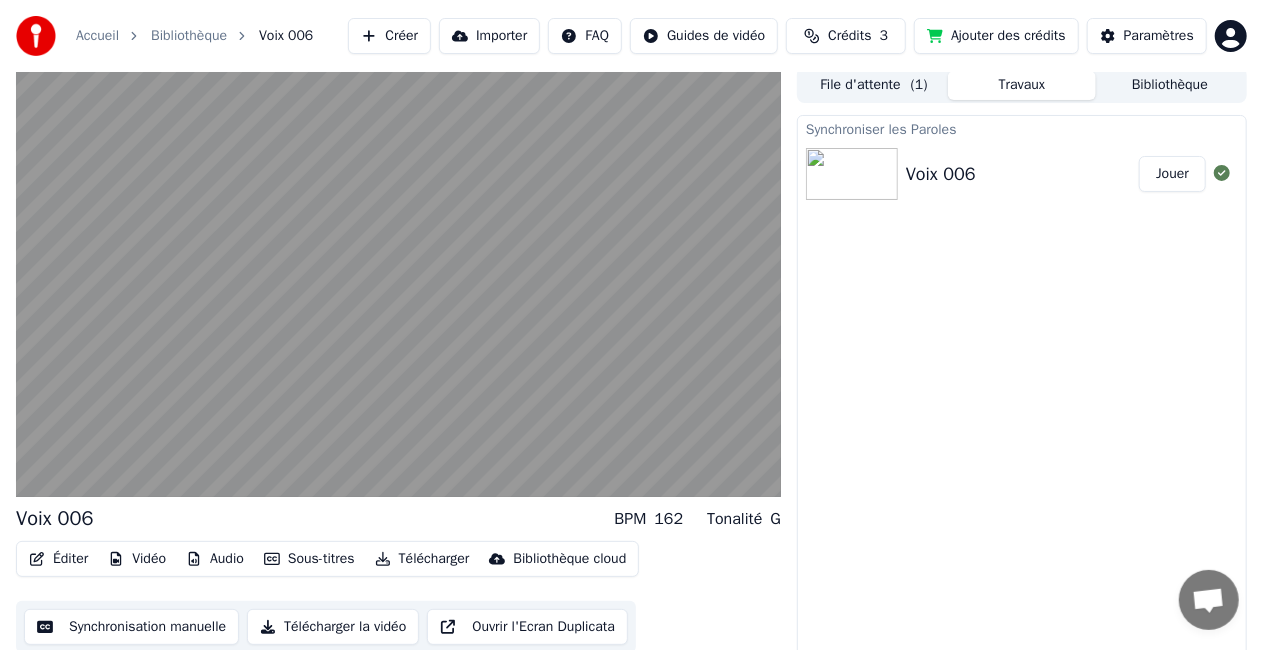 scroll, scrollTop: 0, scrollLeft: 0, axis: both 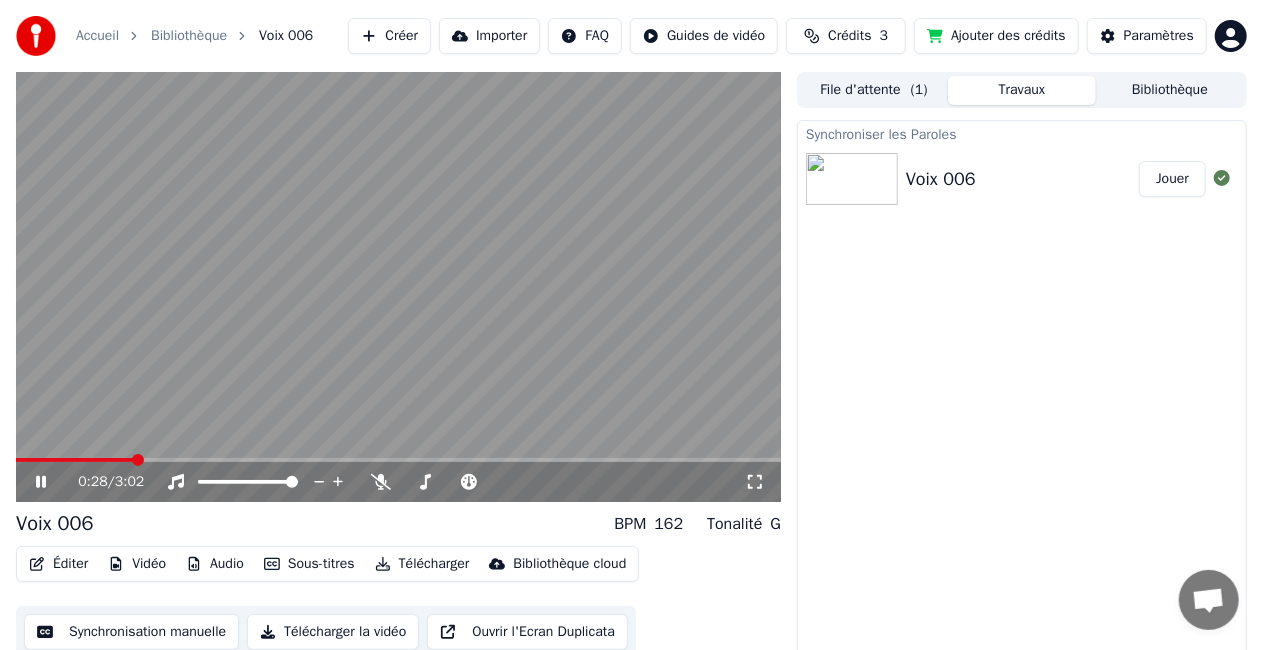 click on "Bibliothèque" at bounding box center [189, 36] 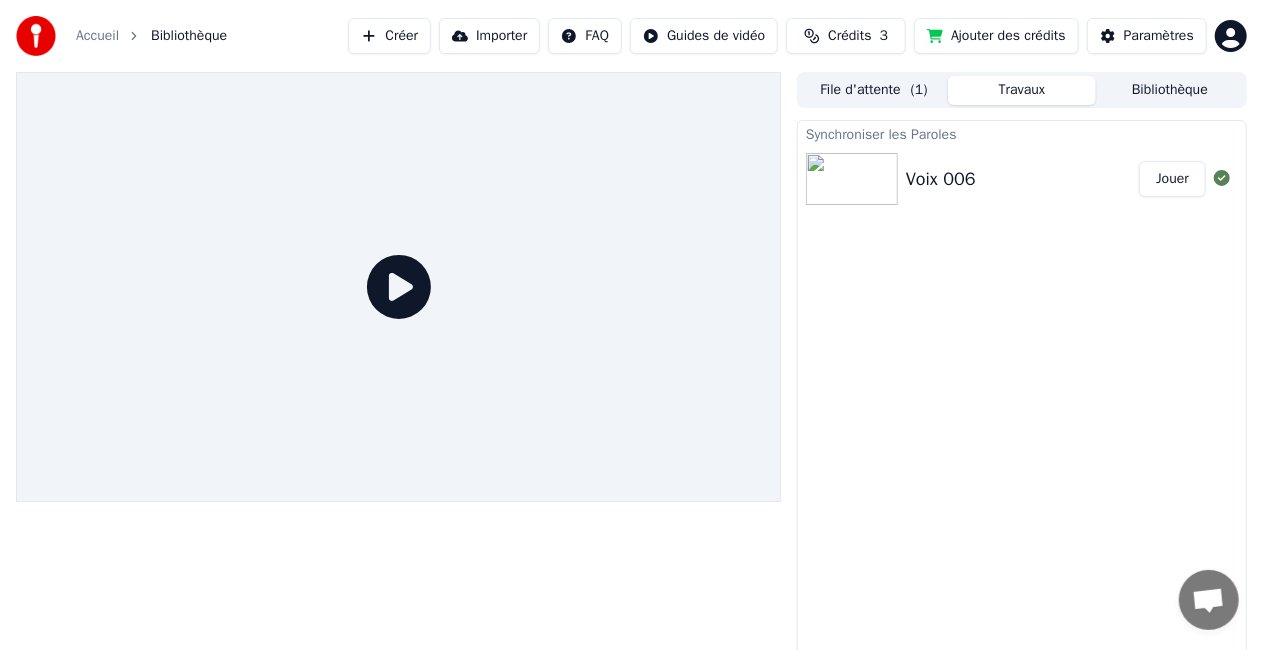 click on "Voix 006" at bounding box center (1022, 179) 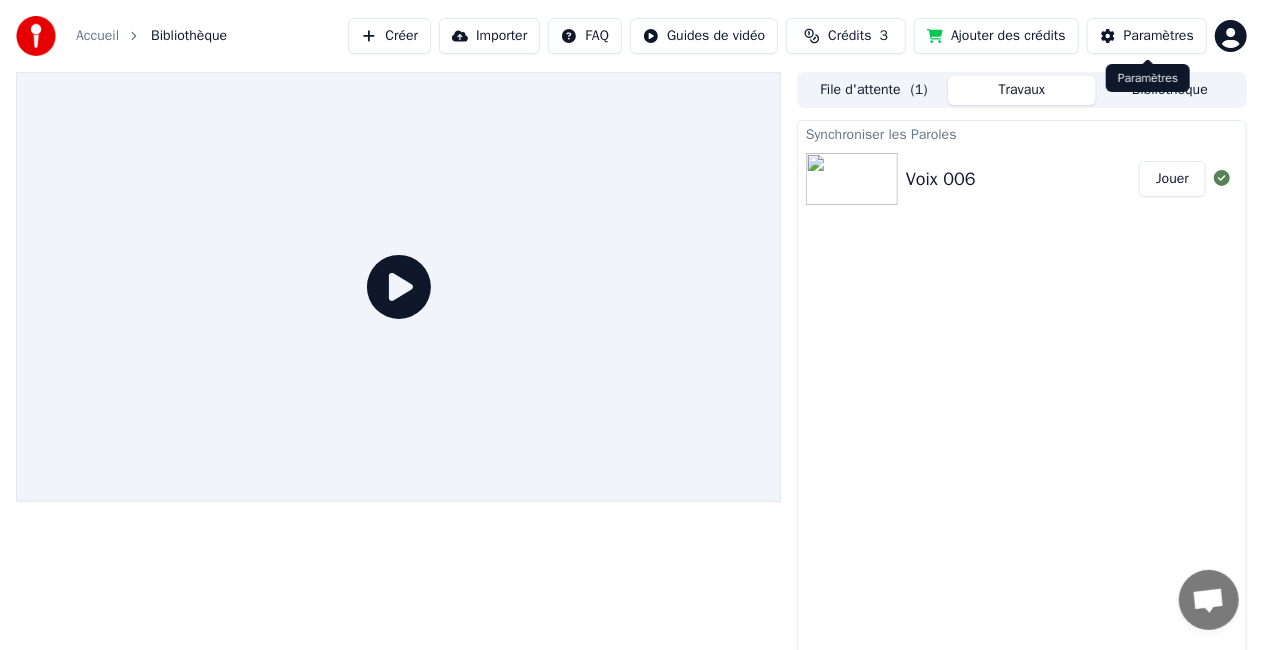 click on "Paramètres" at bounding box center (1159, 36) 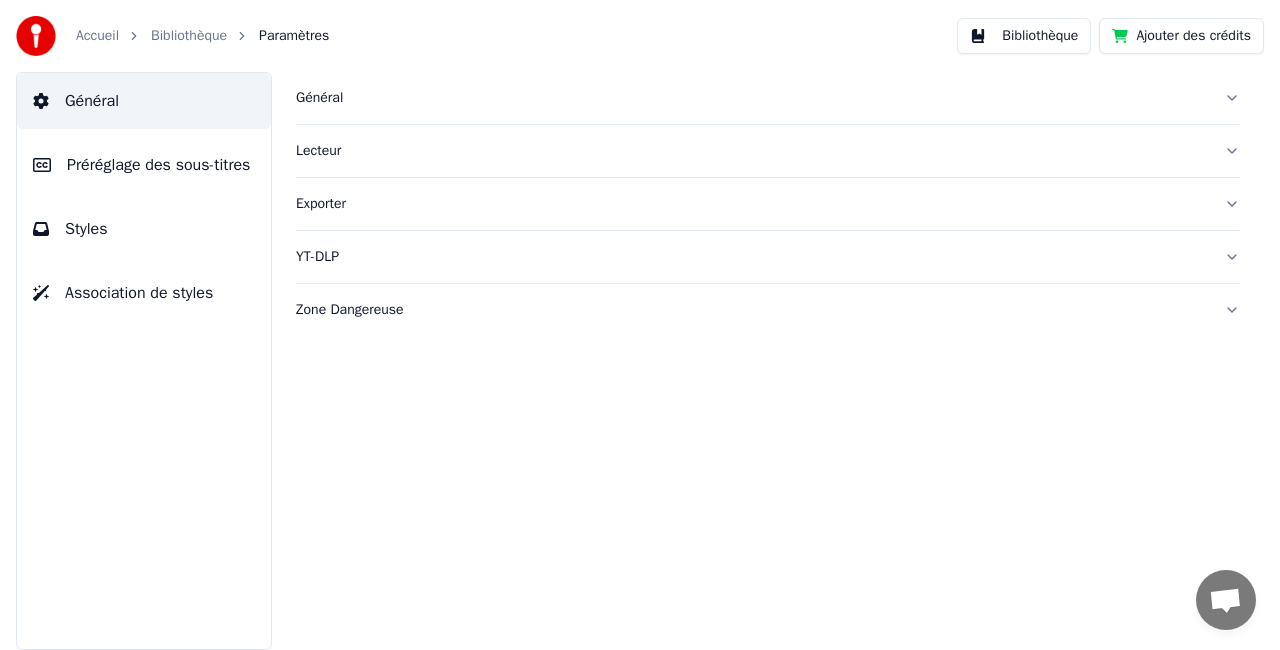 click on "Bibliothèque" at bounding box center (189, 36) 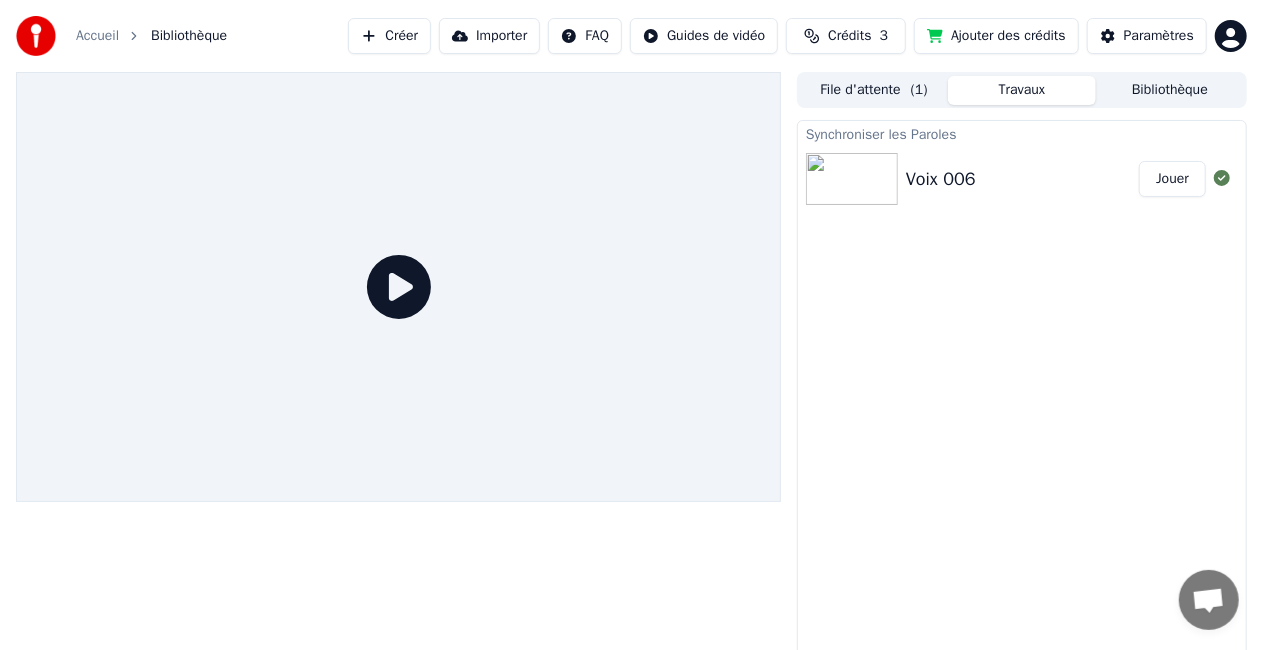 click on "Voix 006" at bounding box center [1022, 179] 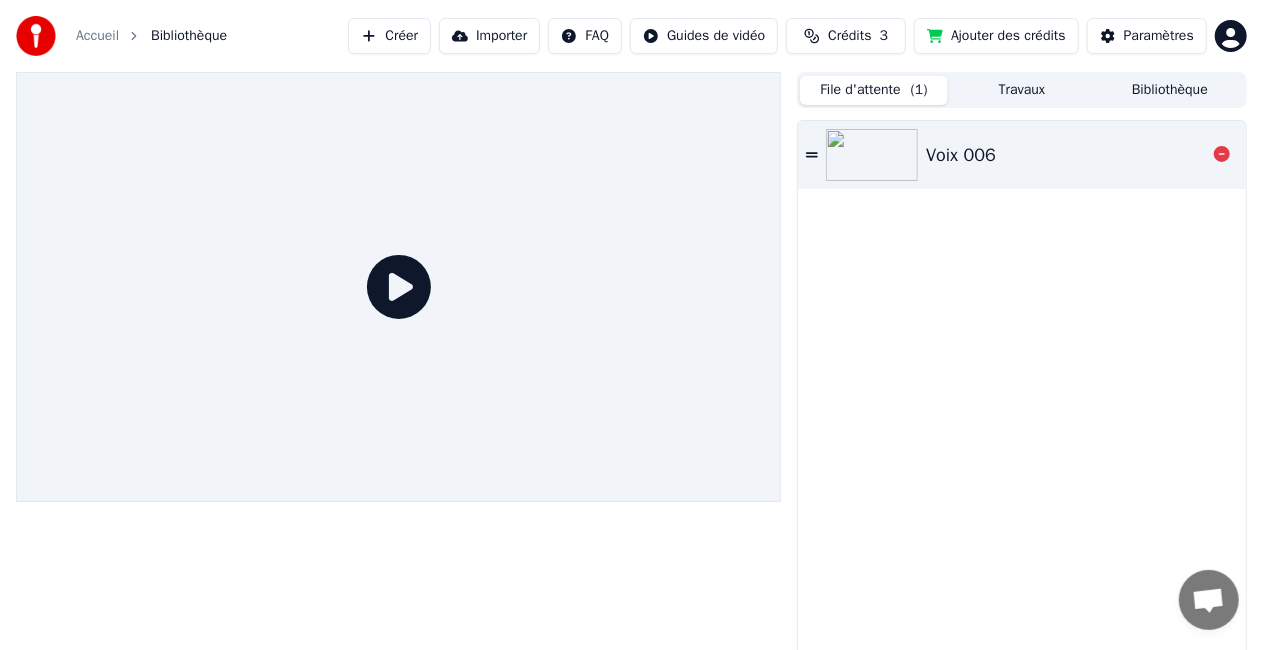 click 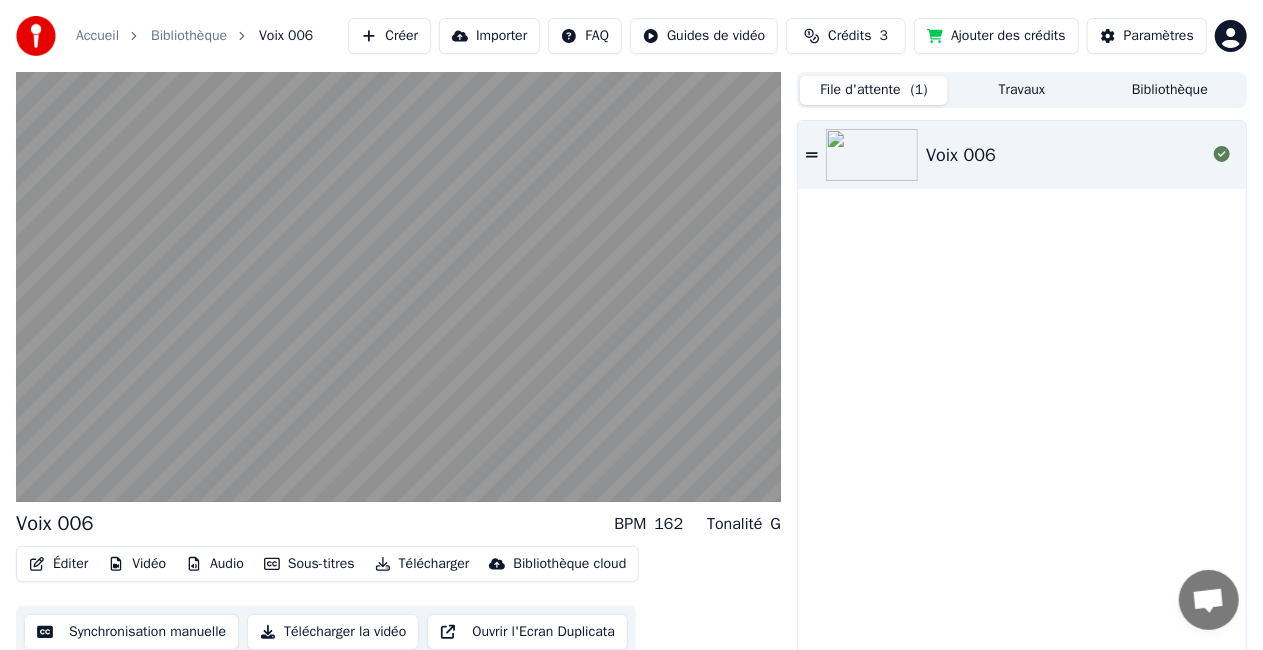 click on "Voix 006" at bounding box center (55, 524) 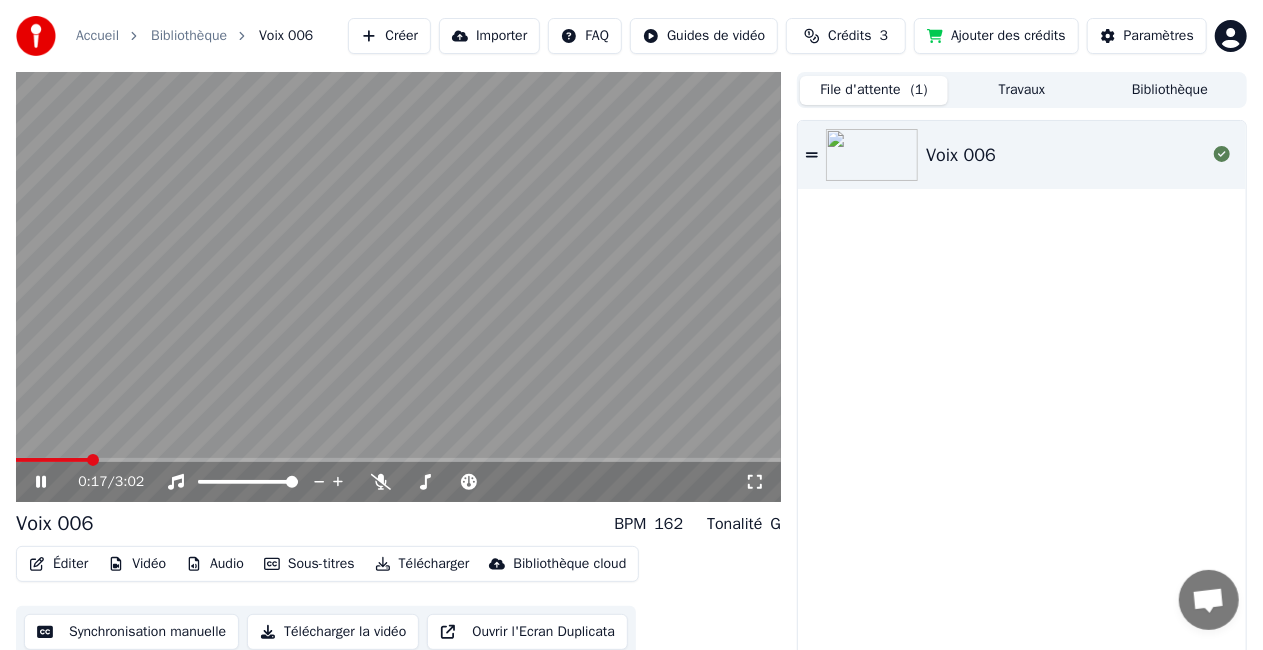scroll, scrollTop: 22, scrollLeft: 0, axis: vertical 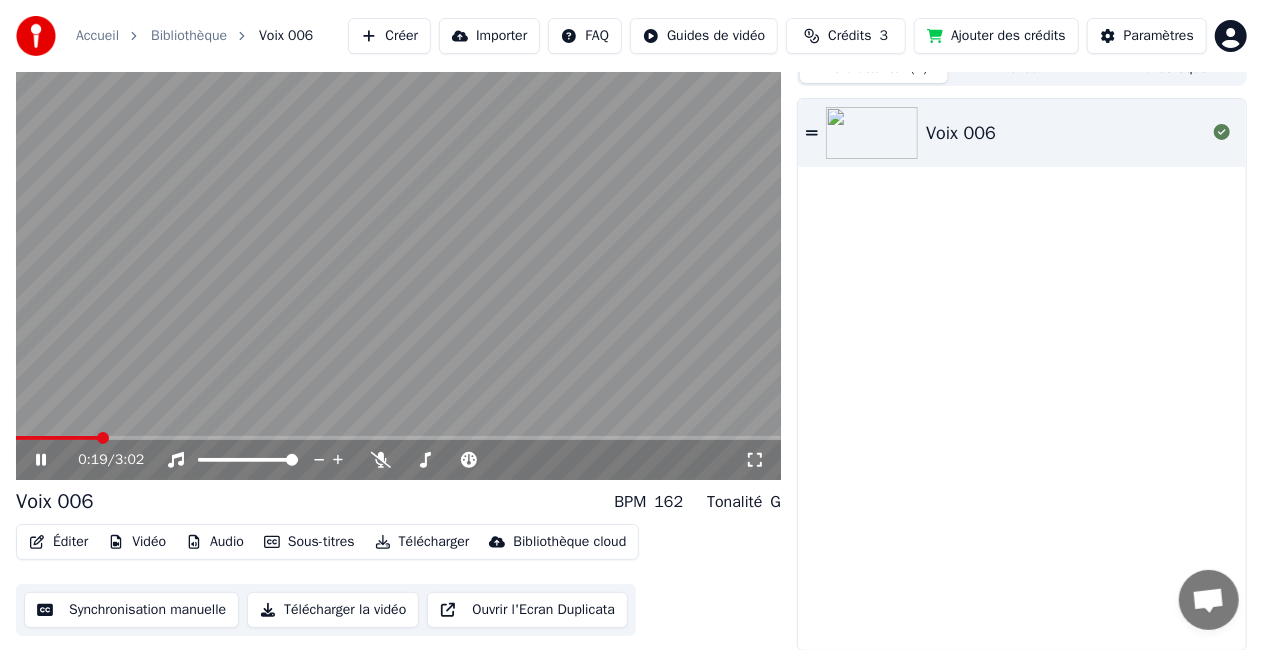click on "Vidéo" at bounding box center (137, 542) 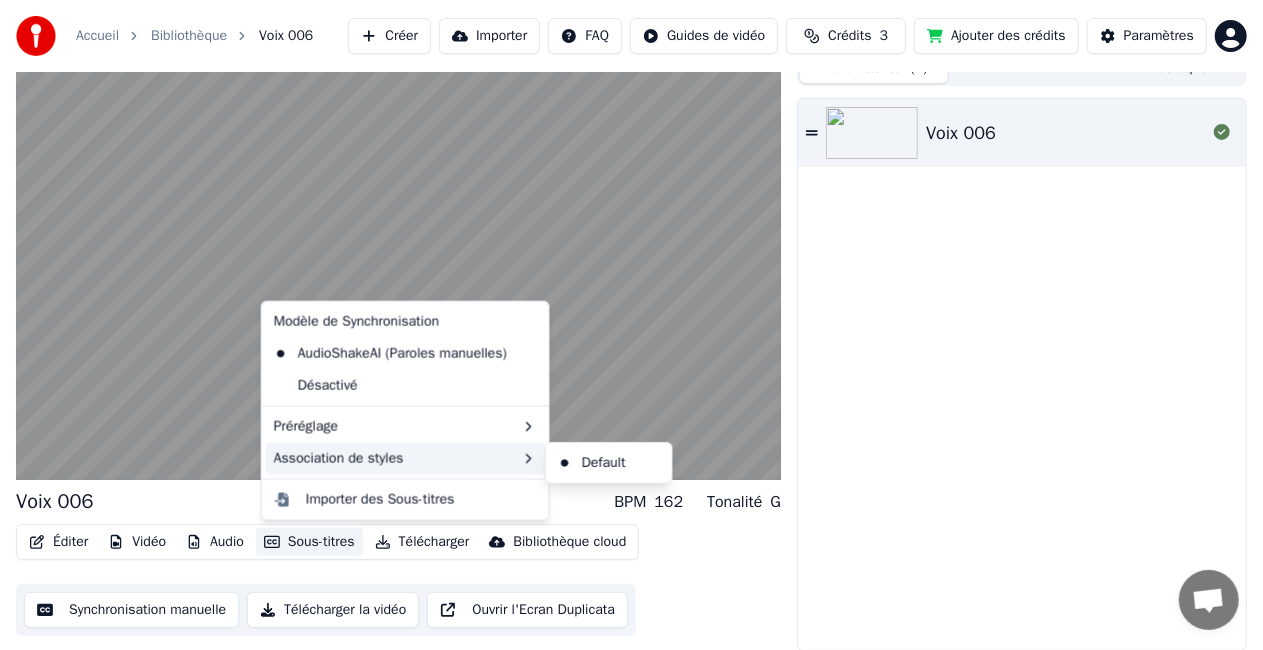 click on "Association de styles" at bounding box center (405, 459) 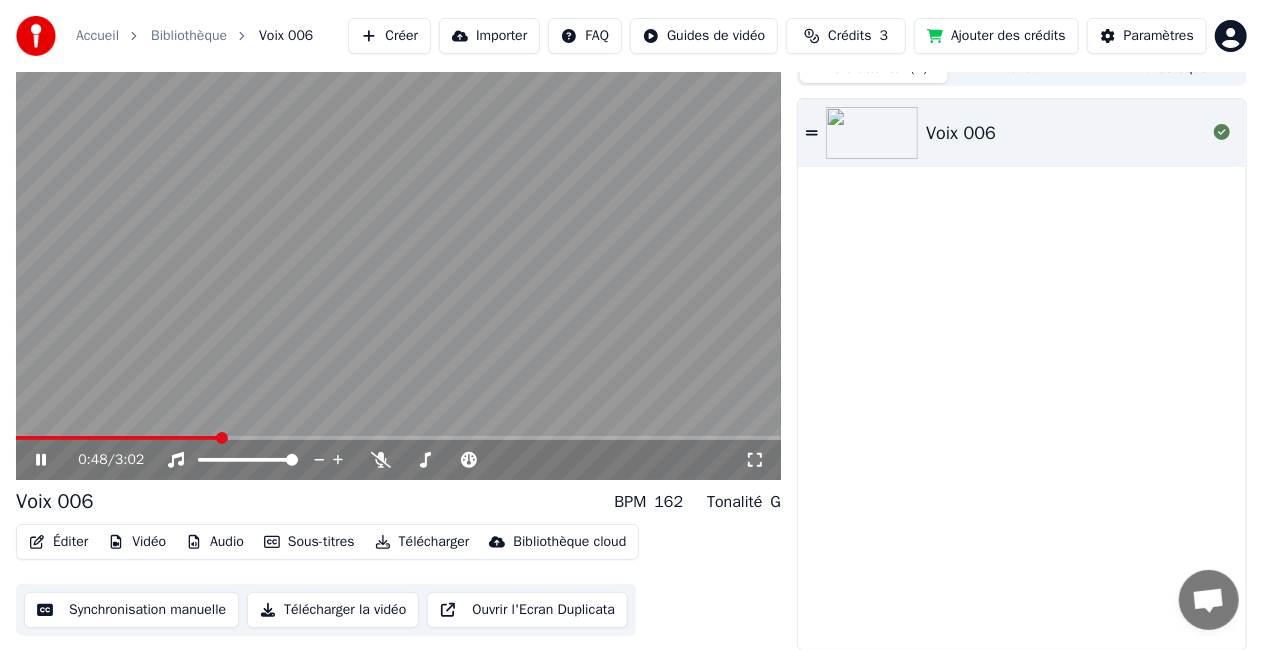 click on "Éditer Vidéo Audio Sous-titres Télécharger Bibliothèque cloud Synchronisation manuelle Télécharger la vidéo Ouvrir l'Ecran Duplicata" at bounding box center [398, 580] 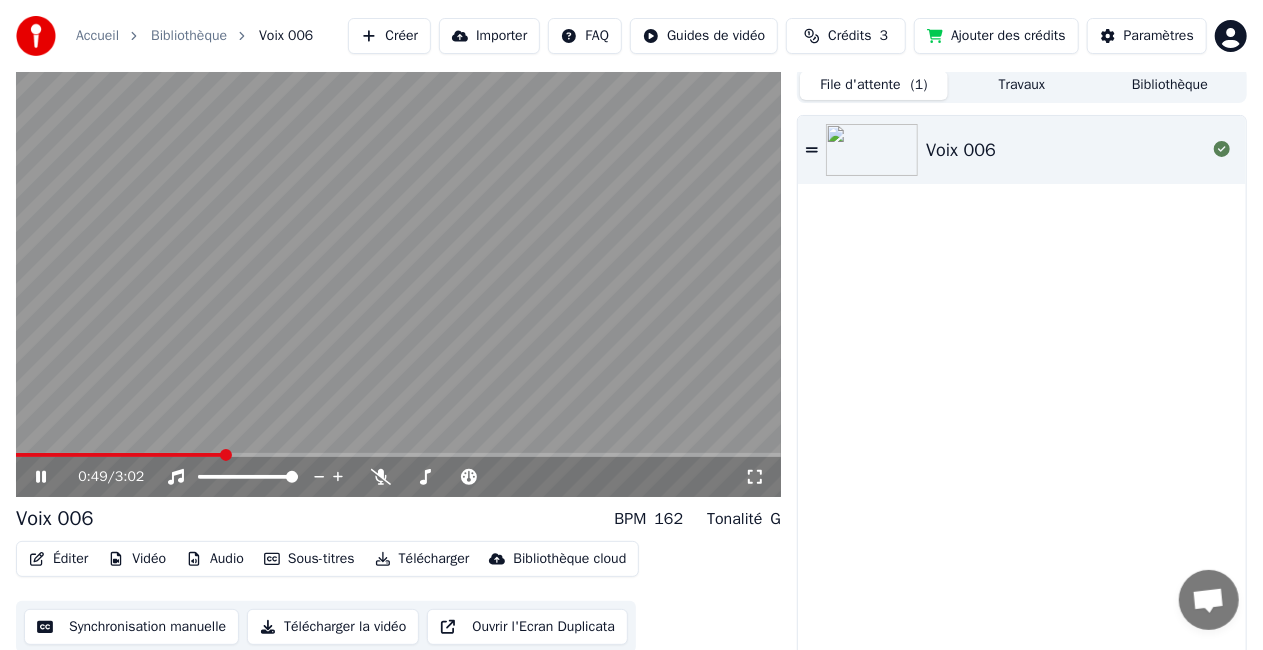 scroll, scrollTop: 0, scrollLeft: 0, axis: both 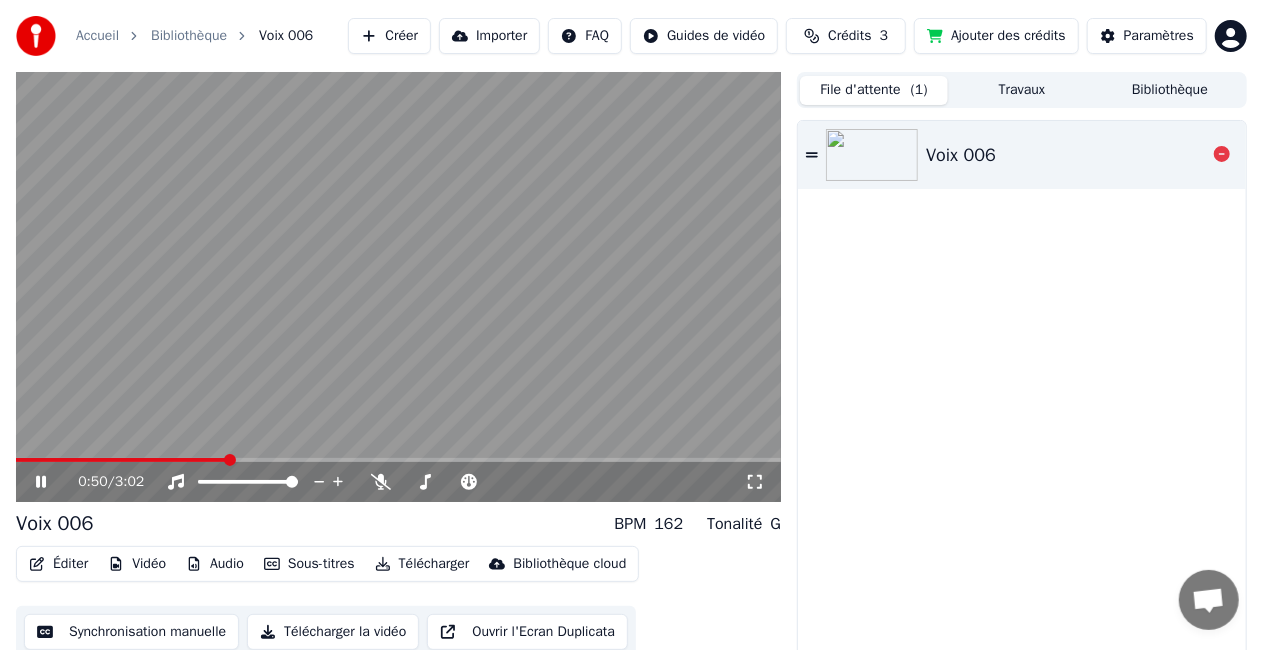 click 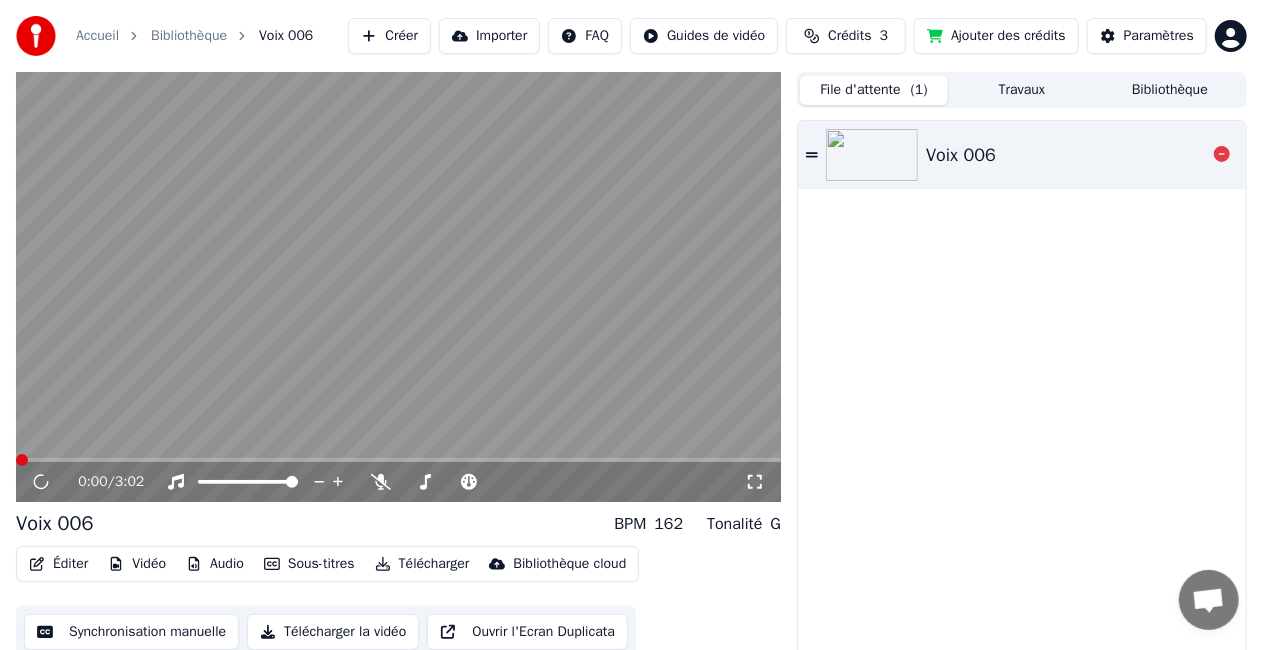 click 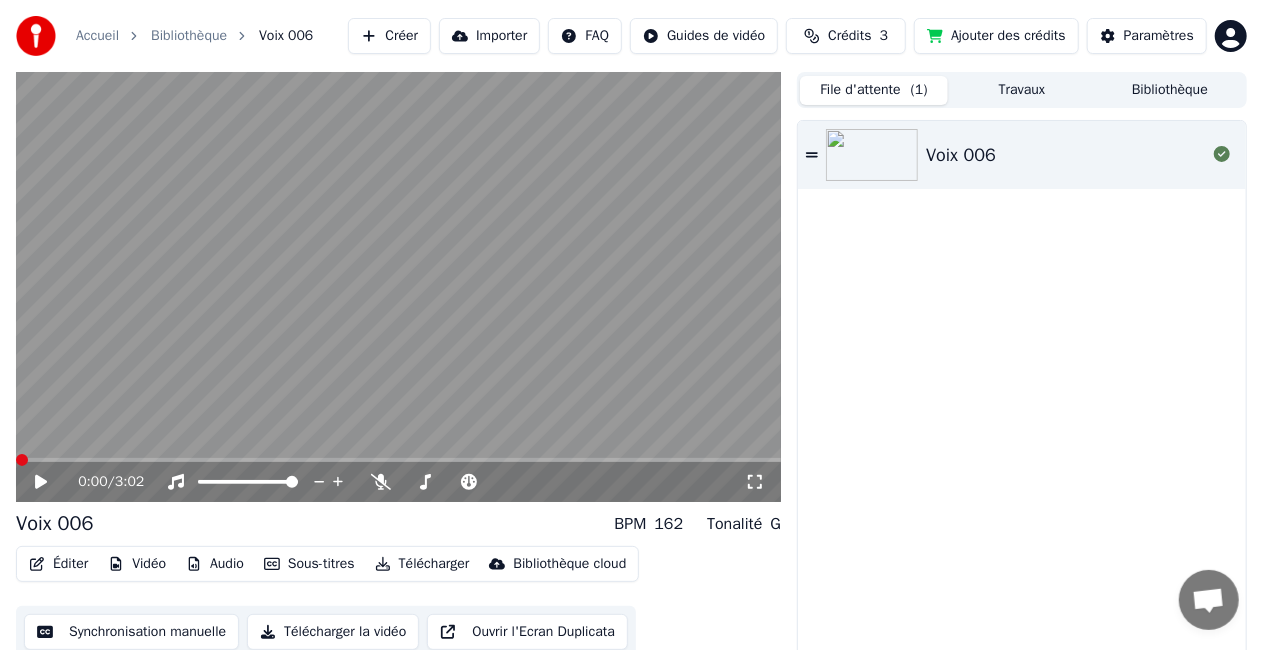 click 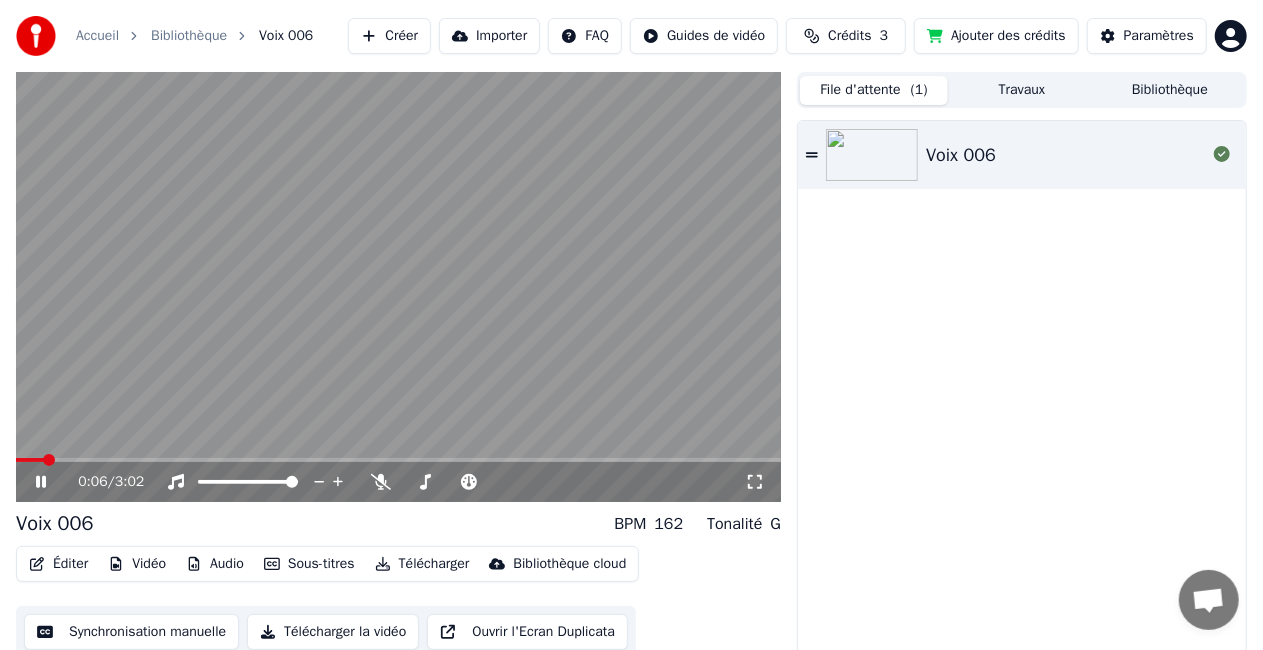 click 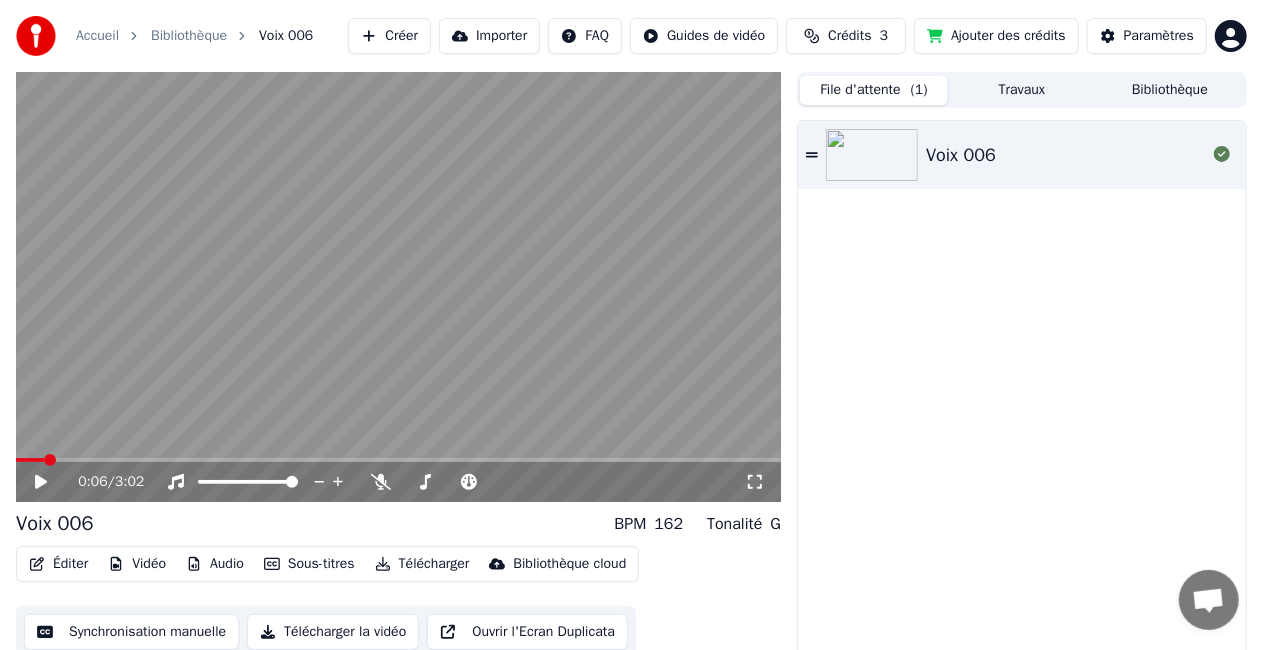 click on "Accueil Bibliothèque Voix 006 Créer Importer FAQ Guides de vidéo Crédits 3 Ajouter des crédits Paramètres 0:06  /  3:02 Voix 006 BPM 162 Tonalité G Éditer Vidéo Audio Sous-titres Télécharger Bibliothèque cloud Synchronisation manuelle Télécharger la vidéo Ouvrir l'Ecran Duplicata File d'attente ( 1 ) Travaux Bibliothèque Voix 006" at bounding box center [631, 325] 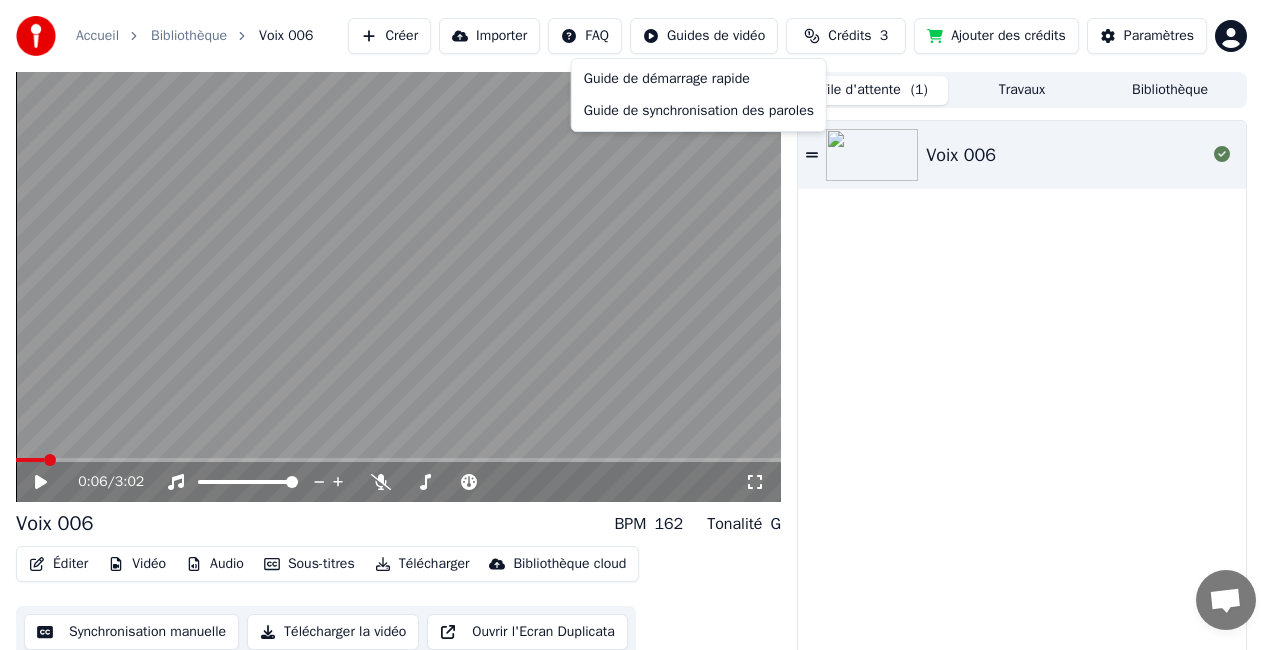 click on "Accueil Bibliothèque Voix 006 Créer Importer FAQ Guides de vidéo Crédits 3 Ajouter des crédits Paramètres 0:06  /  3:02 Voix 006 BPM 162 Tonalité G Éditer Vidéo Audio Sous-titres Télécharger Bibliothèque cloud Synchronisation manuelle Télécharger la vidéo Ouvrir l'Ecran Duplicata File d'attente ( 1 ) Travaux Bibliothèque Voix 006 Guide de démarrage rapide Guide de synchronisation des paroles" at bounding box center [640, 325] 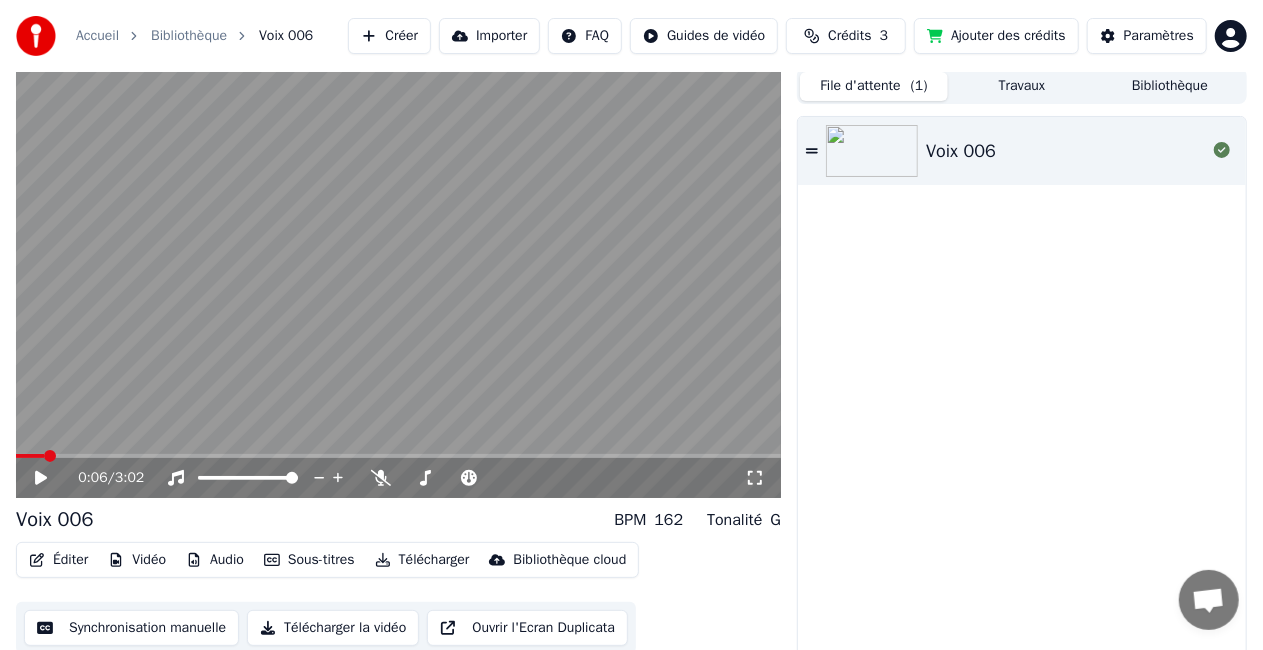 scroll, scrollTop: 0, scrollLeft: 0, axis: both 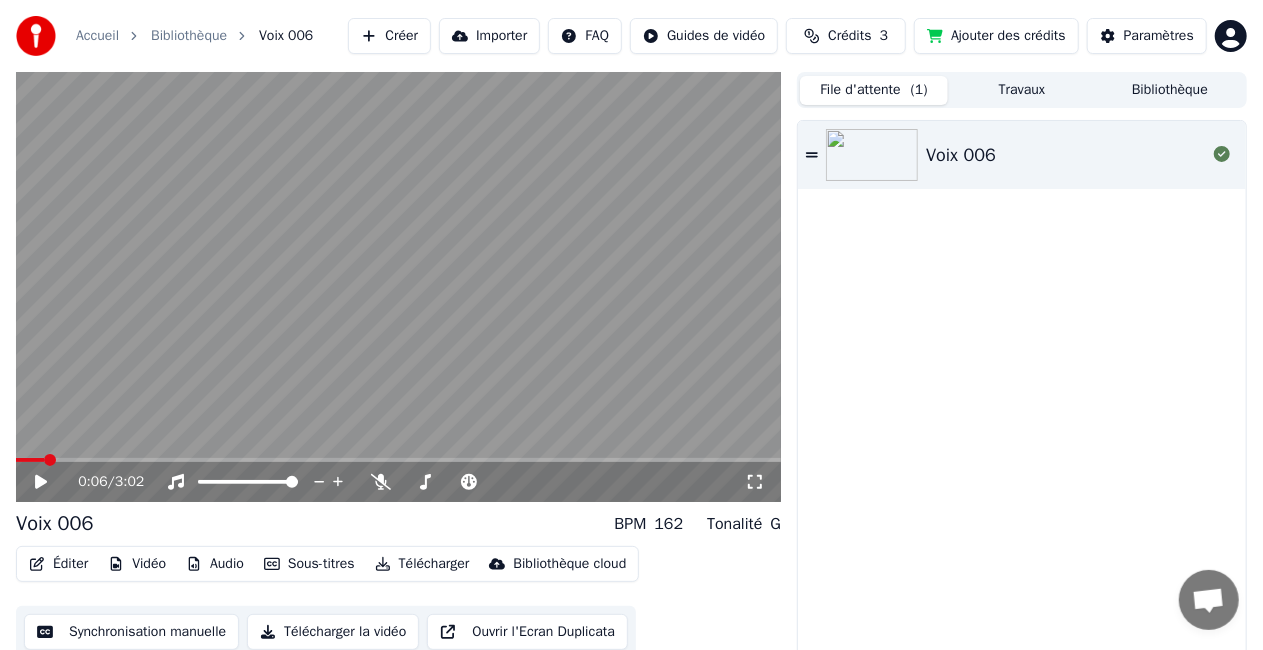 click on "File d'attente ( 1 )" at bounding box center [874, 90] 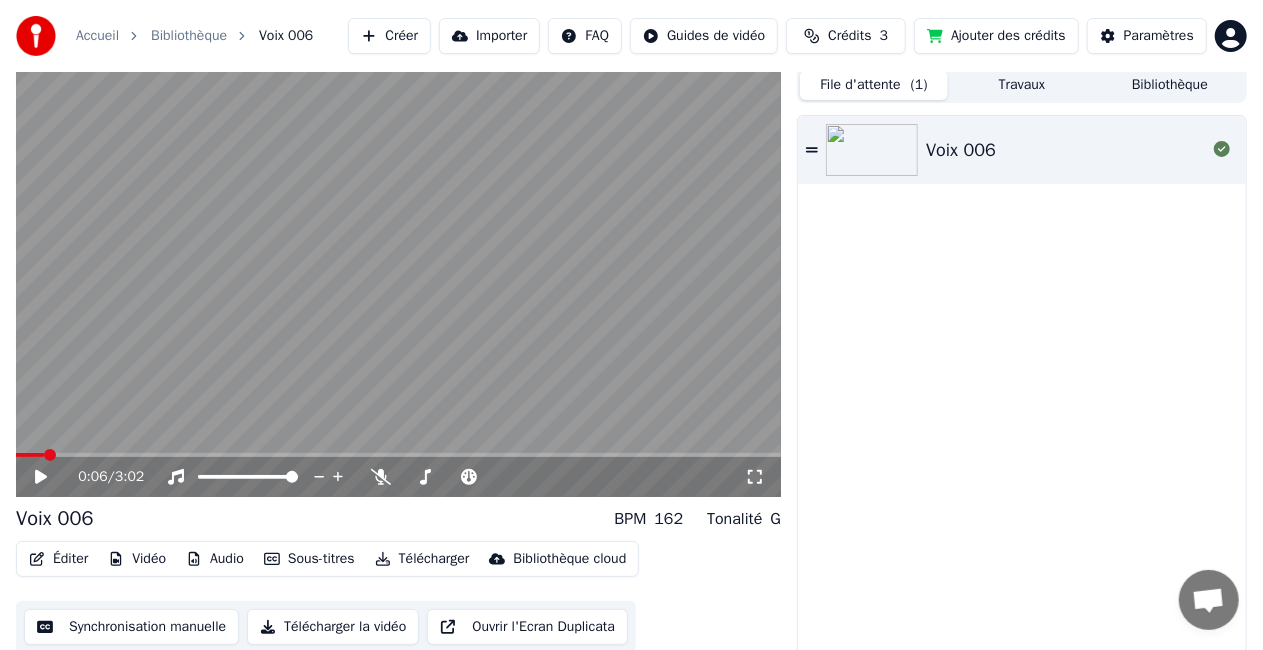 scroll, scrollTop: 0, scrollLeft: 0, axis: both 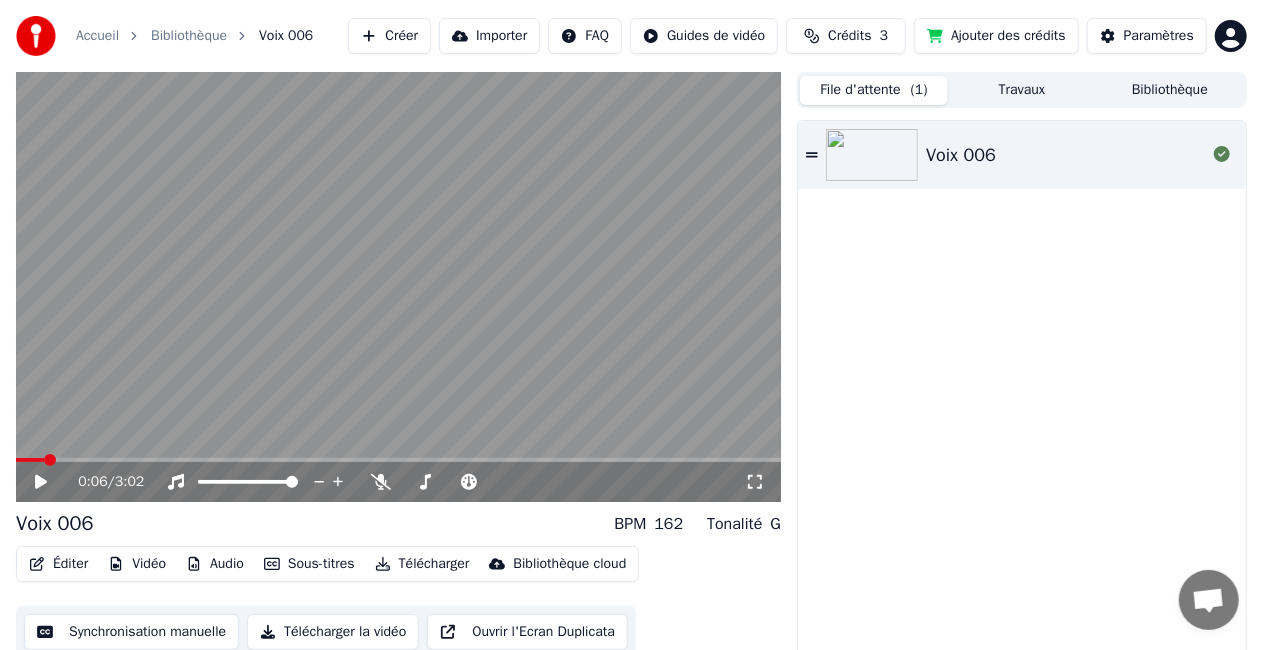 click on "Bibliothèque" at bounding box center [189, 36] 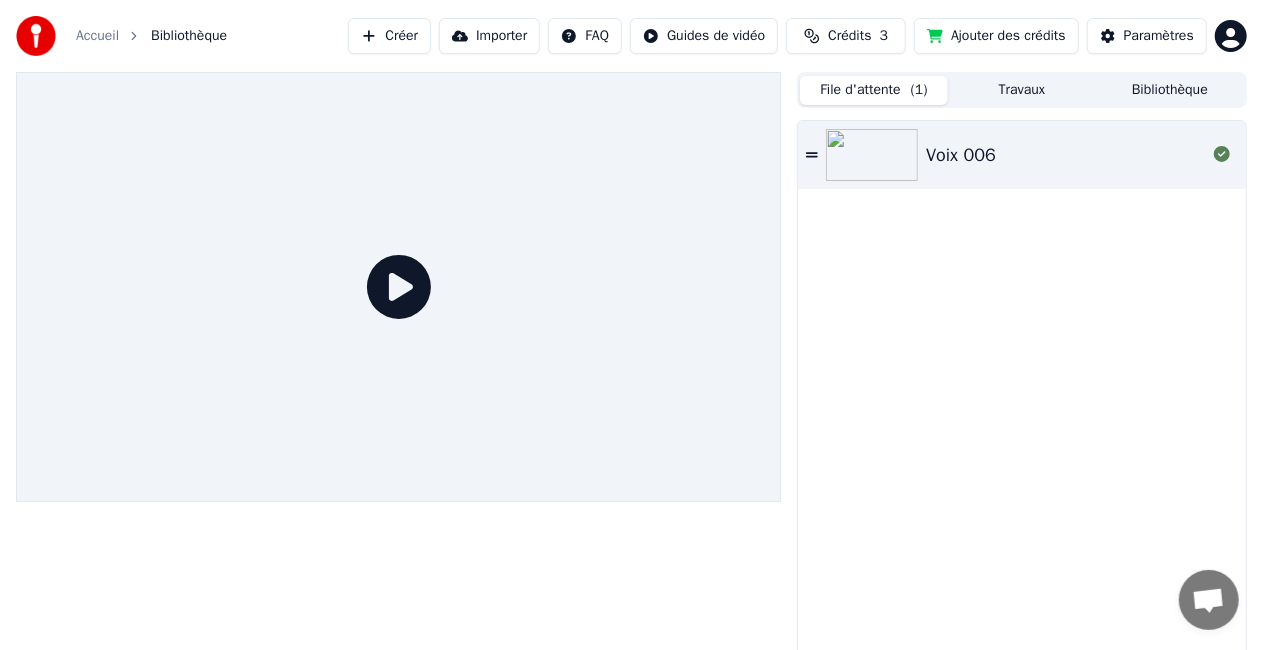 click on "Accueil" at bounding box center [97, 36] 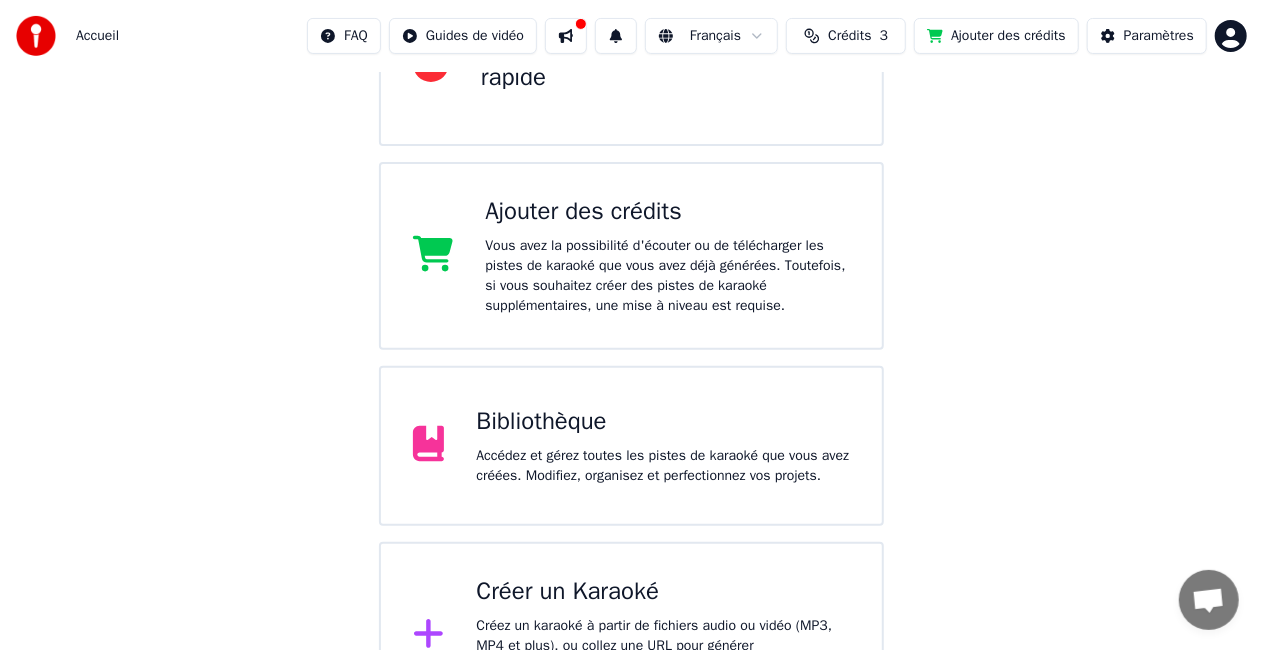scroll, scrollTop: 330, scrollLeft: 0, axis: vertical 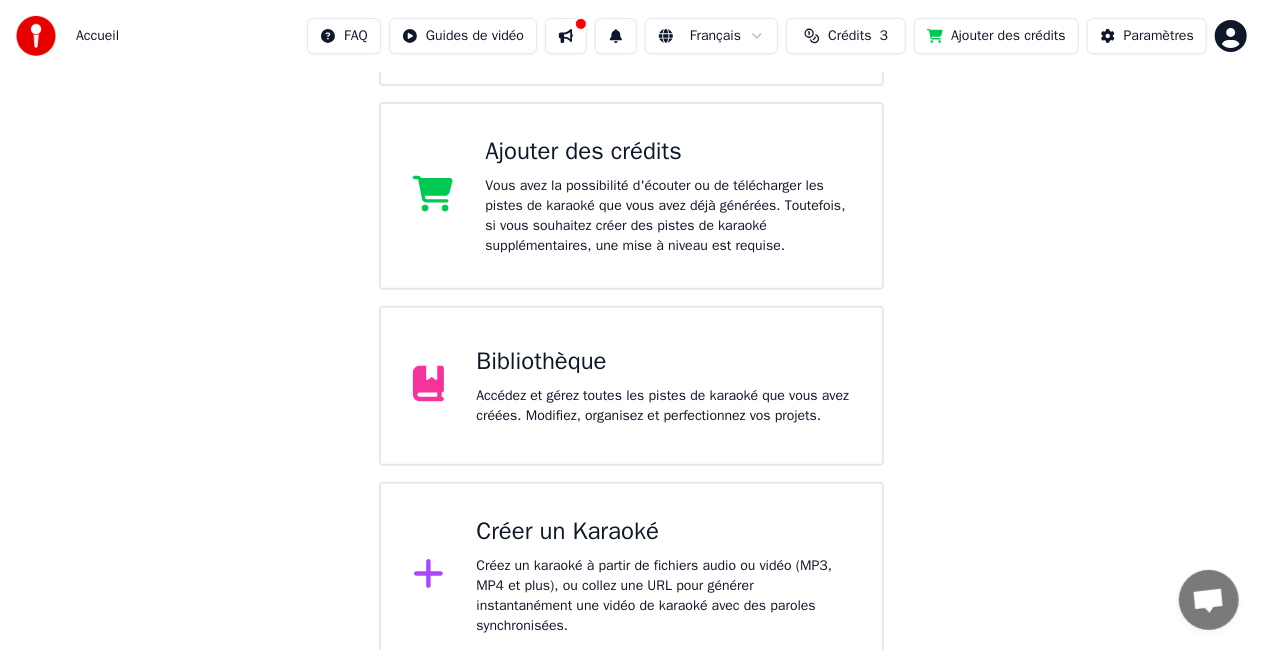 click on "Accédez et gérez toutes les pistes de karaoké que vous avez créées. Modifiez, organisez et perfectionnez vos projets." at bounding box center [663, 406] 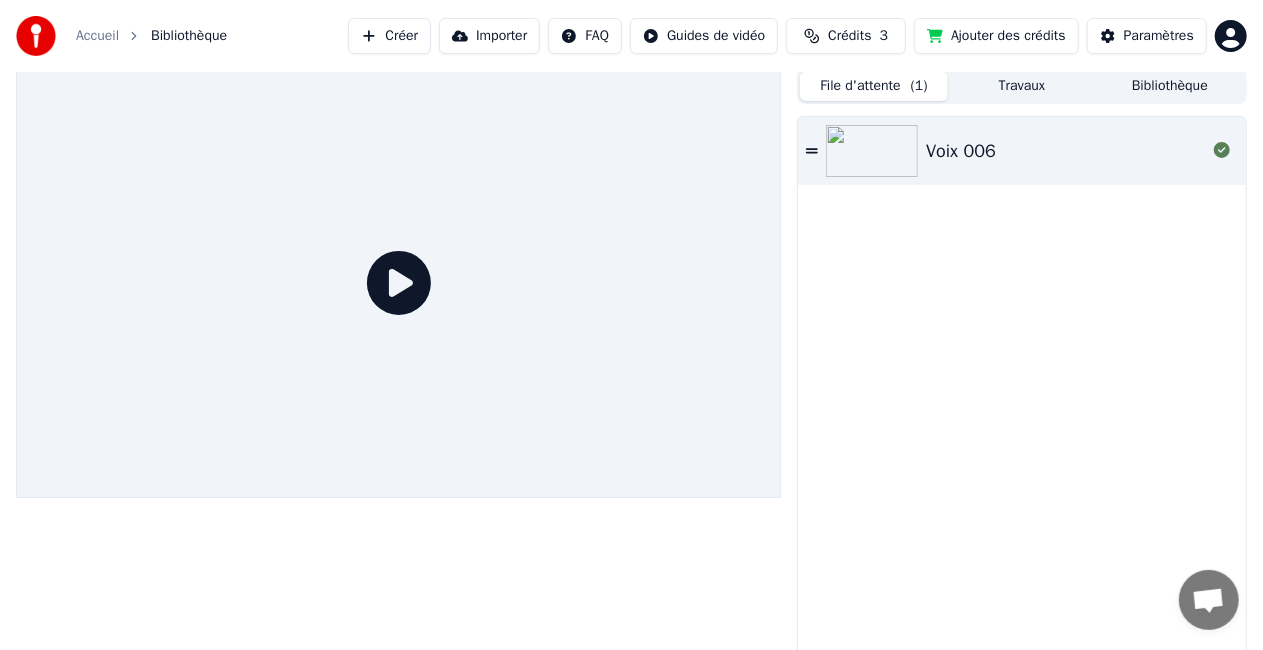 scroll, scrollTop: 0, scrollLeft: 0, axis: both 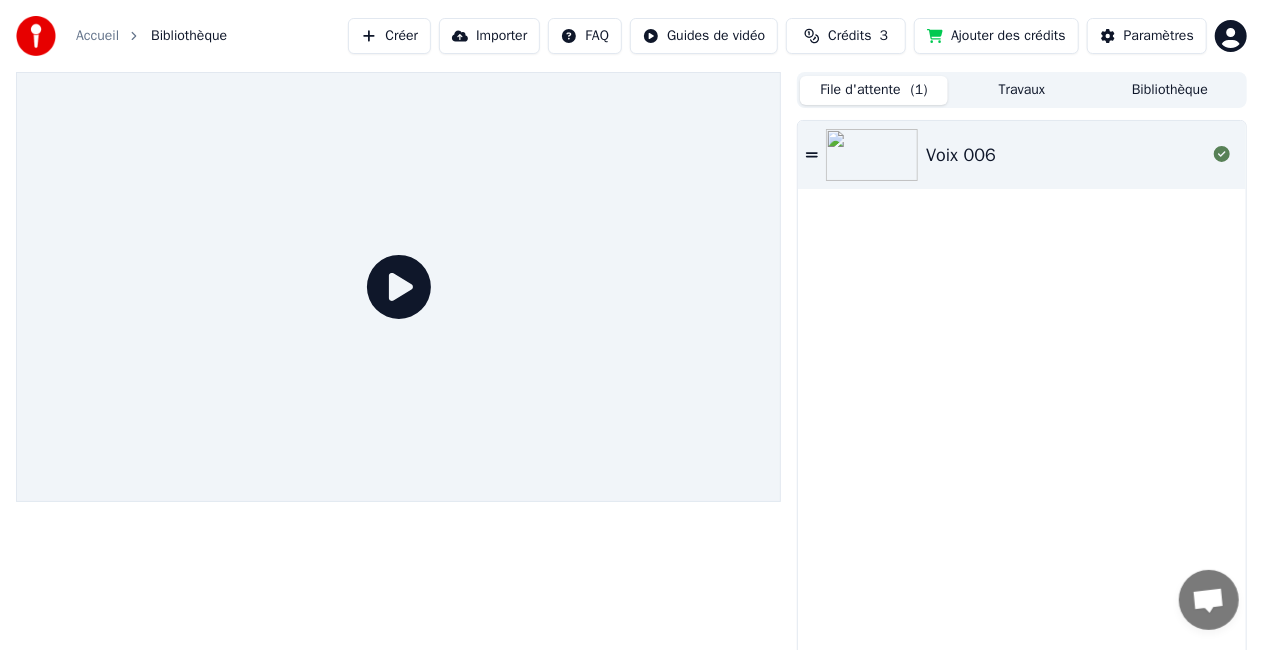 click 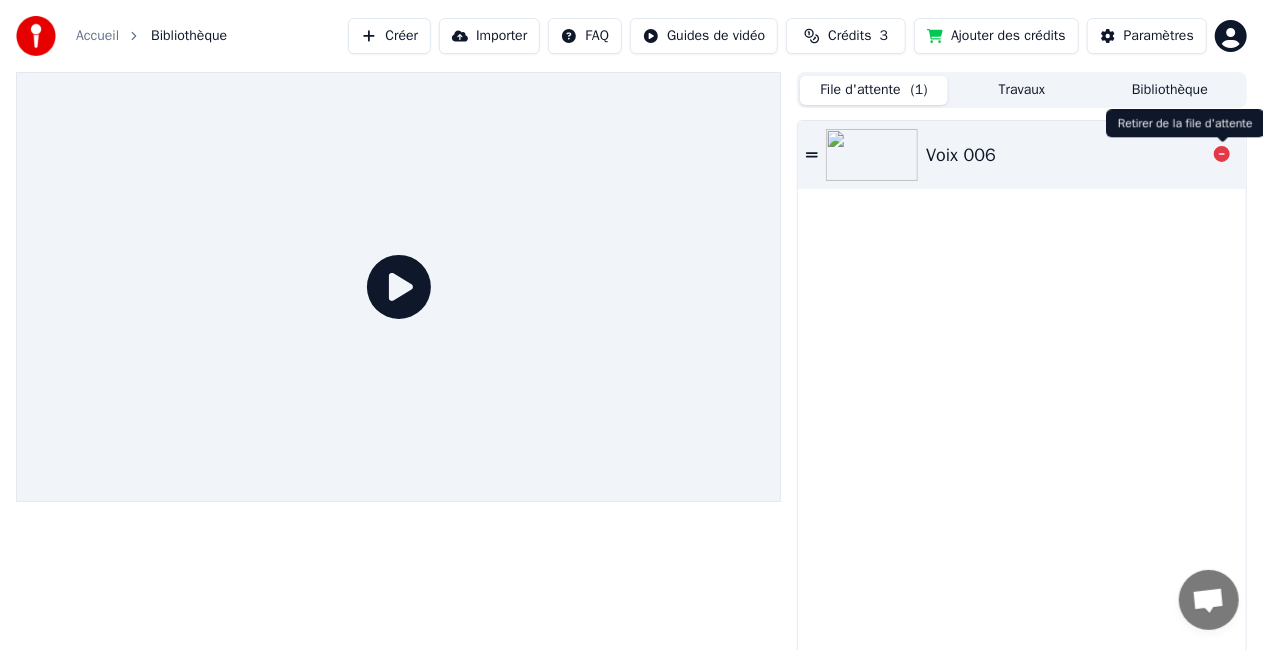 click 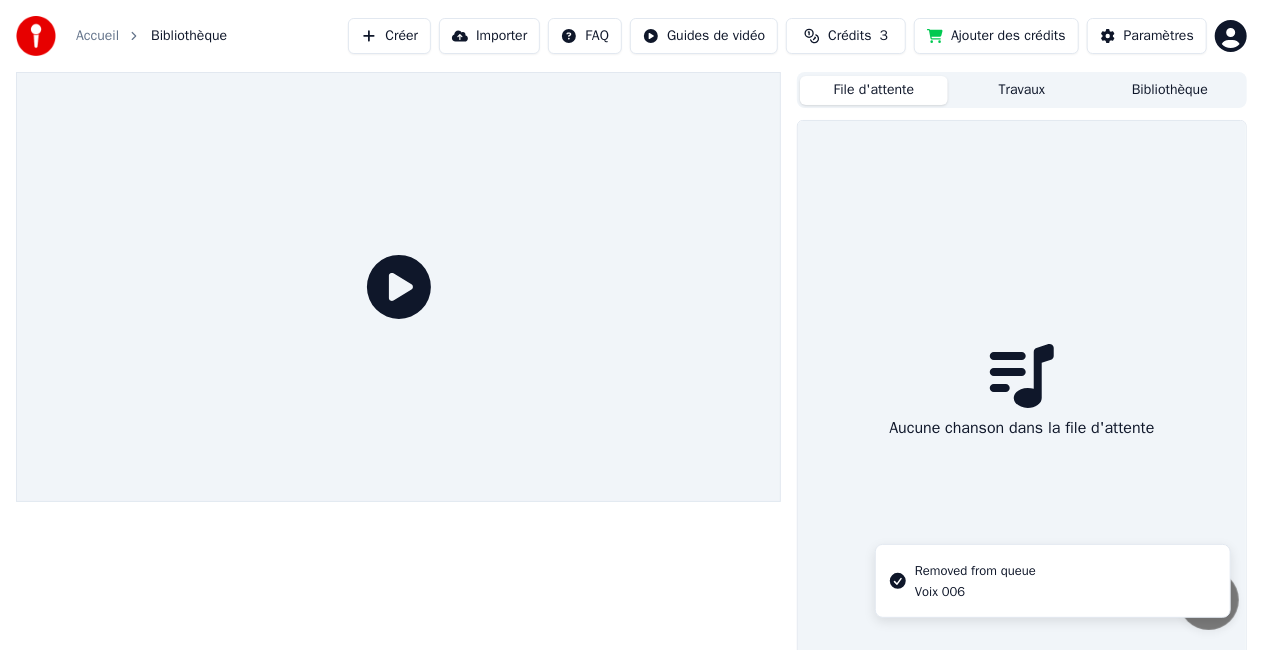 click on "Travaux" at bounding box center [1022, 90] 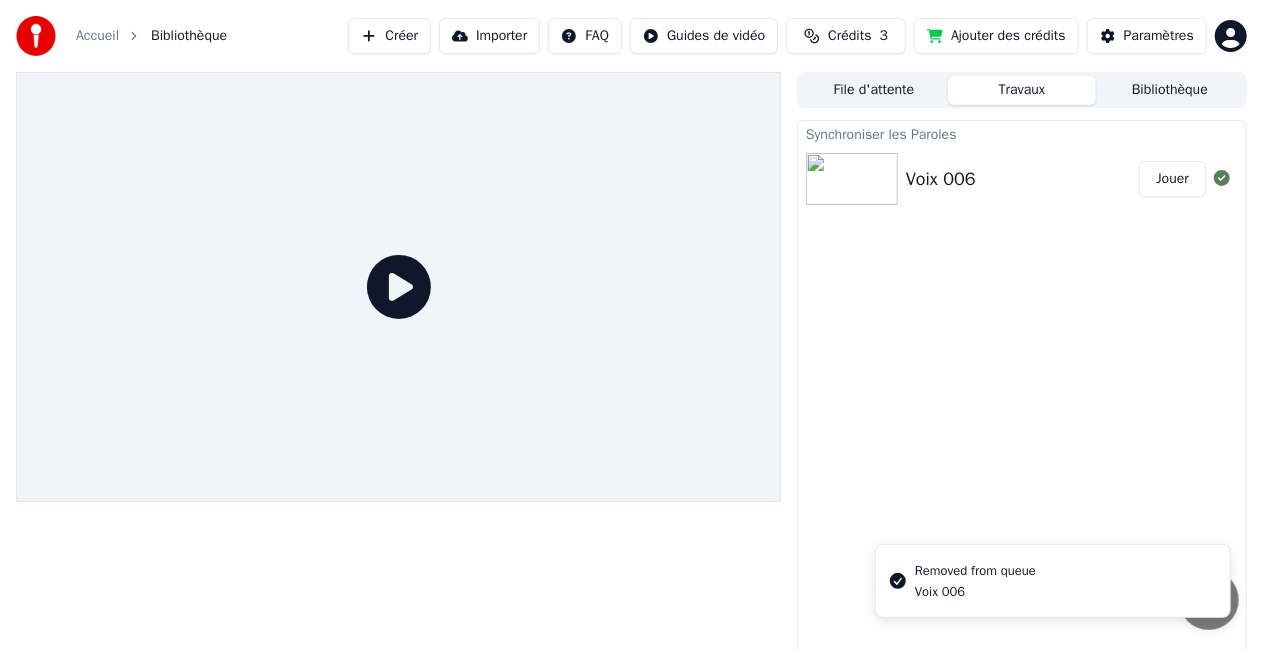 click on "Voix 006 Jouer" at bounding box center [1022, 179] 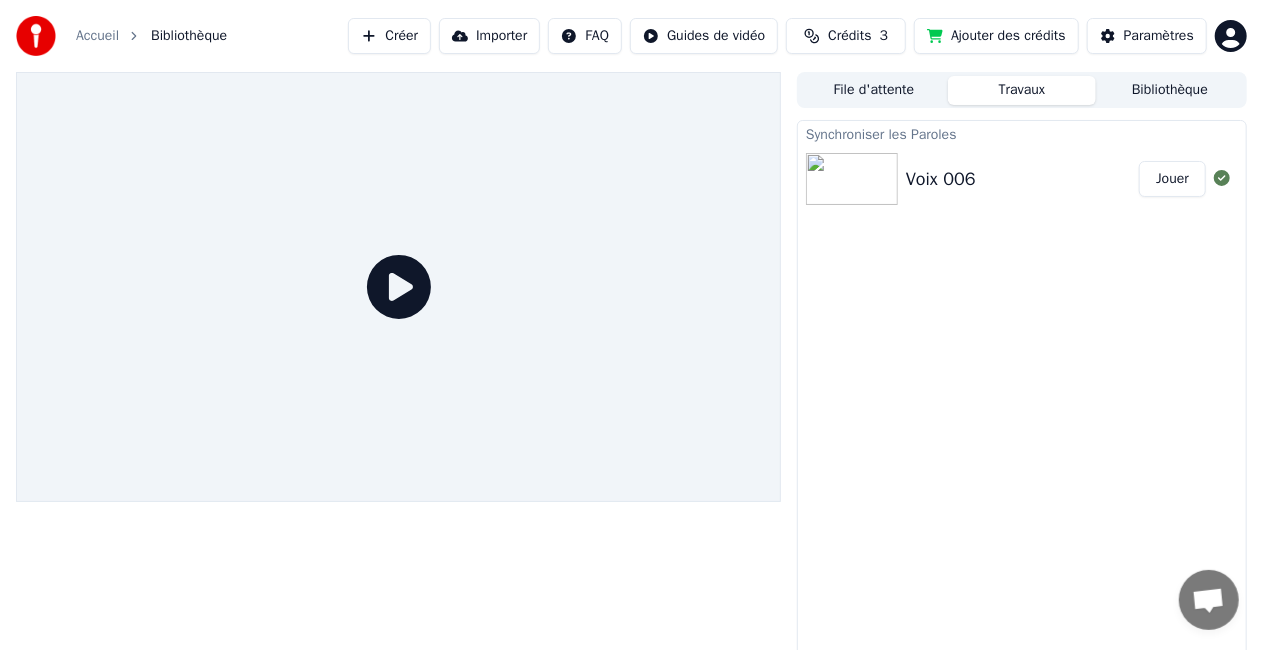 click on "Voix 006" at bounding box center (941, 179) 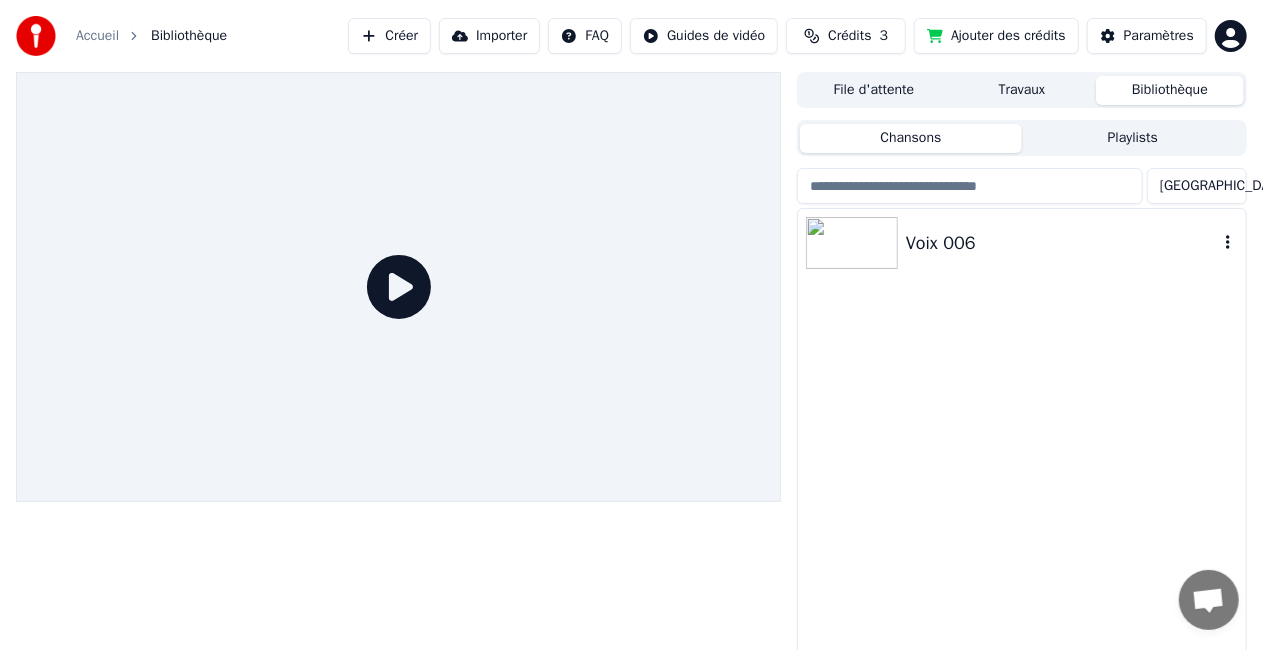 click on "Voix 006" at bounding box center [1062, 243] 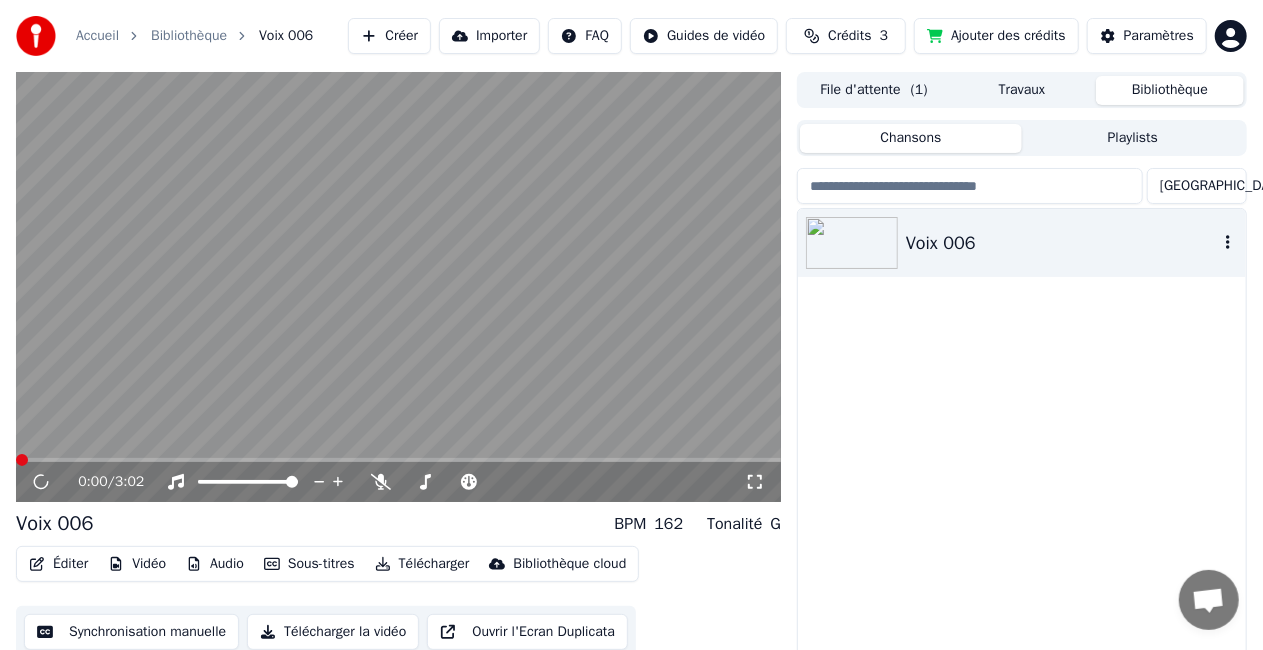 click 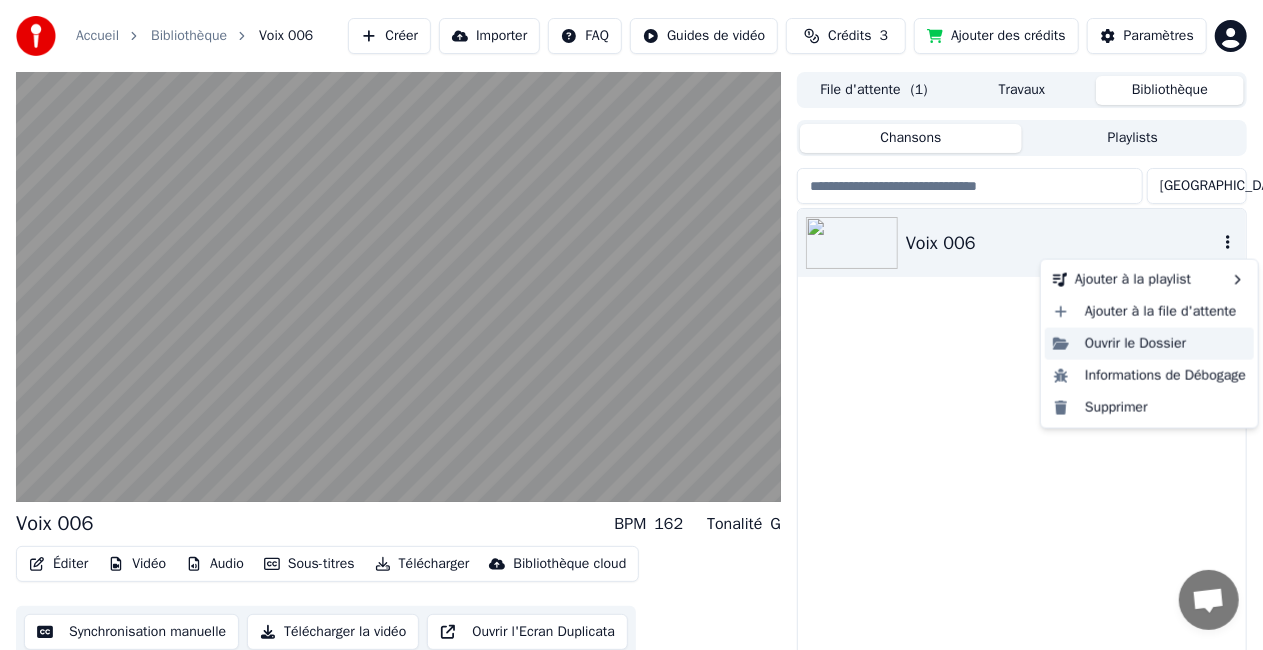 click on "Ouvrir le Dossier" at bounding box center (1149, 344) 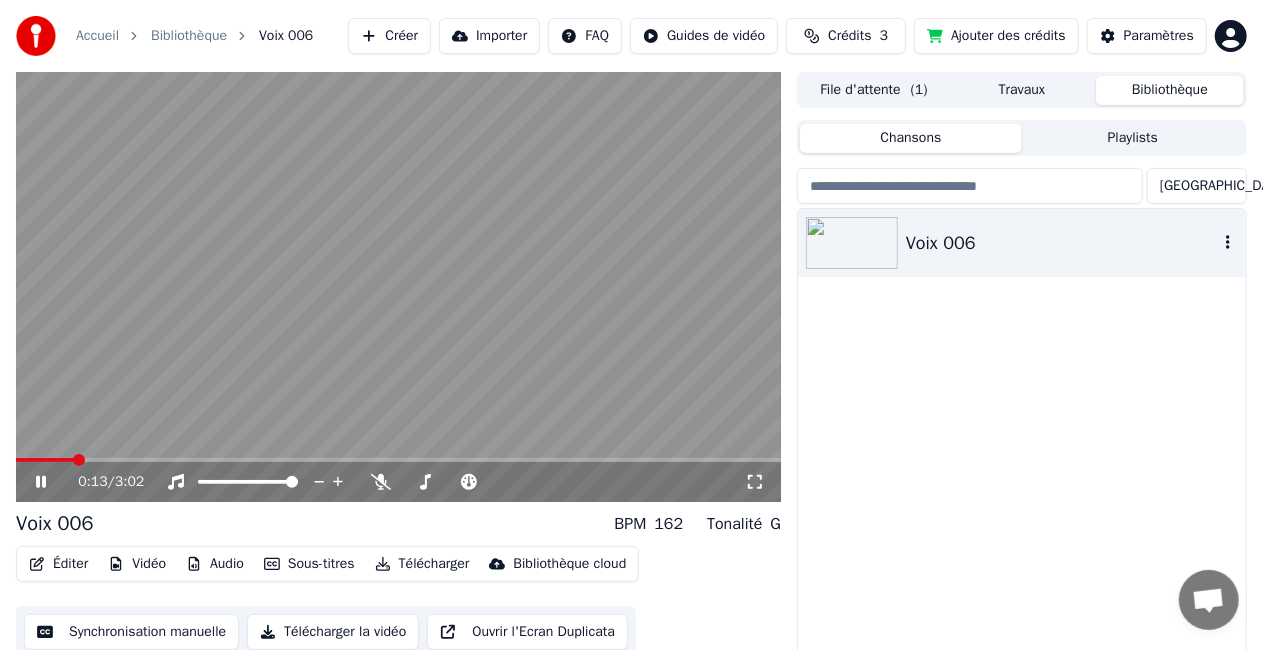 click 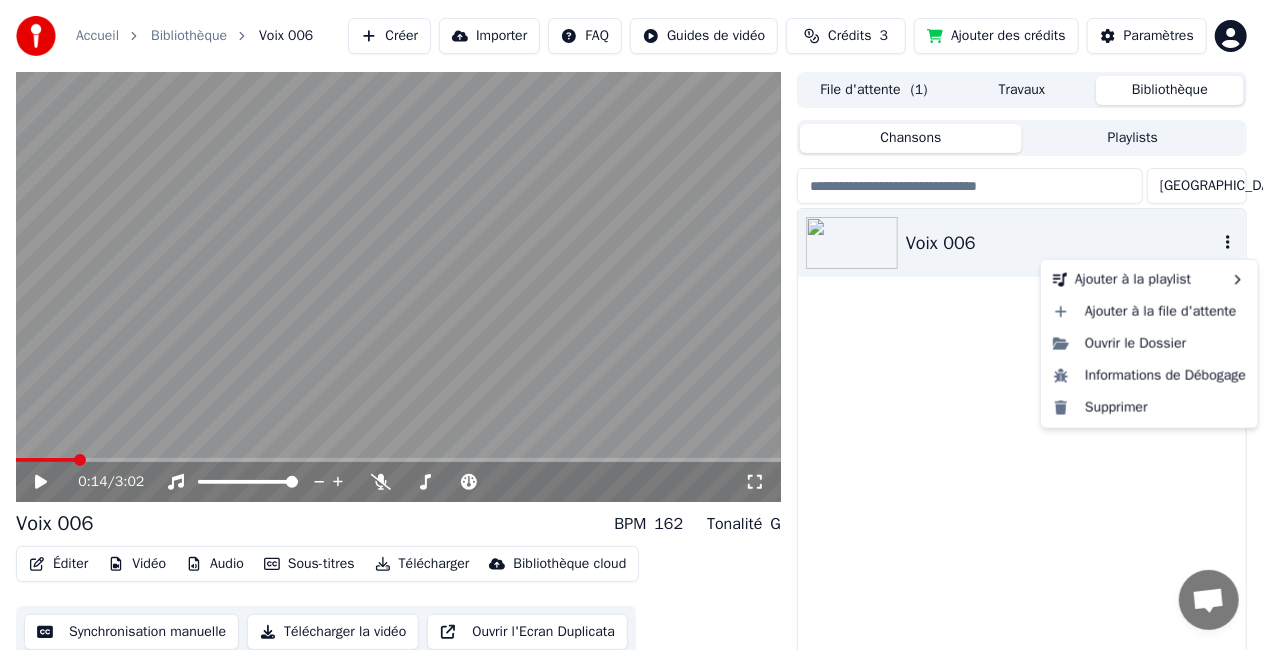 click 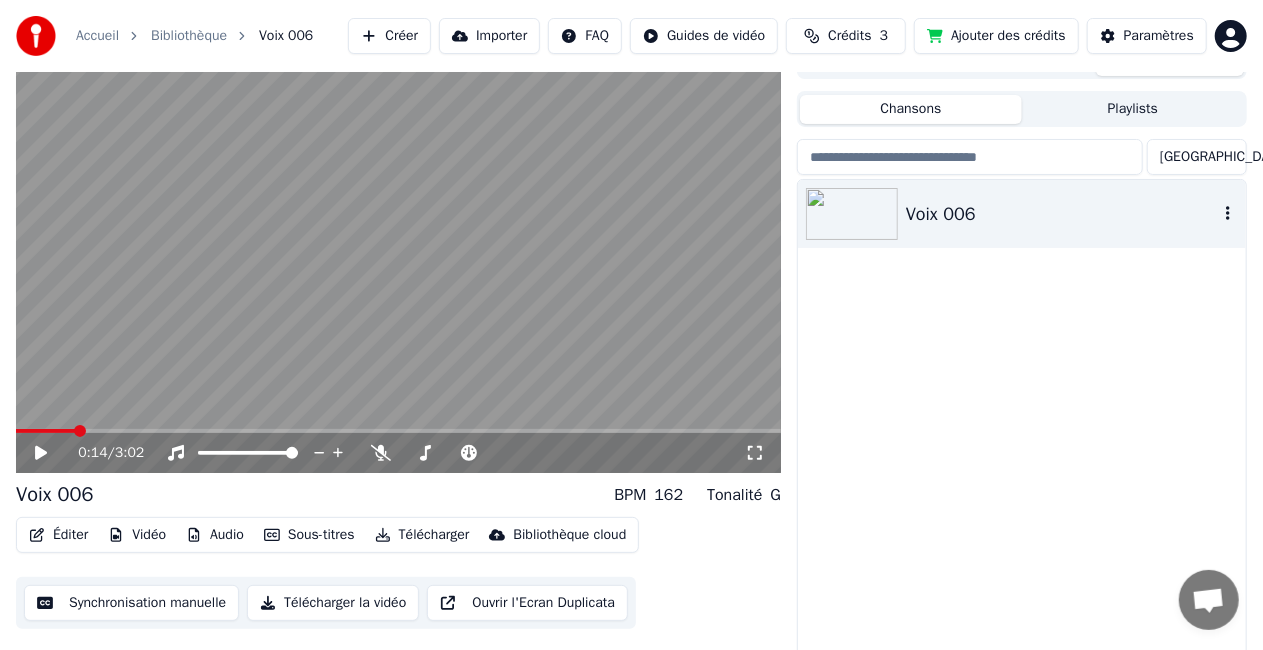 scroll, scrollTop: 45, scrollLeft: 0, axis: vertical 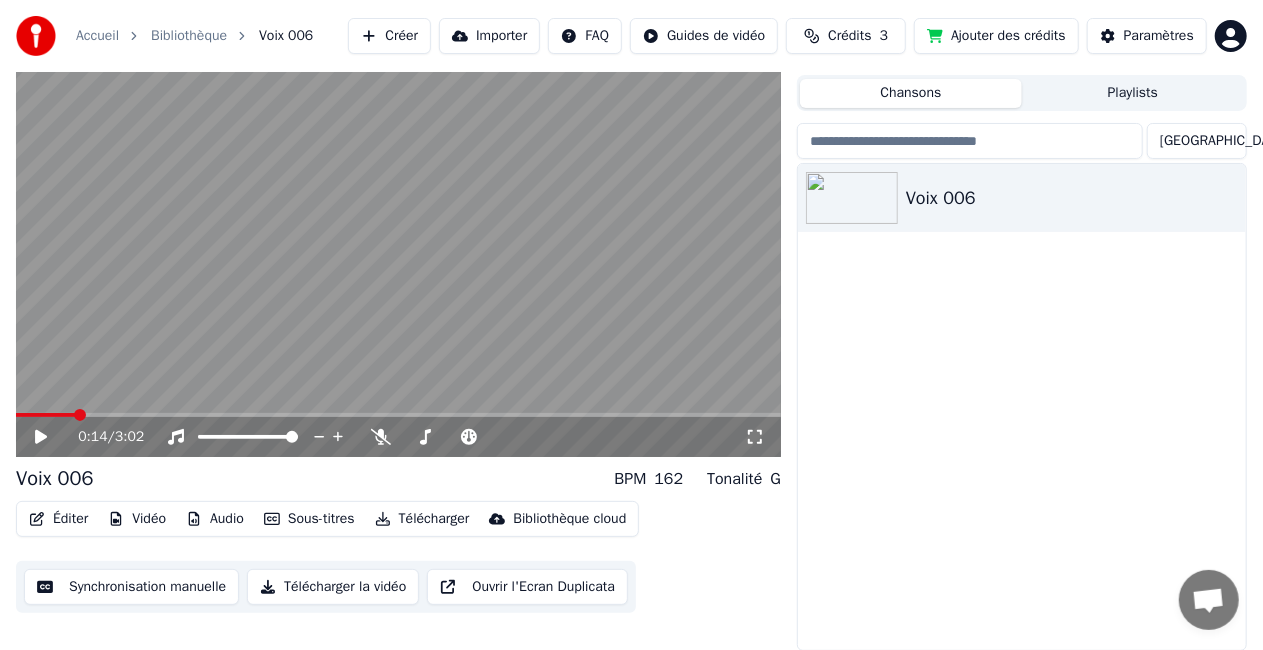 click on "Éditer" at bounding box center [58, 519] 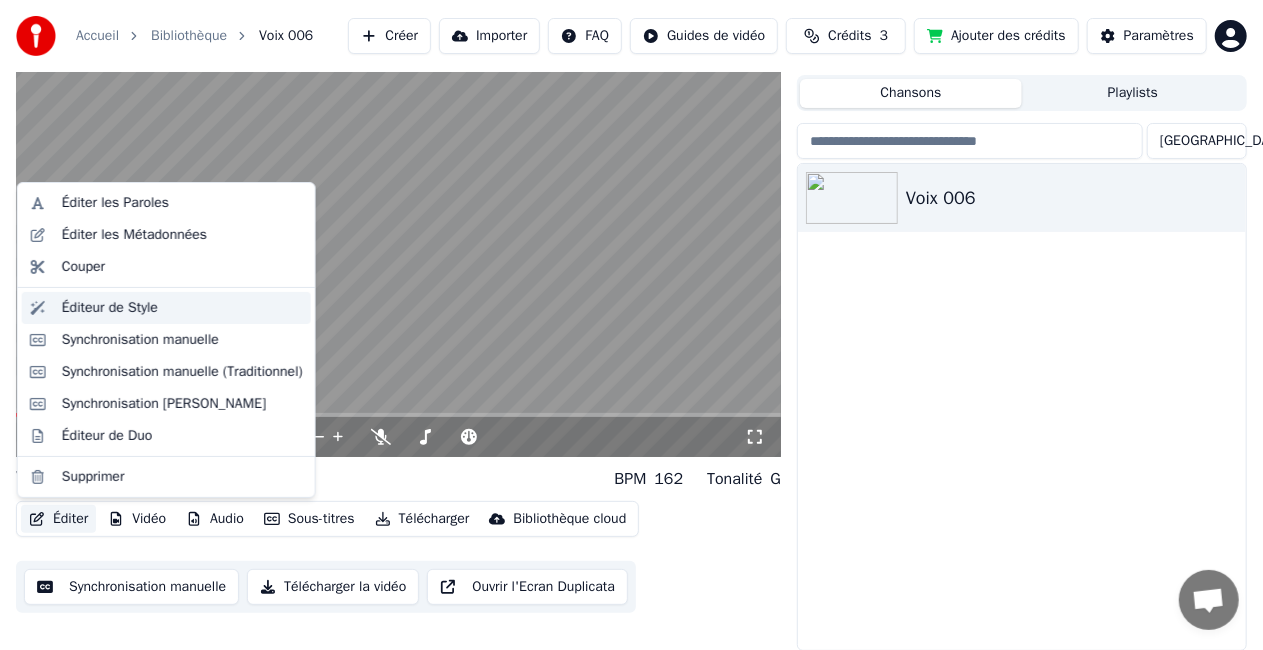 click on "Éditeur de Style" at bounding box center [110, 308] 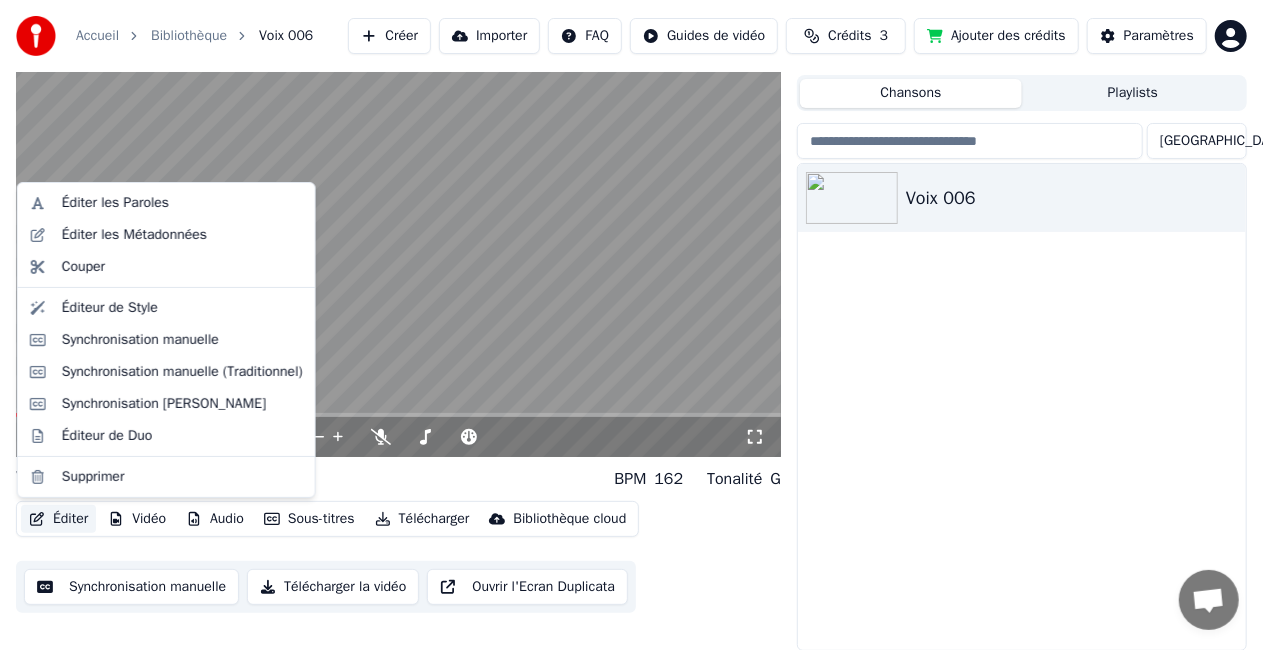 scroll, scrollTop: 0, scrollLeft: 0, axis: both 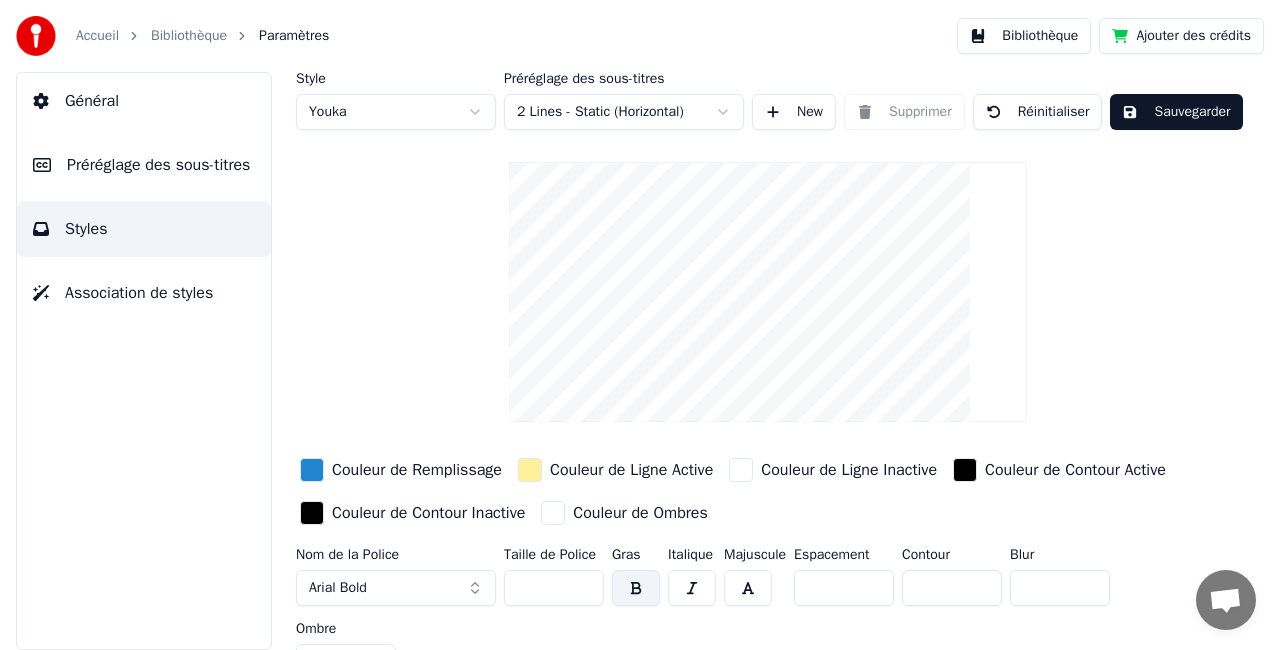 click on "Bibliothèque" at bounding box center (189, 36) 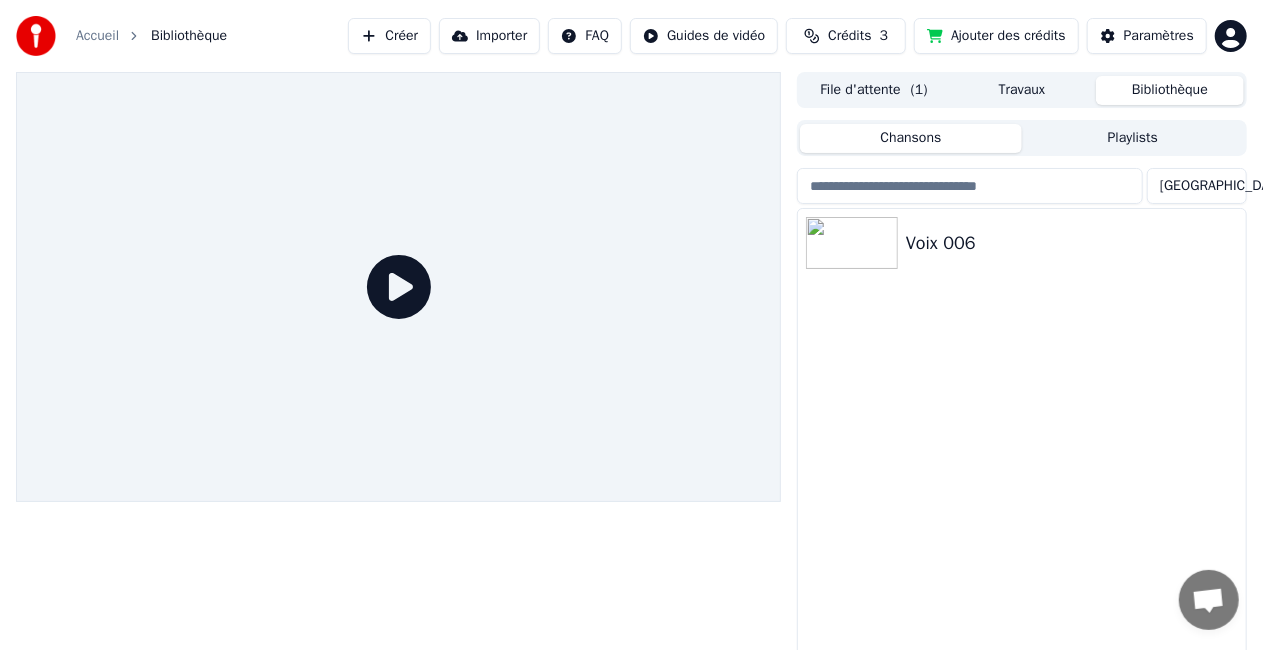 click on "Accueil" at bounding box center (97, 36) 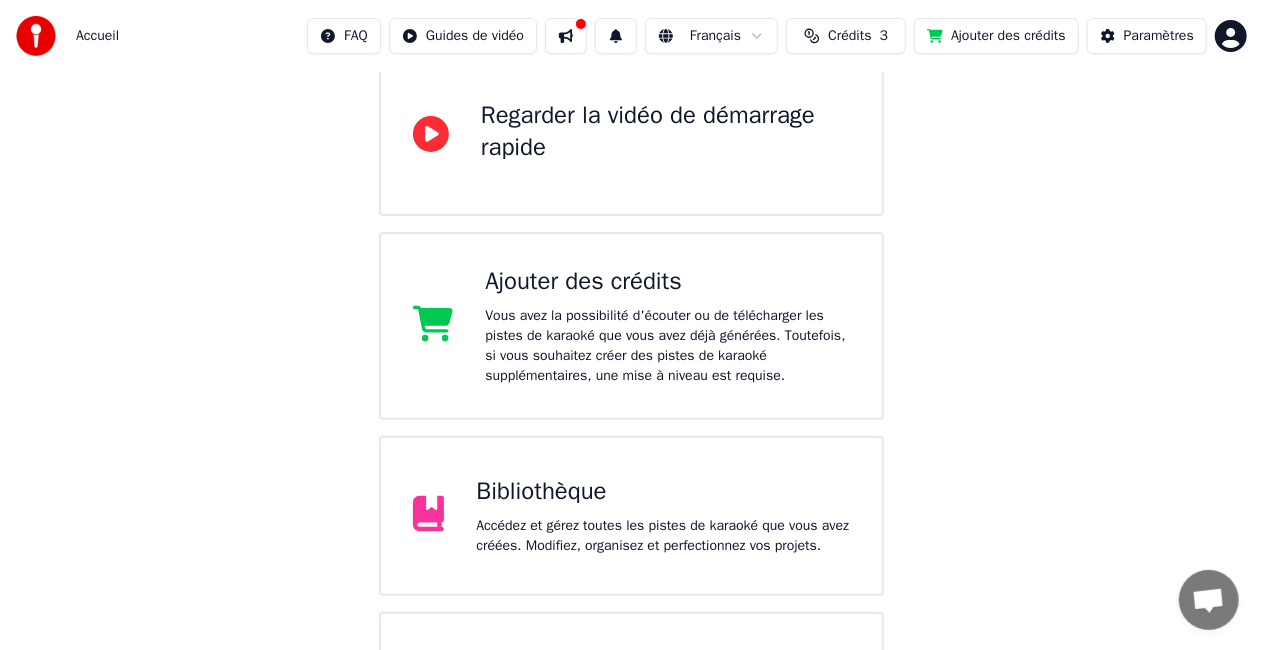 click on "Bibliothèque Accédez et gérez toutes les pistes de karaoké que vous avez créées. Modifiez, organisez et perfectionnez vos projets." at bounding box center [631, 516] 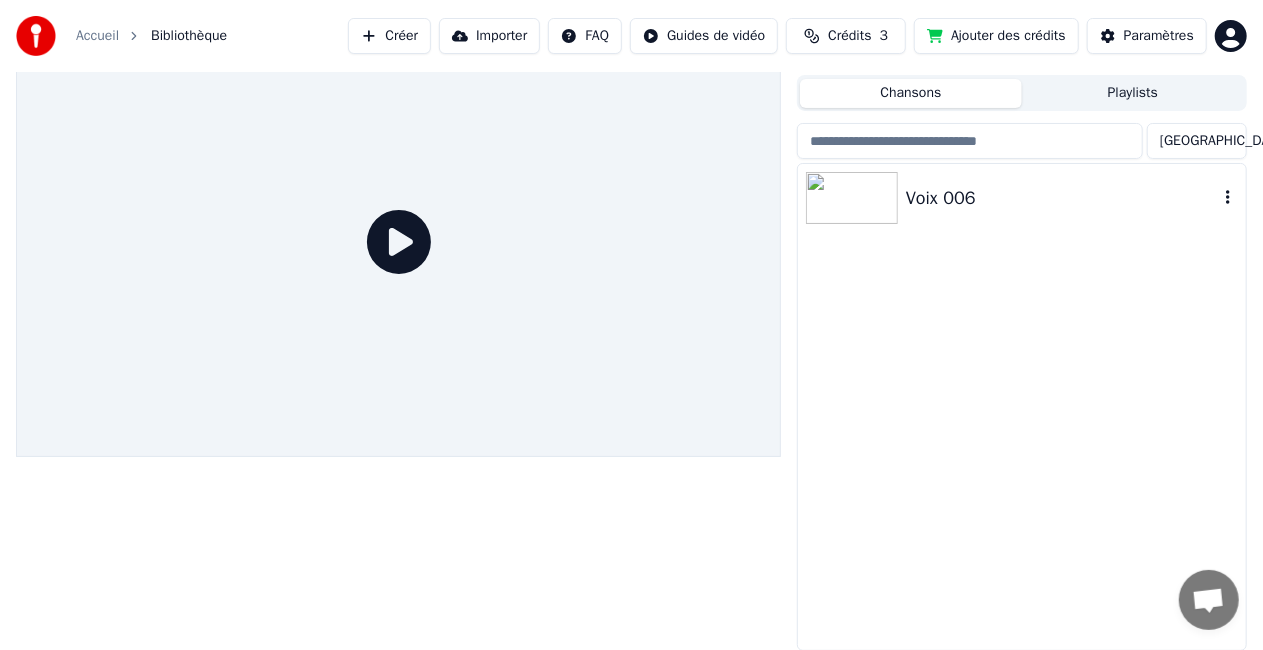 click 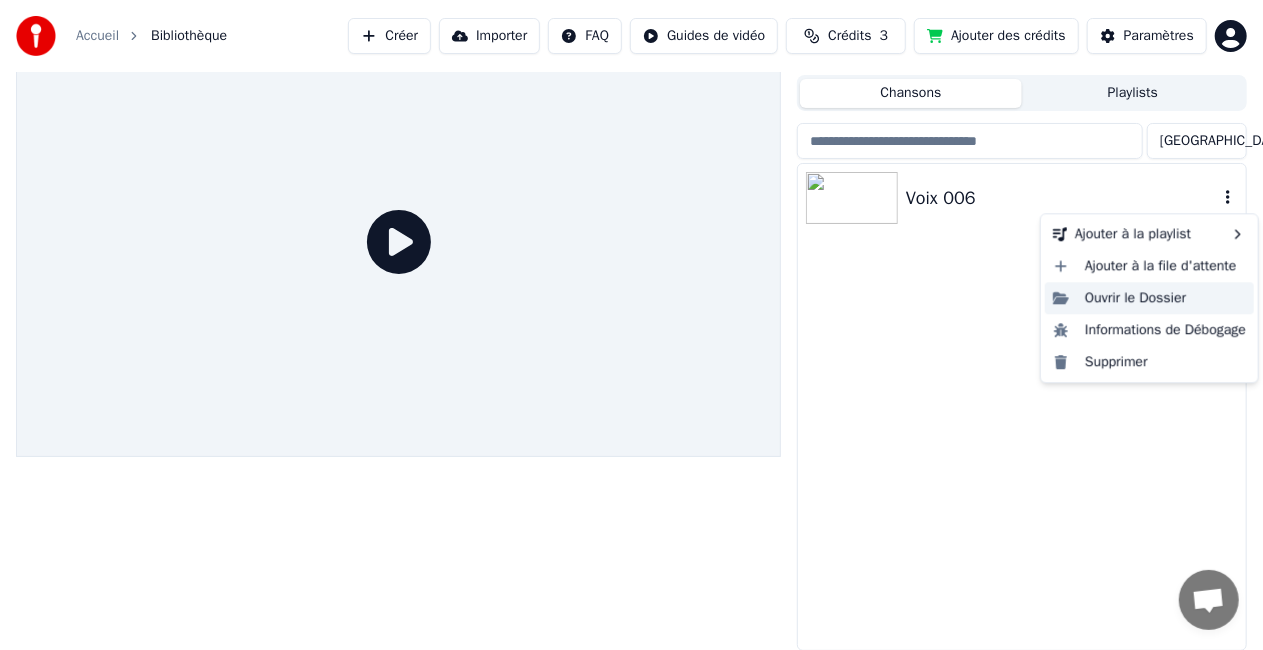 click on "Ouvrir le Dossier" at bounding box center [1149, 298] 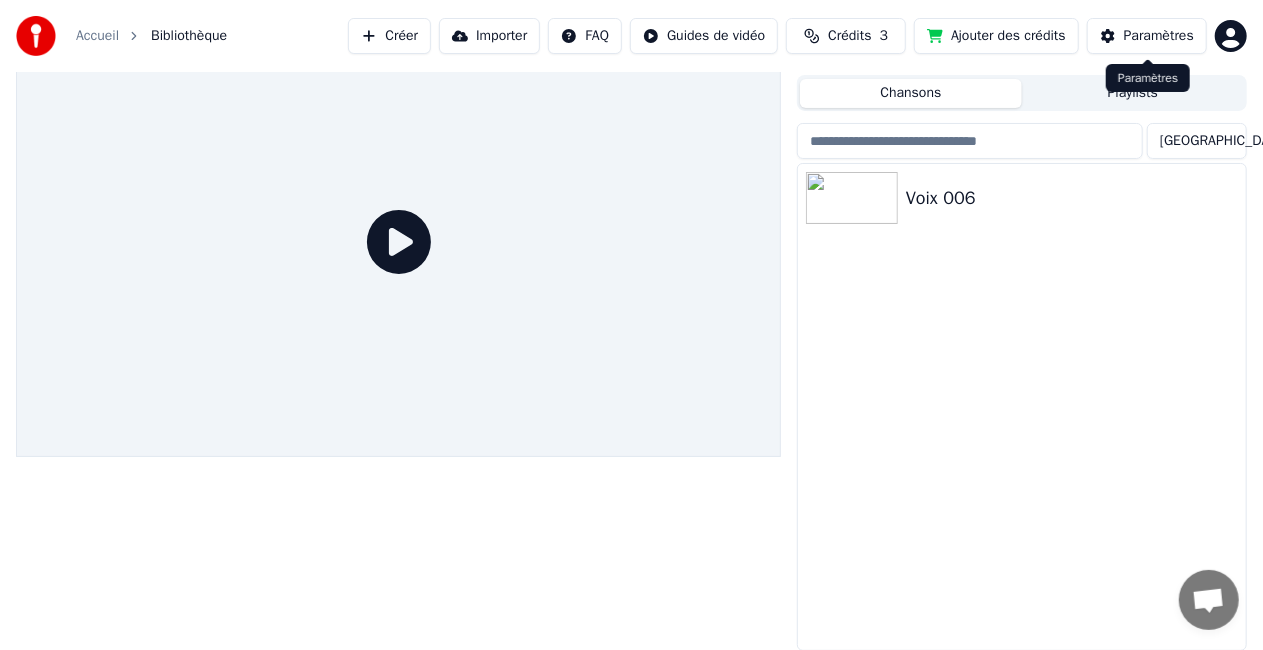 click on "Paramètres" at bounding box center (1147, 36) 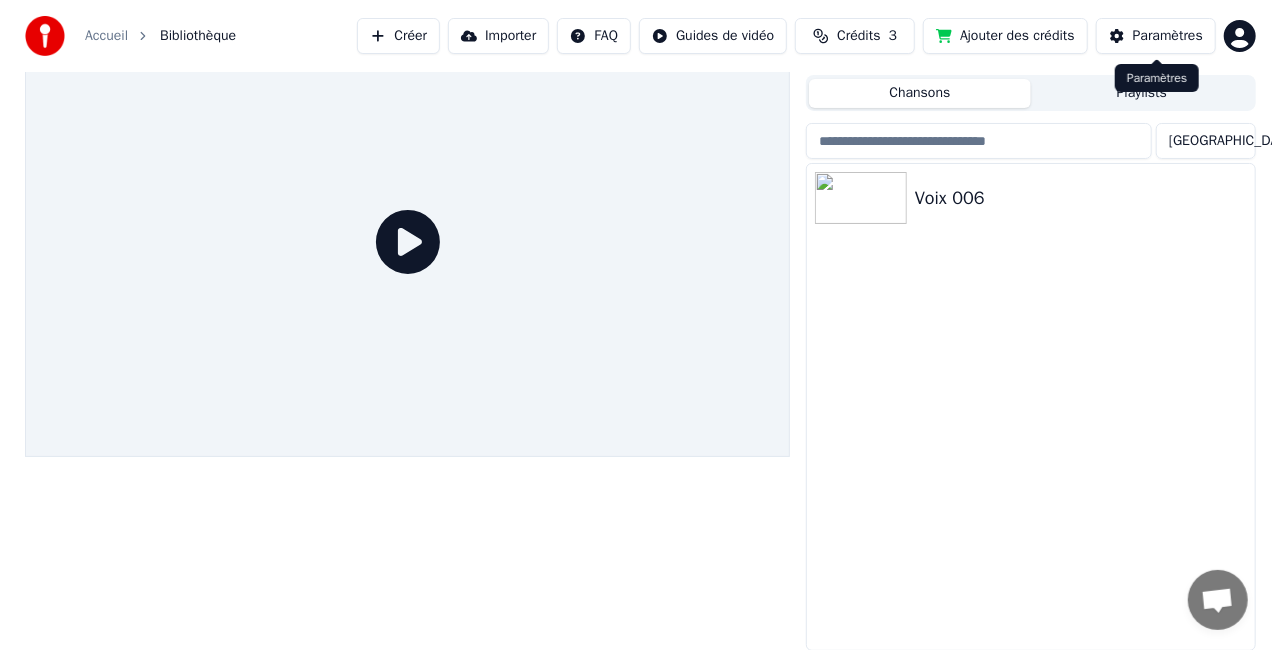 scroll, scrollTop: 0, scrollLeft: 0, axis: both 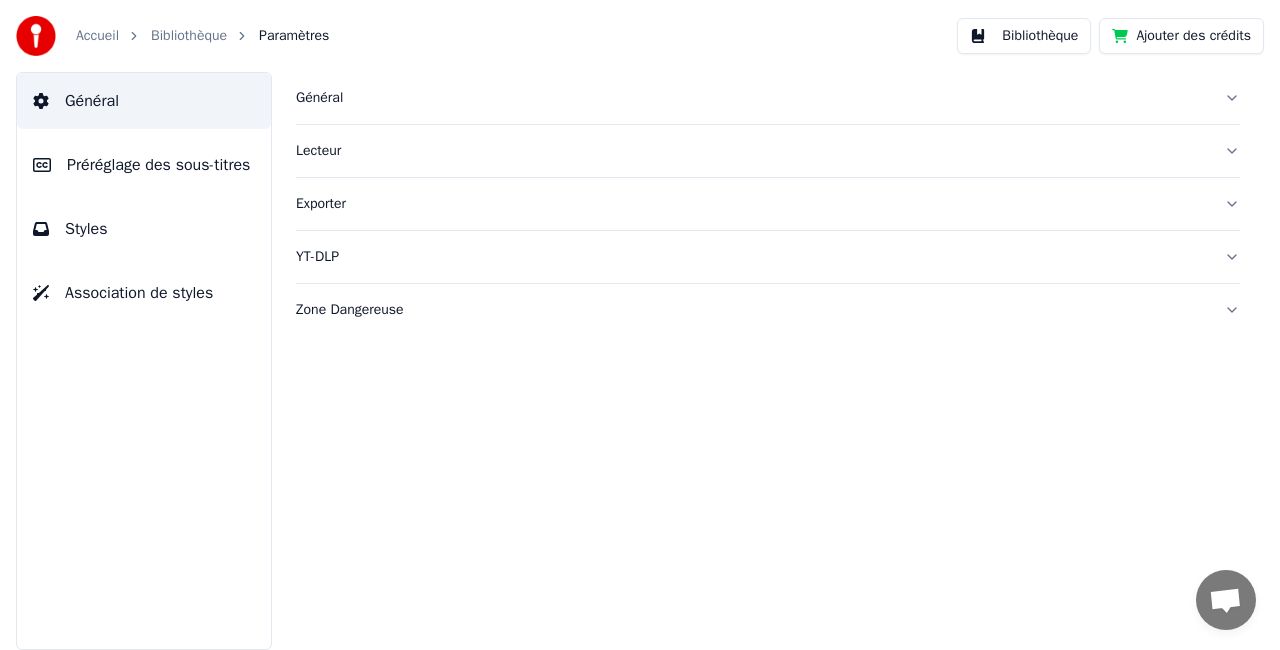 click on "Préréglage des sous-titres" at bounding box center [144, 165] 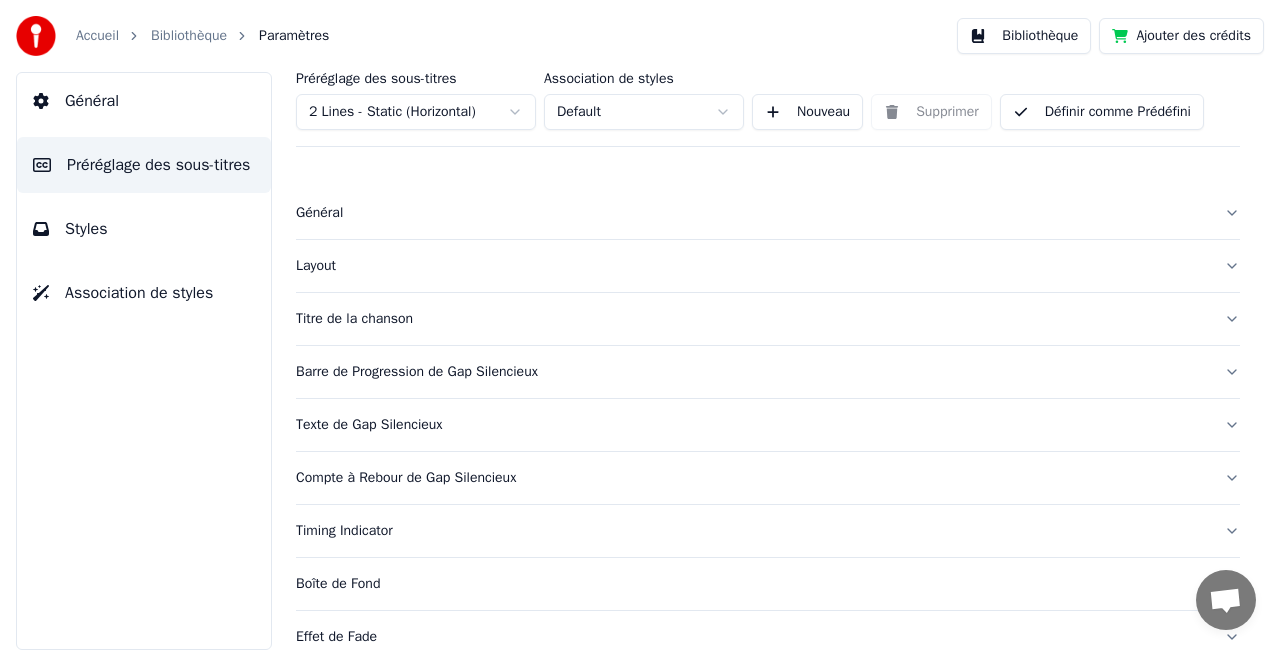 click on "Titre de la chanson" at bounding box center [768, 319] 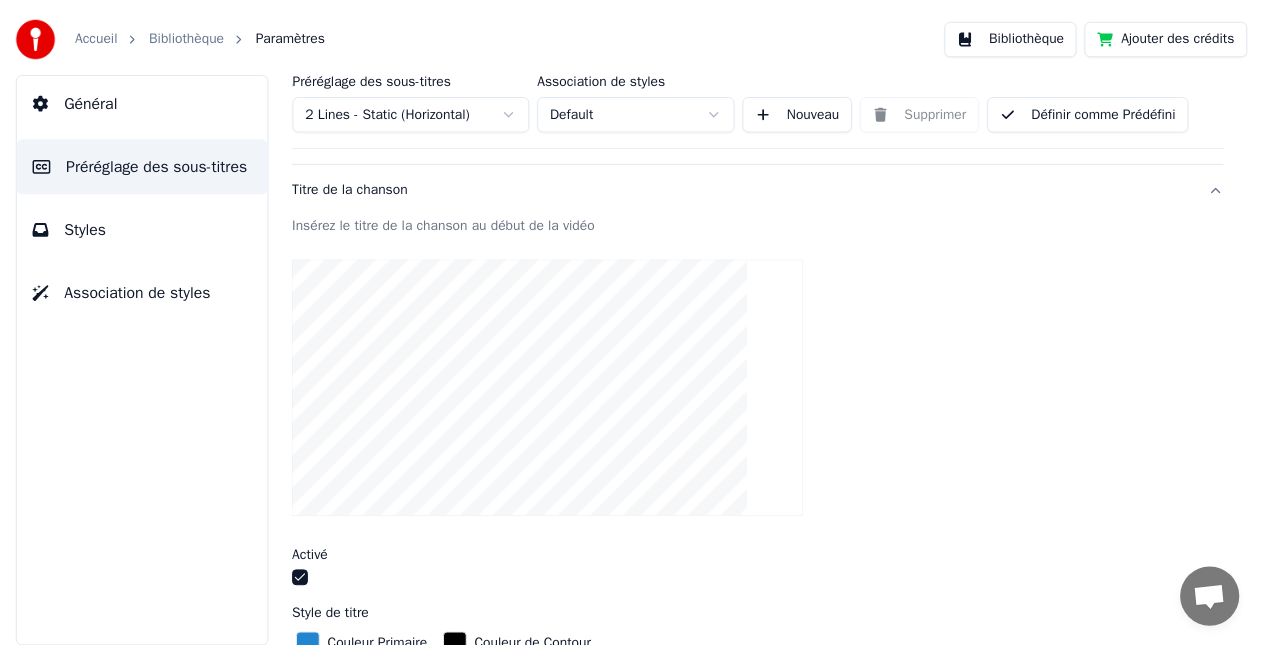 scroll, scrollTop: 100, scrollLeft: 0, axis: vertical 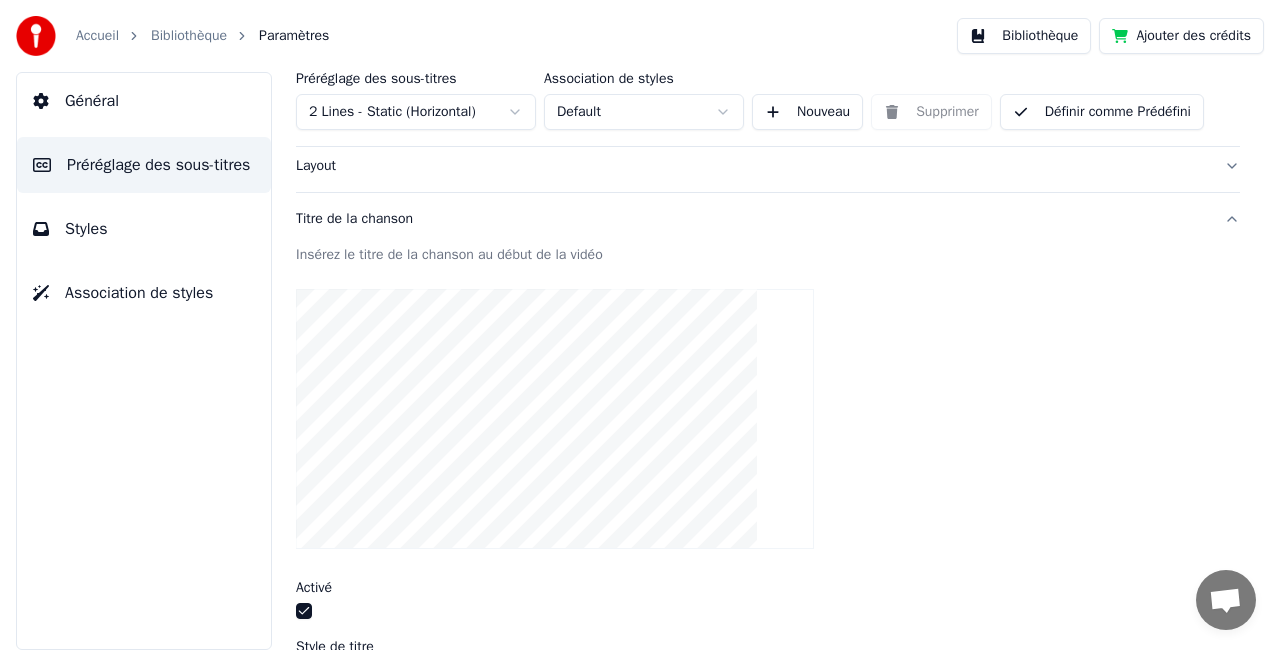 click on "Bibliothèque" at bounding box center [189, 36] 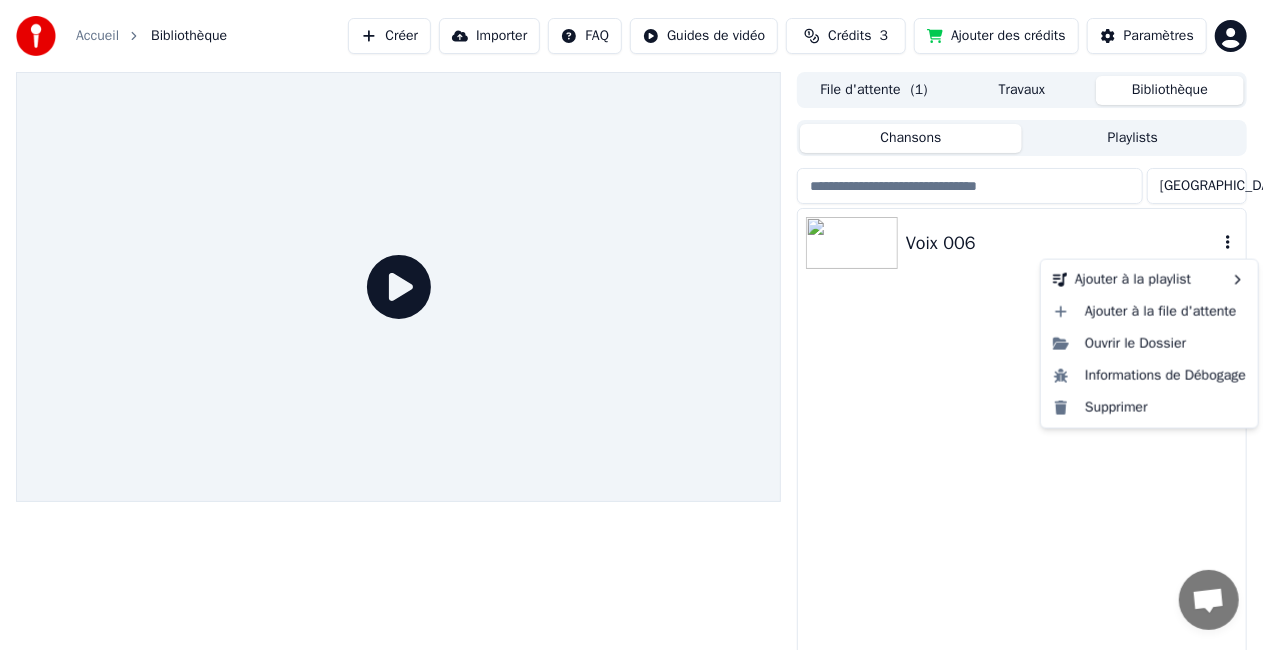 click 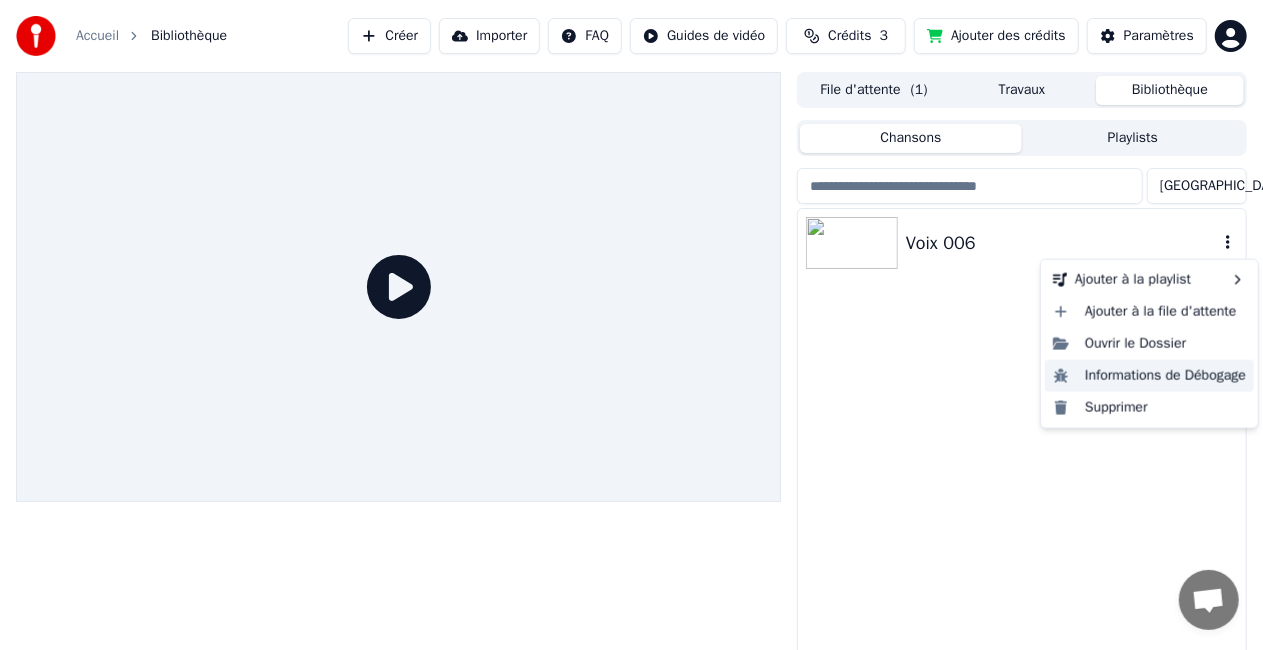 click on "Informations de Débogage" at bounding box center [1149, 376] 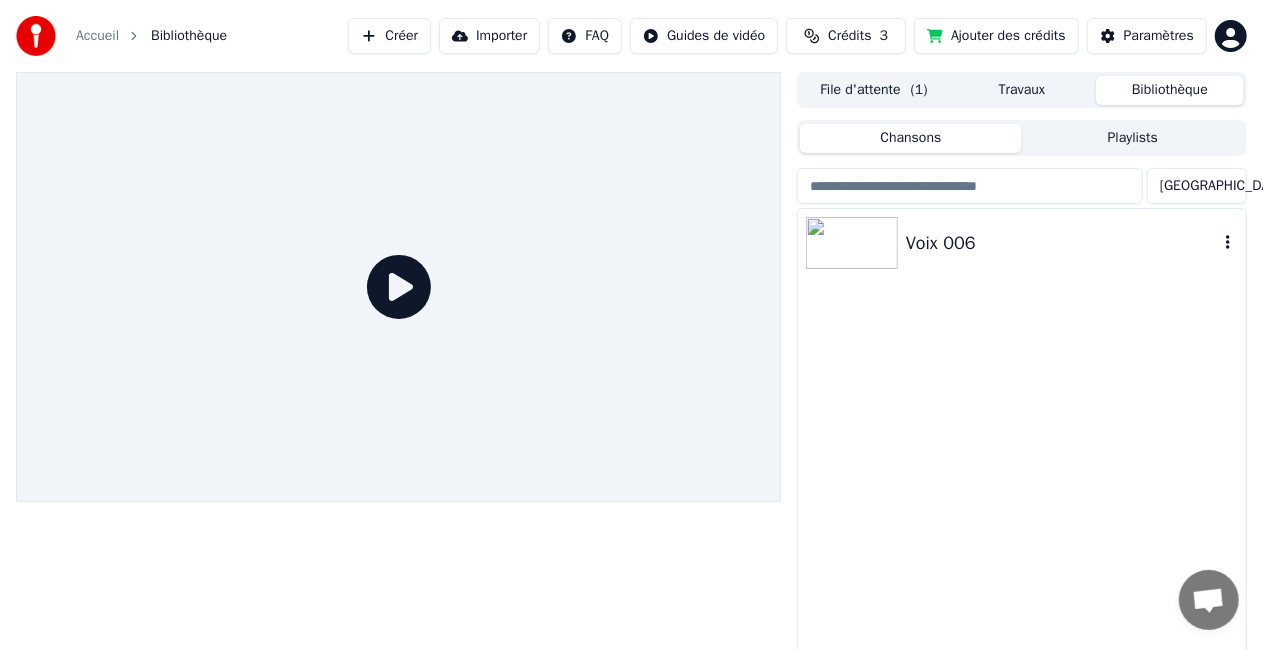 click 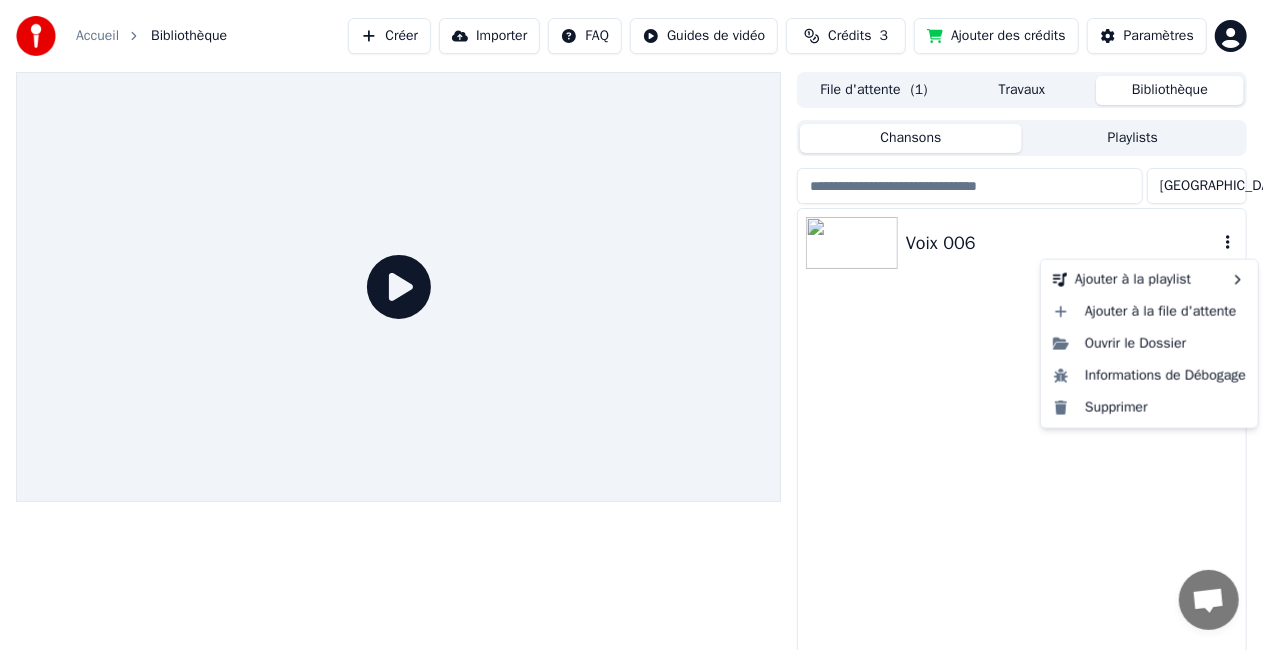 click 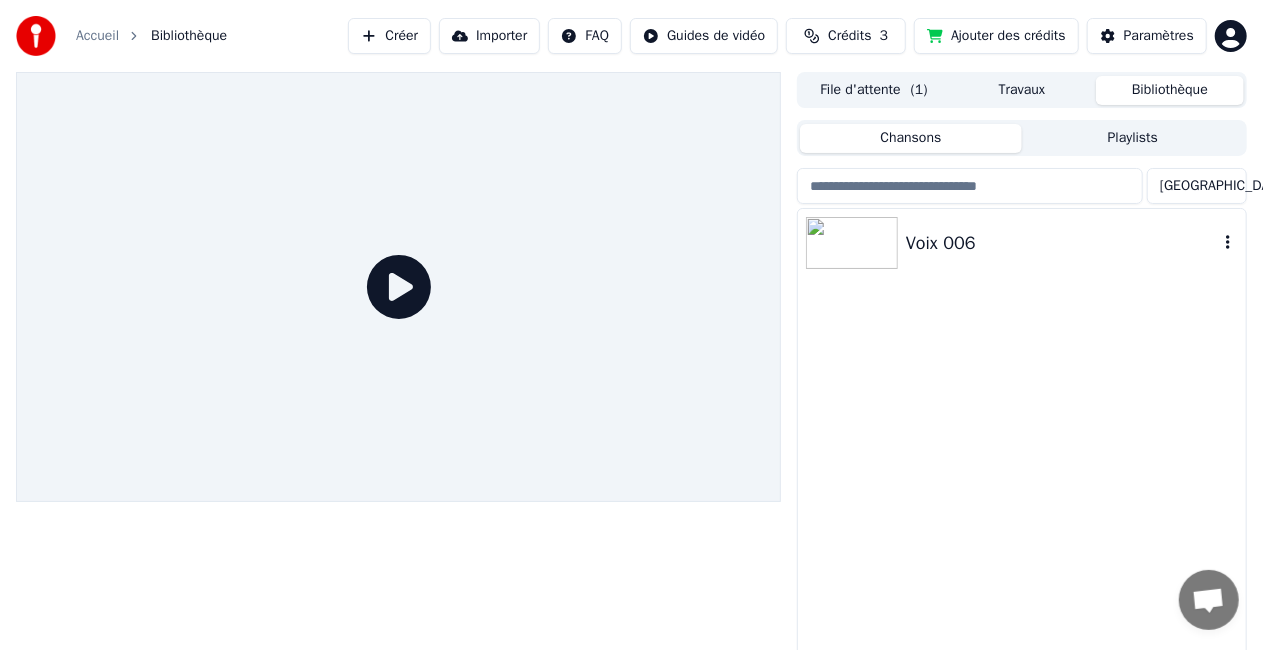 click on "Voix 006" at bounding box center (1062, 243) 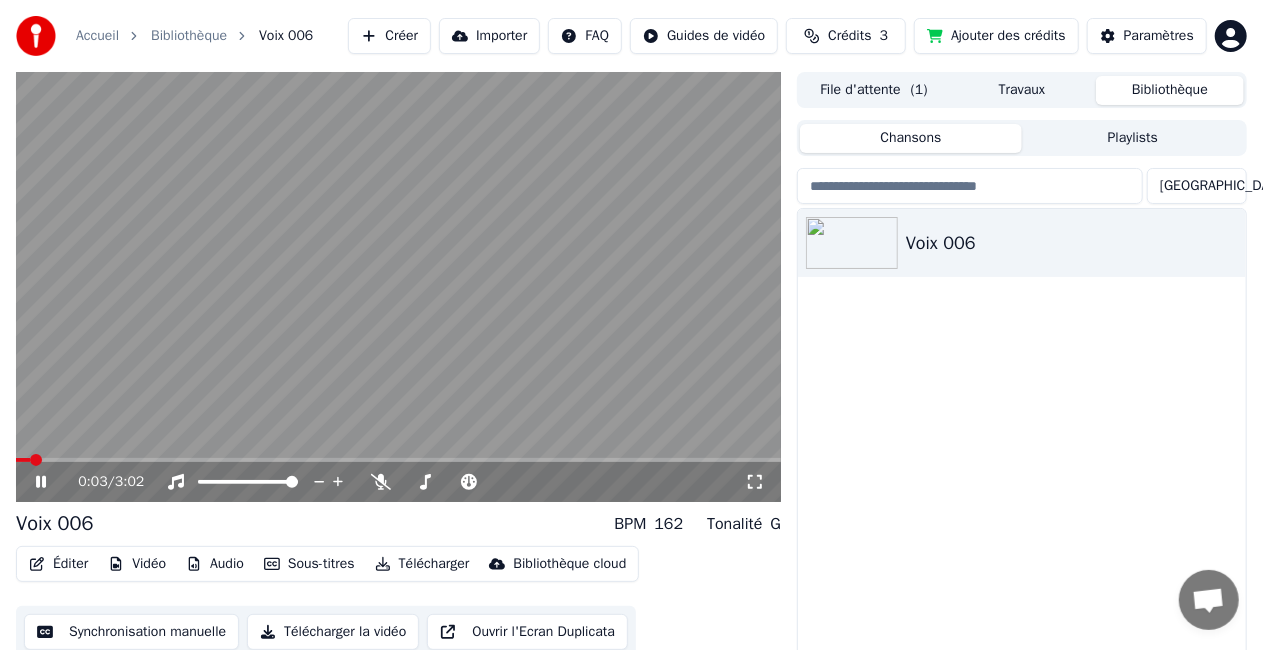 click 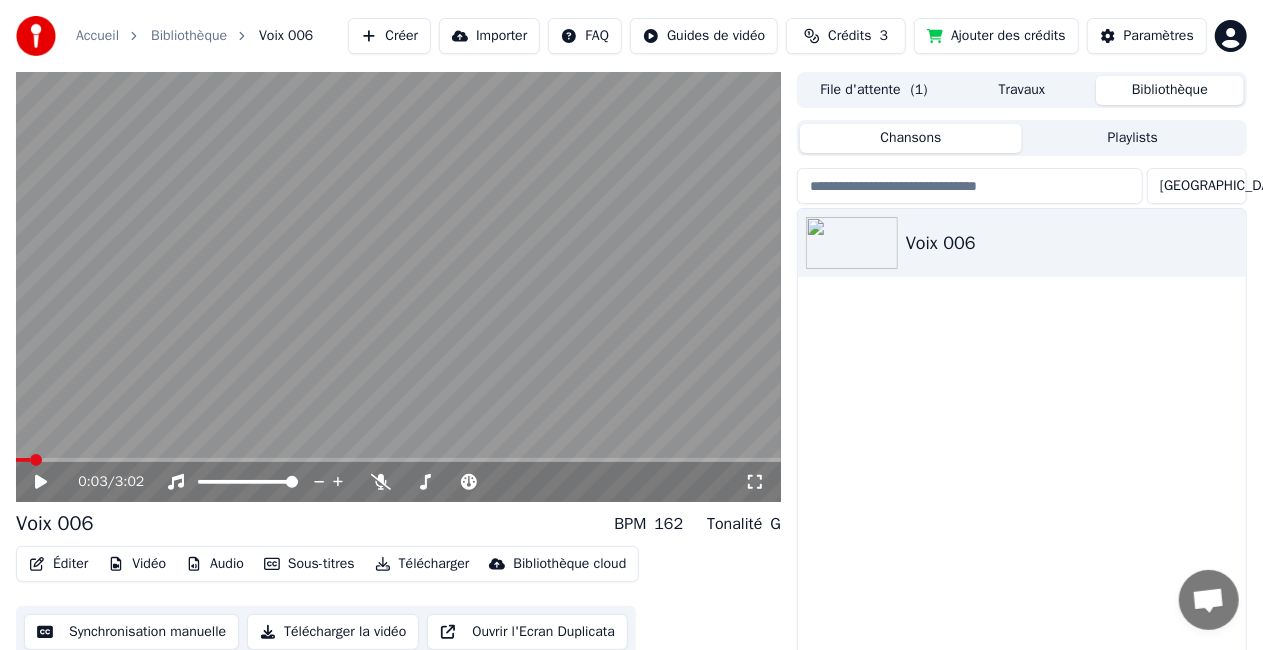 scroll, scrollTop: 45, scrollLeft: 0, axis: vertical 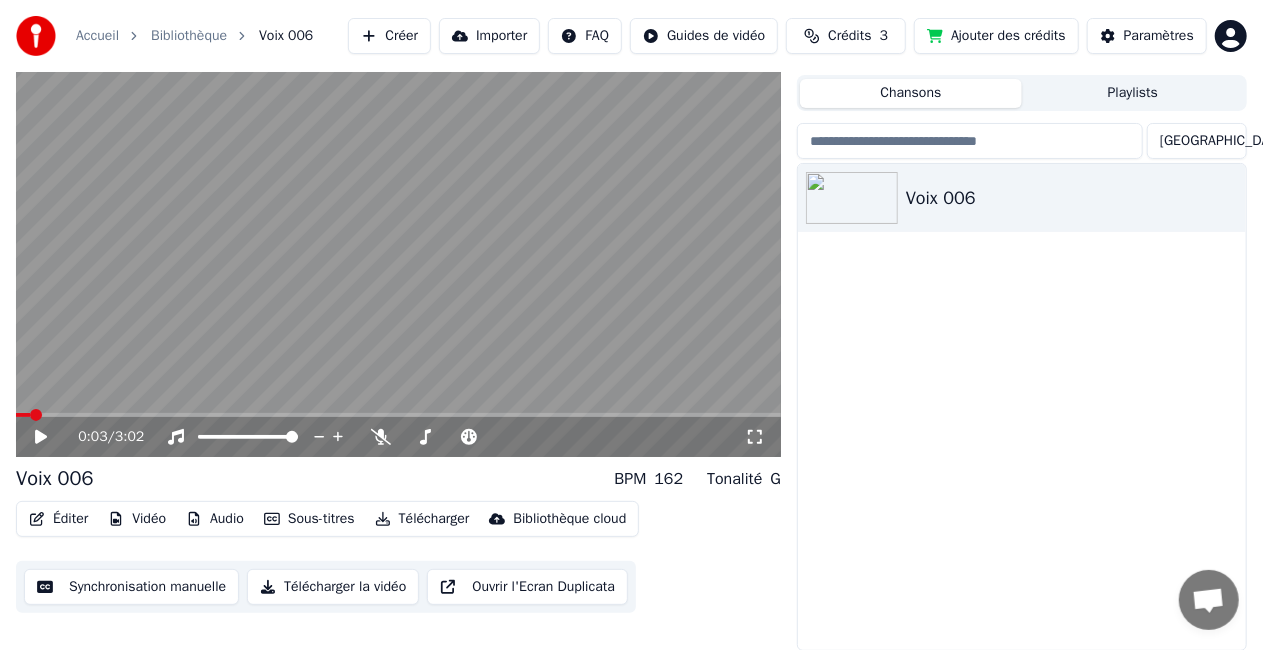 click on "Synchronisation manuelle" at bounding box center (131, 587) 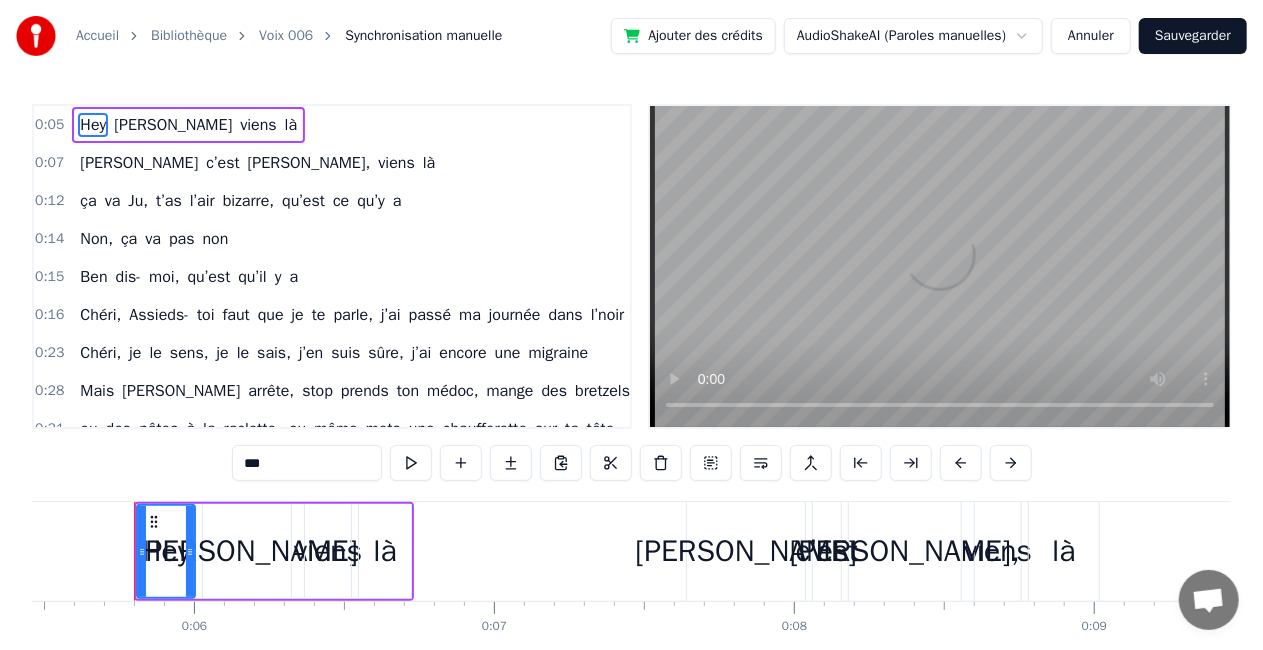 scroll, scrollTop: 0, scrollLeft: 1640, axis: horizontal 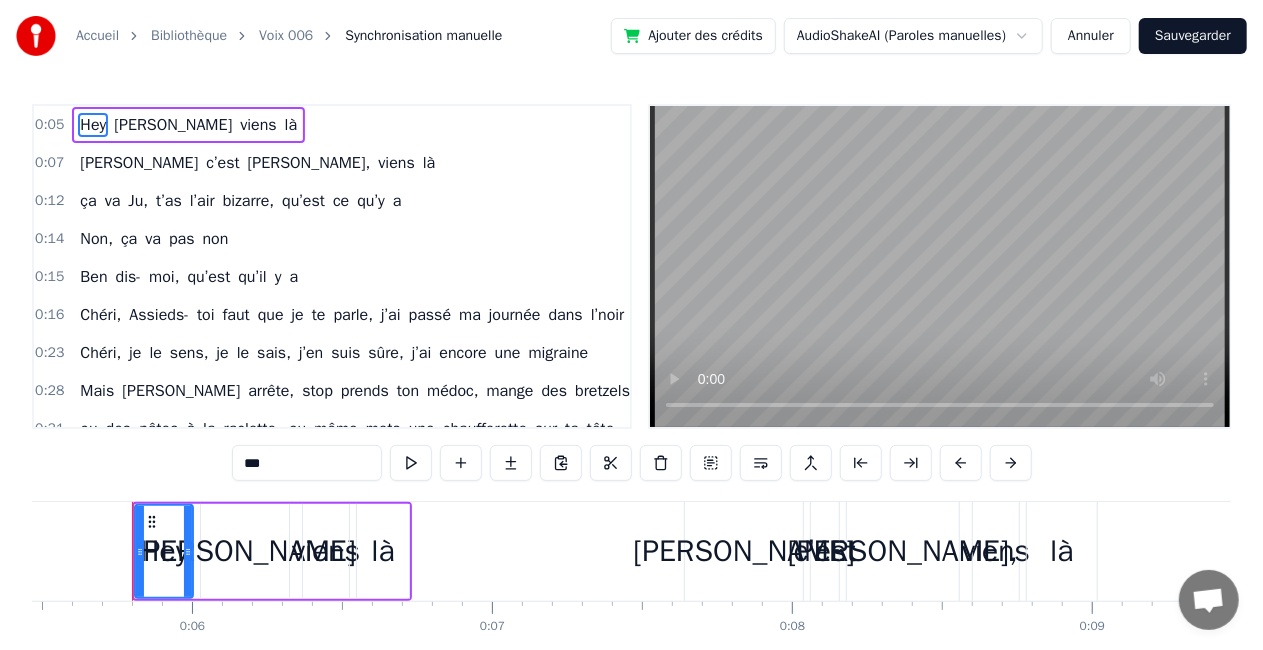 click on "Voix 006" at bounding box center (286, 36) 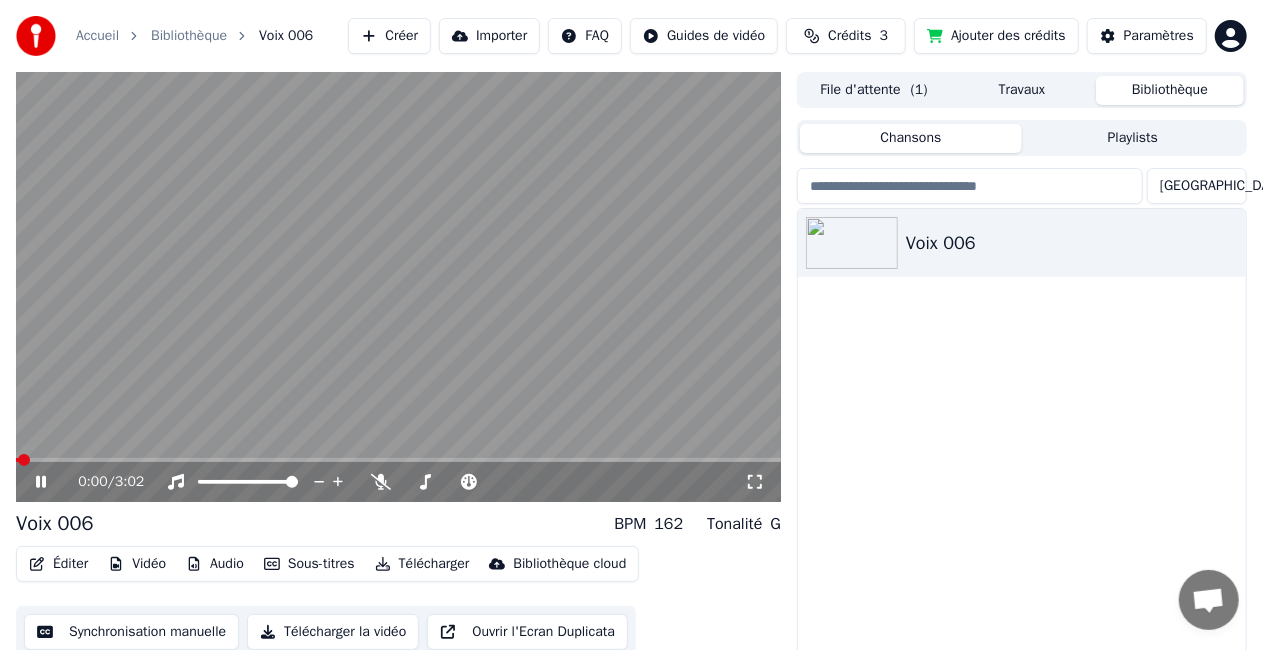 click 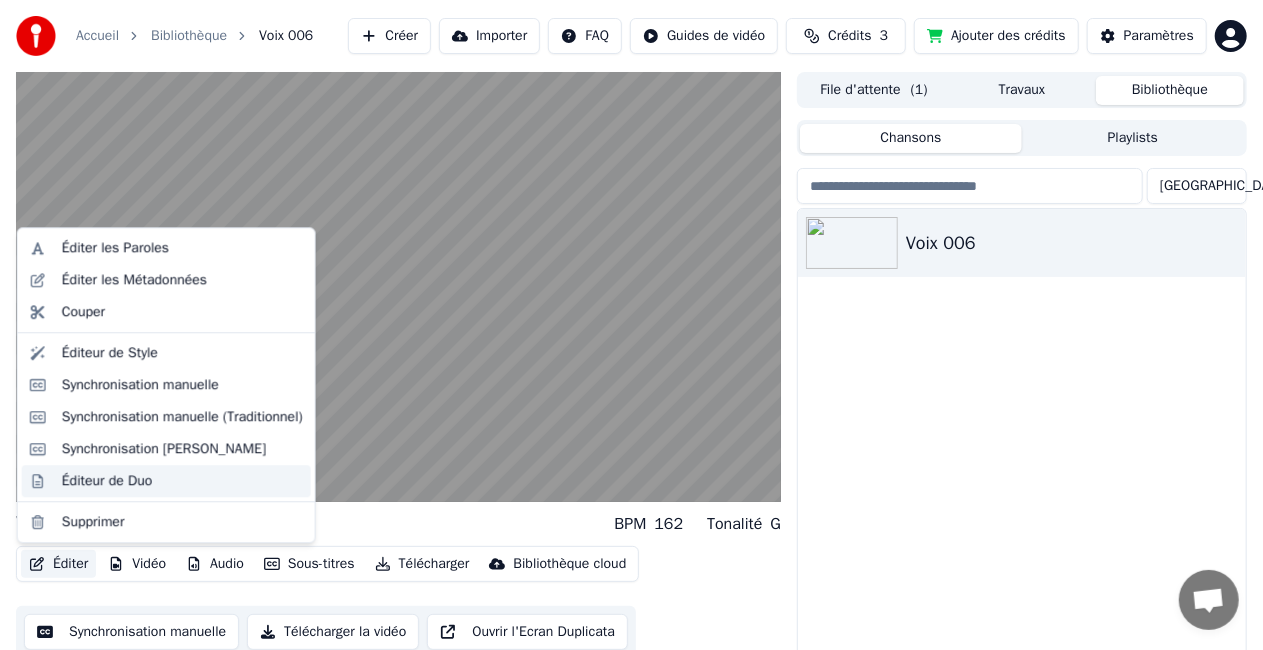 click on "Éditeur de Duo" at bounding box center [107, 481] 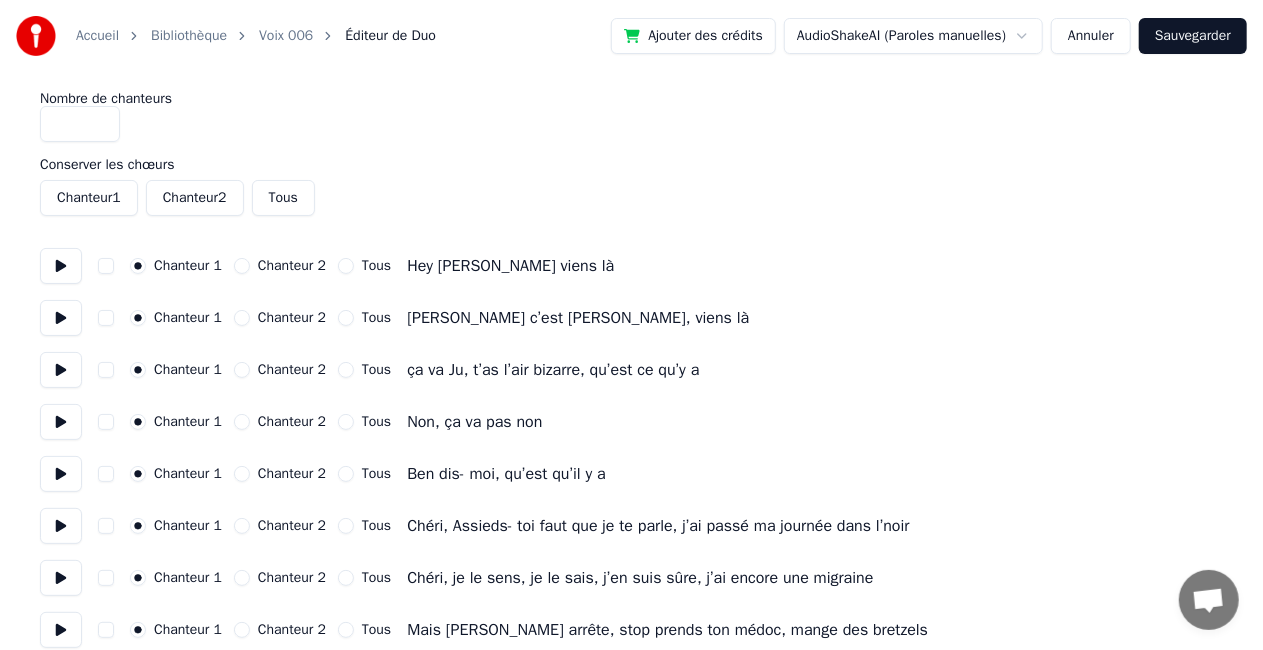 click on "Chanteur 2" at bounding box center [242, 370] 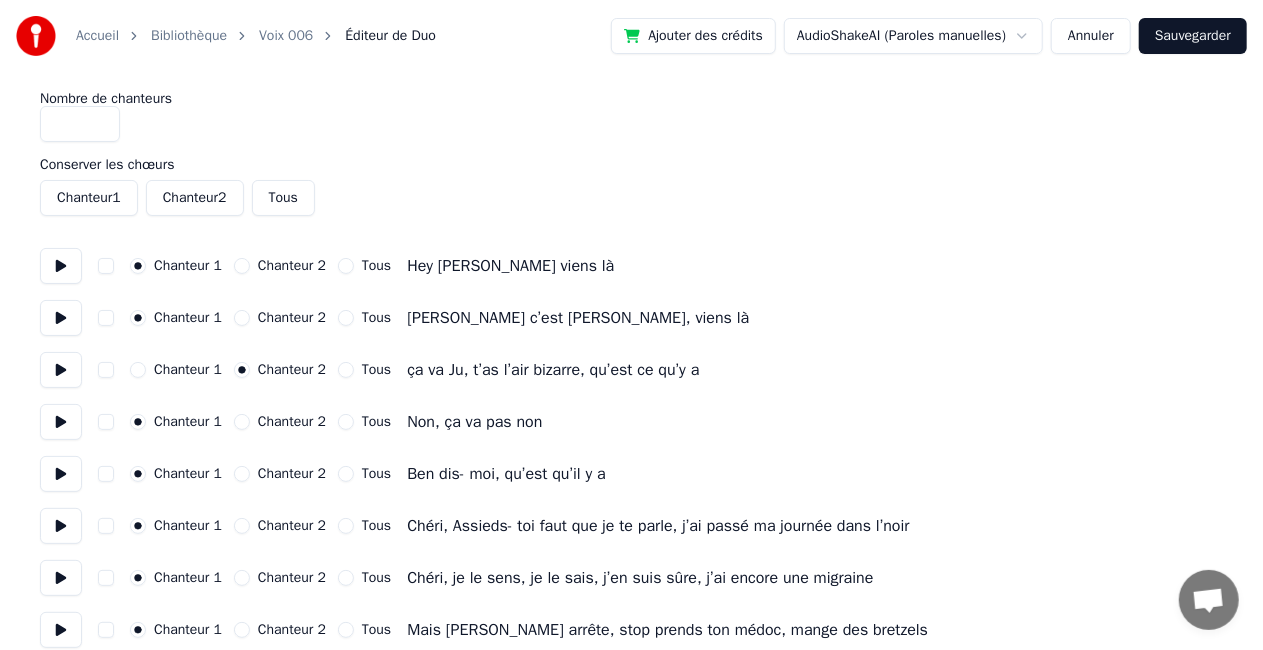 click on "Chanteur 2" at bounding box center (242, 474) 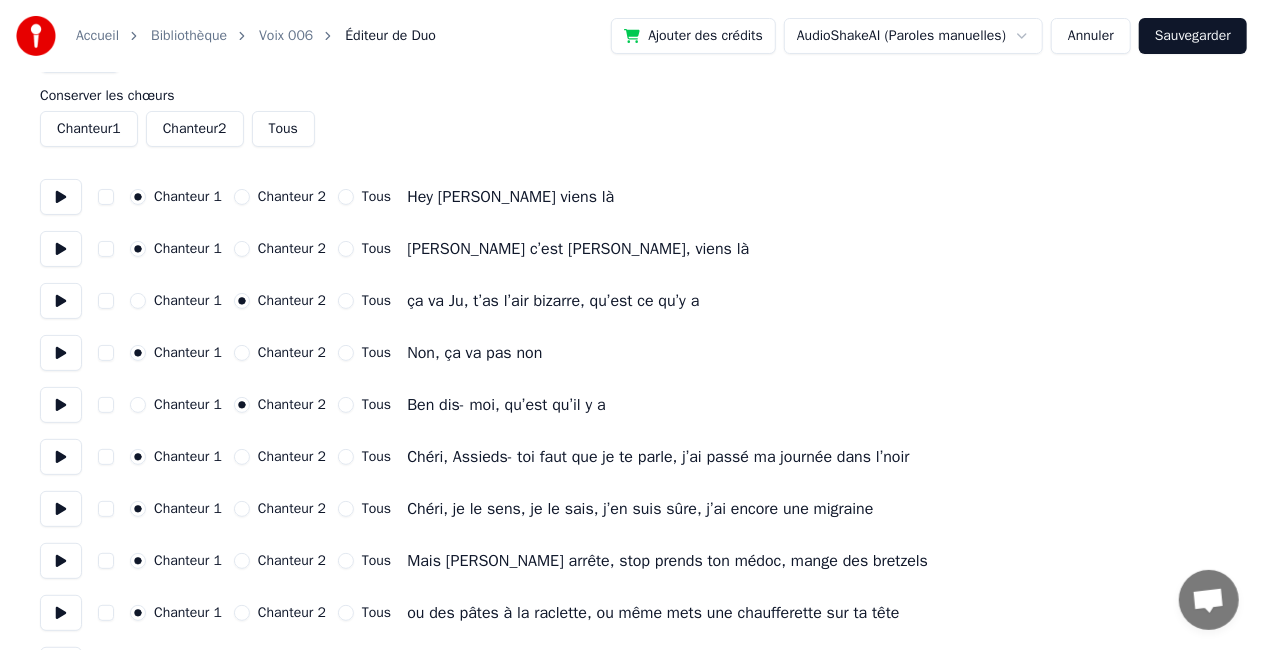 scroll, scrollTop: 100, scrollLeft: 0, axis: vertical 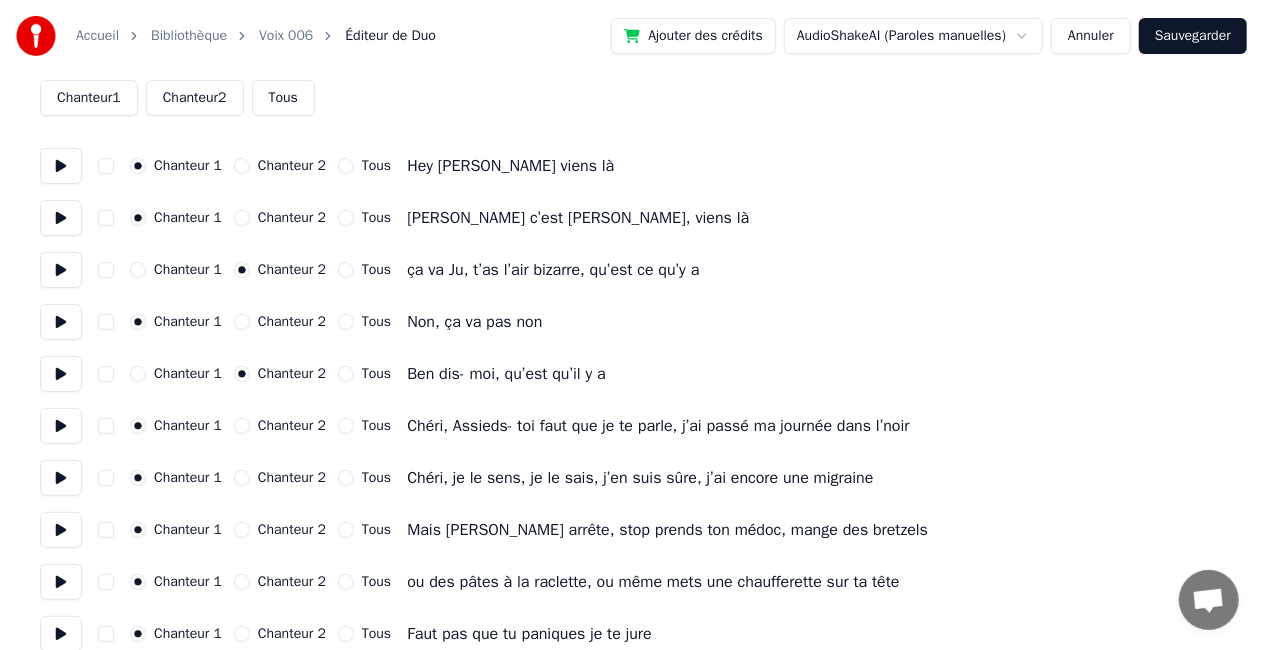 click on "Chanteur 2" at bounding box center [242, 530] 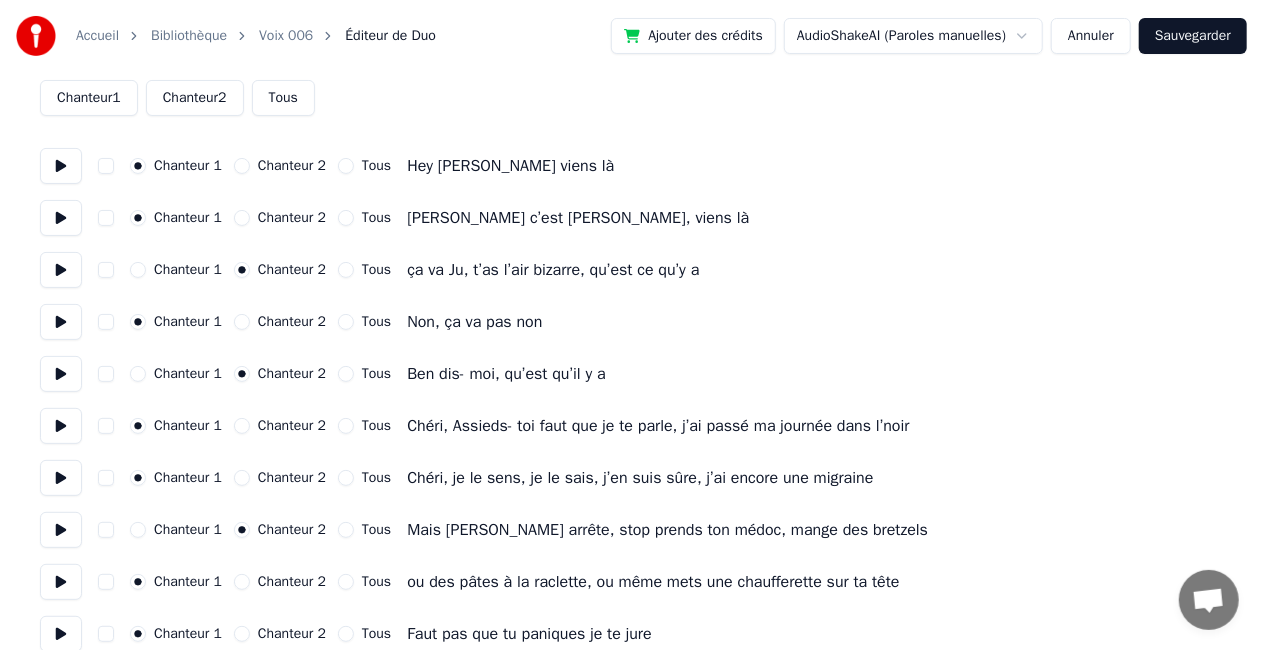 click on "Chanteur 2" at bounding box center [242, 582] 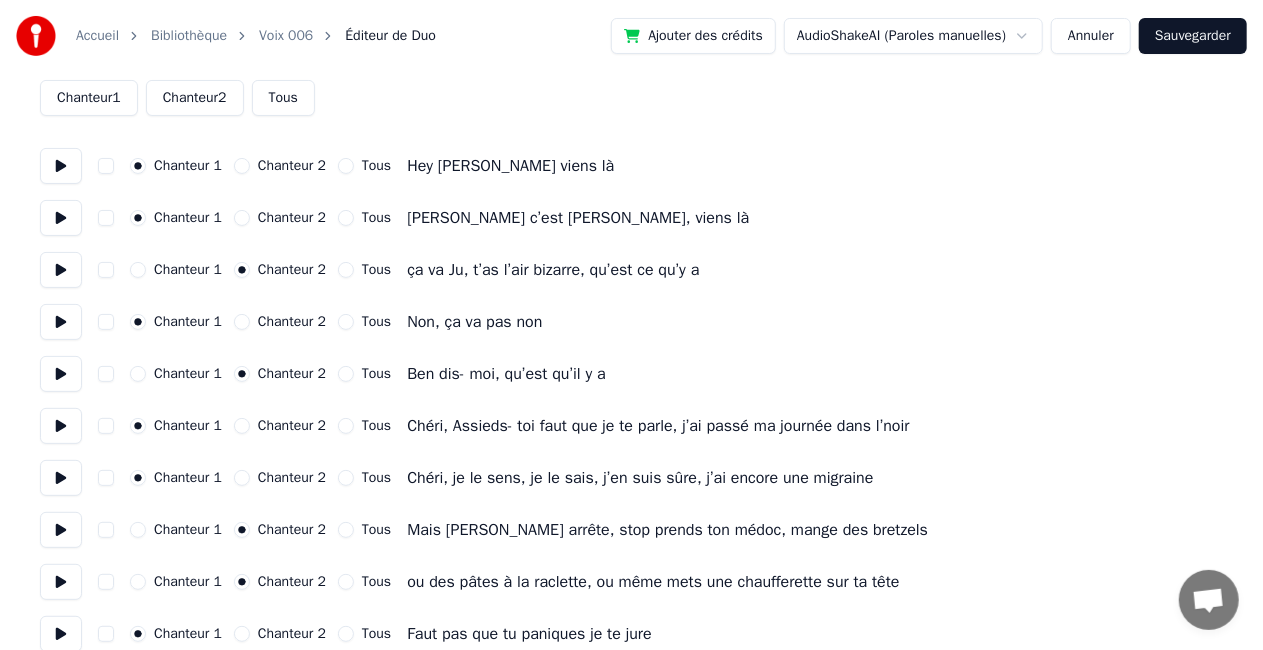 scroll, scrollTop: 200, scrollLeft: 0, axis: vertical 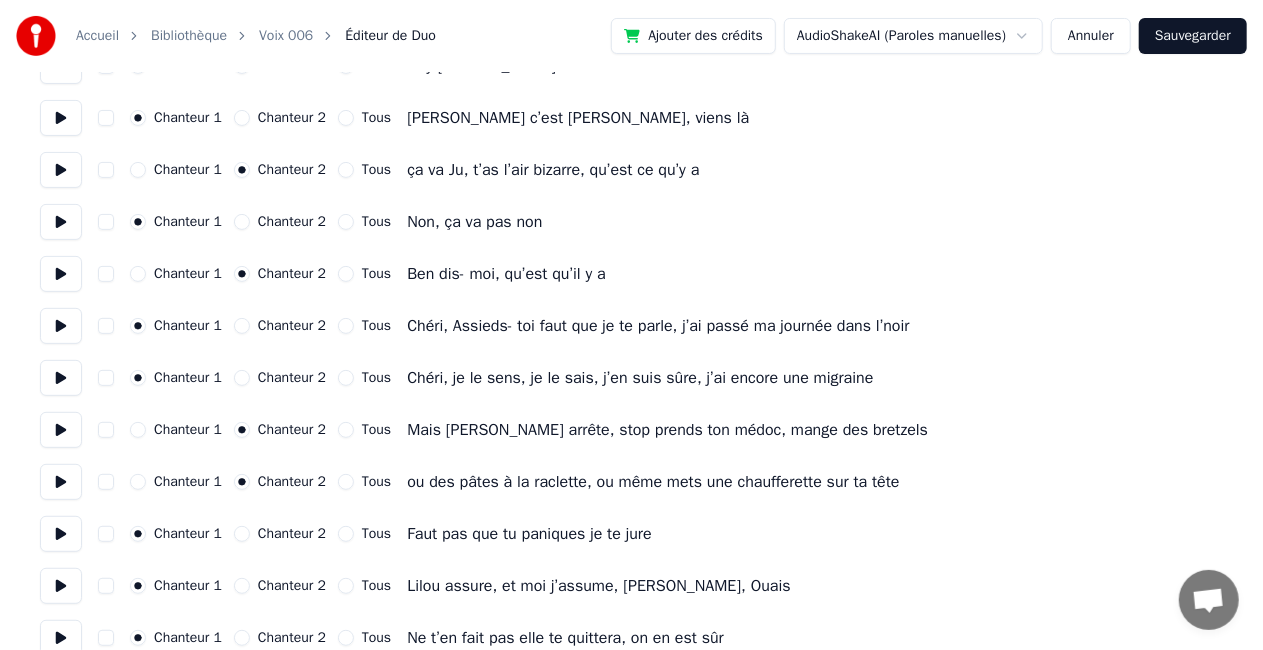 click on "Chanteur 2" at bounding box center [242, 534] 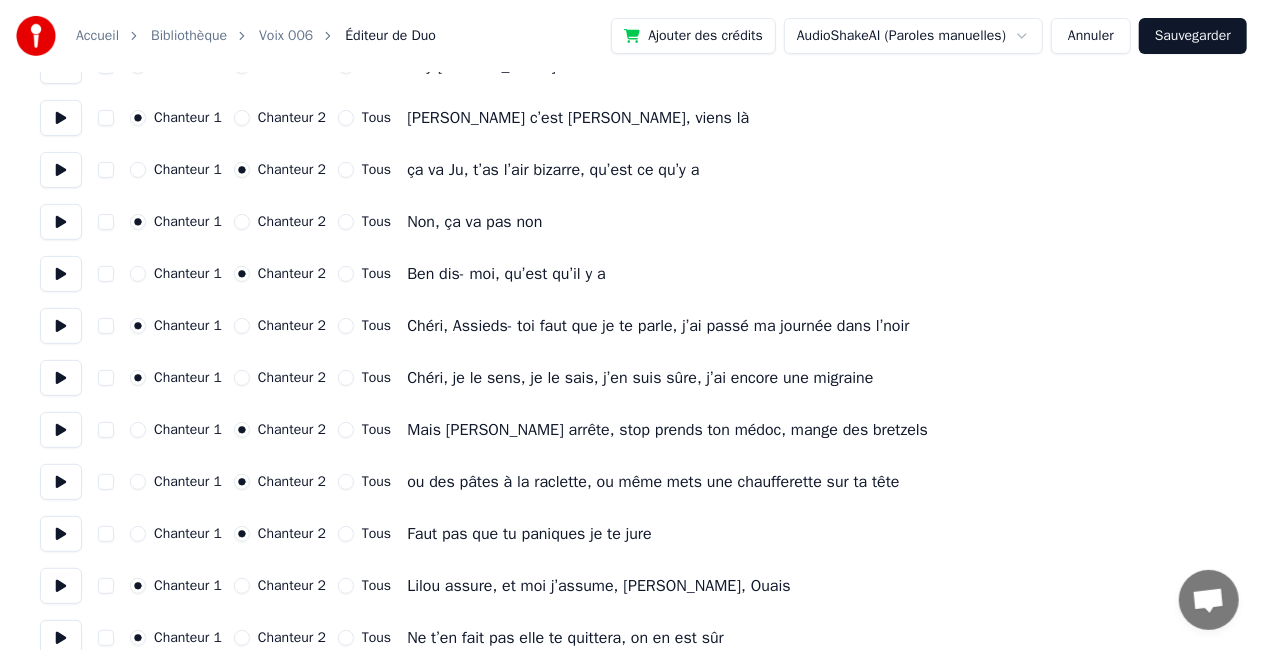 click on "Chanteur 2" at bounding box center [242, 586] 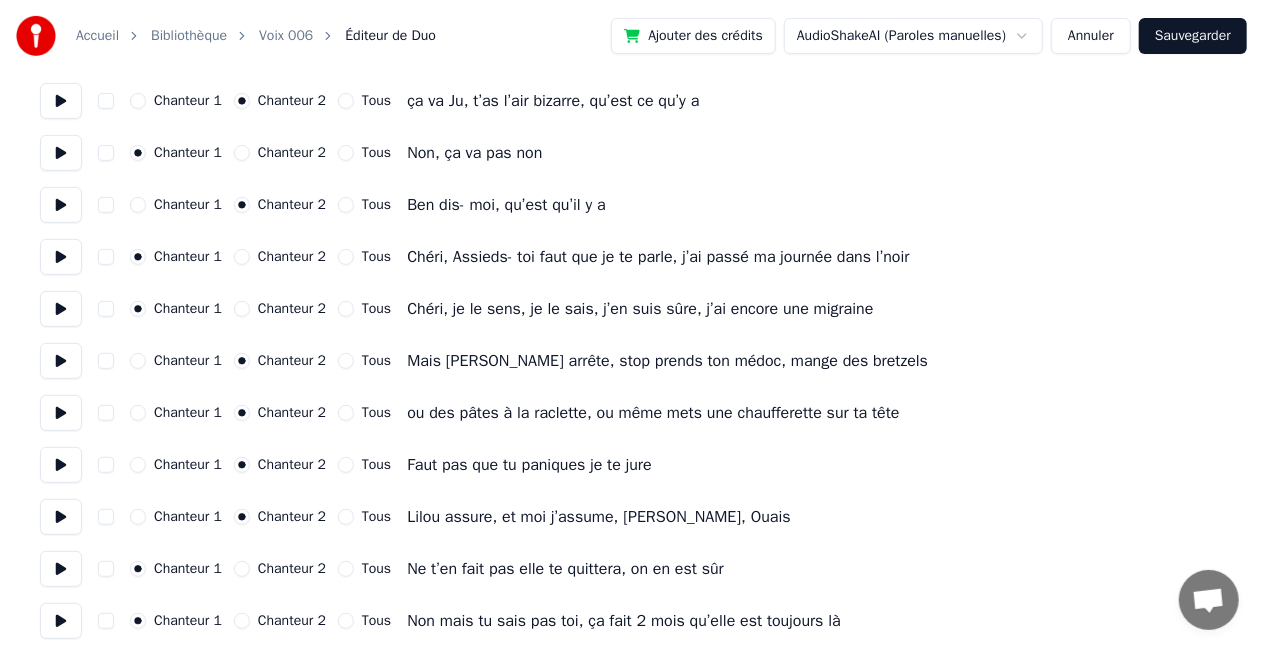 scroll, scrollTop: 300, scrollLeft: 0, axis: vertical 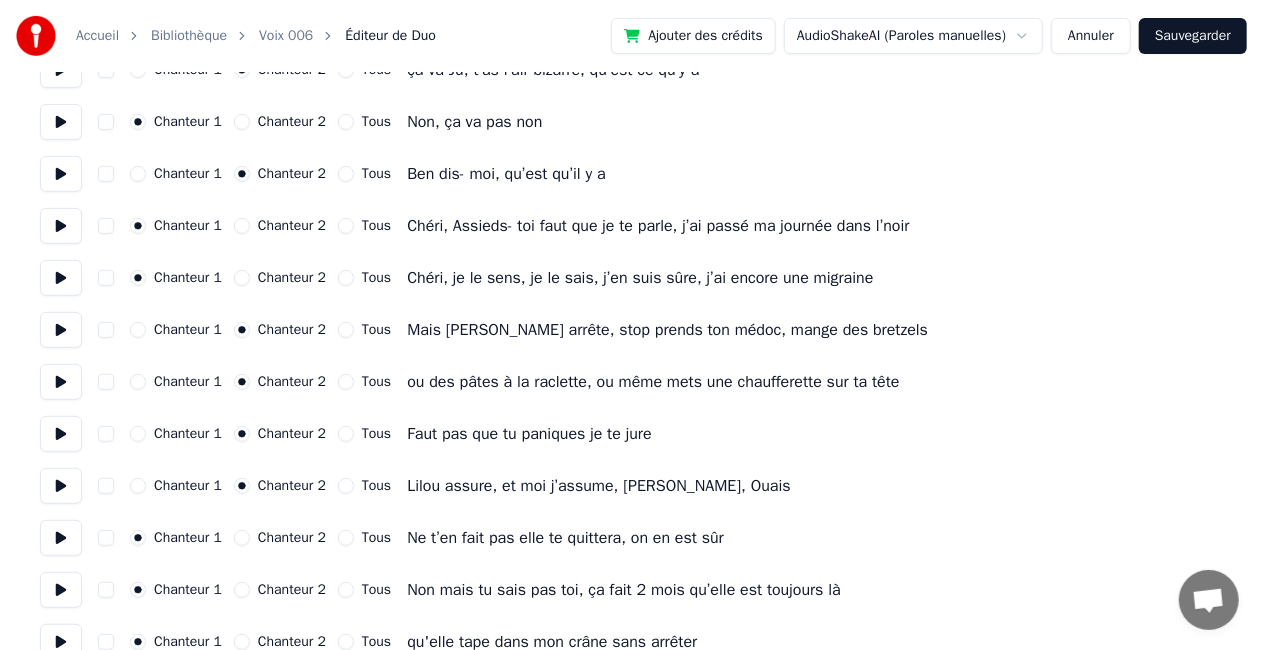 click on "Chanteur 2" at bounding box center (242, 538) 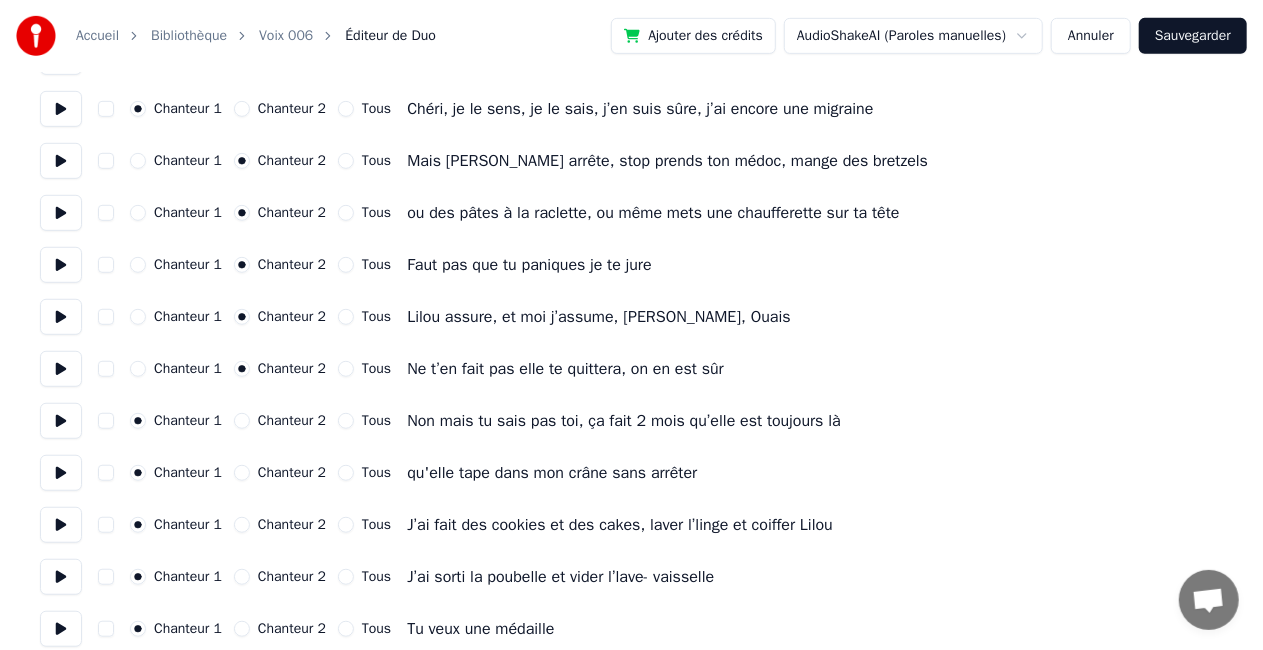 scroll, scrollTop: 500, scrollLeft: 0, axis: vertical 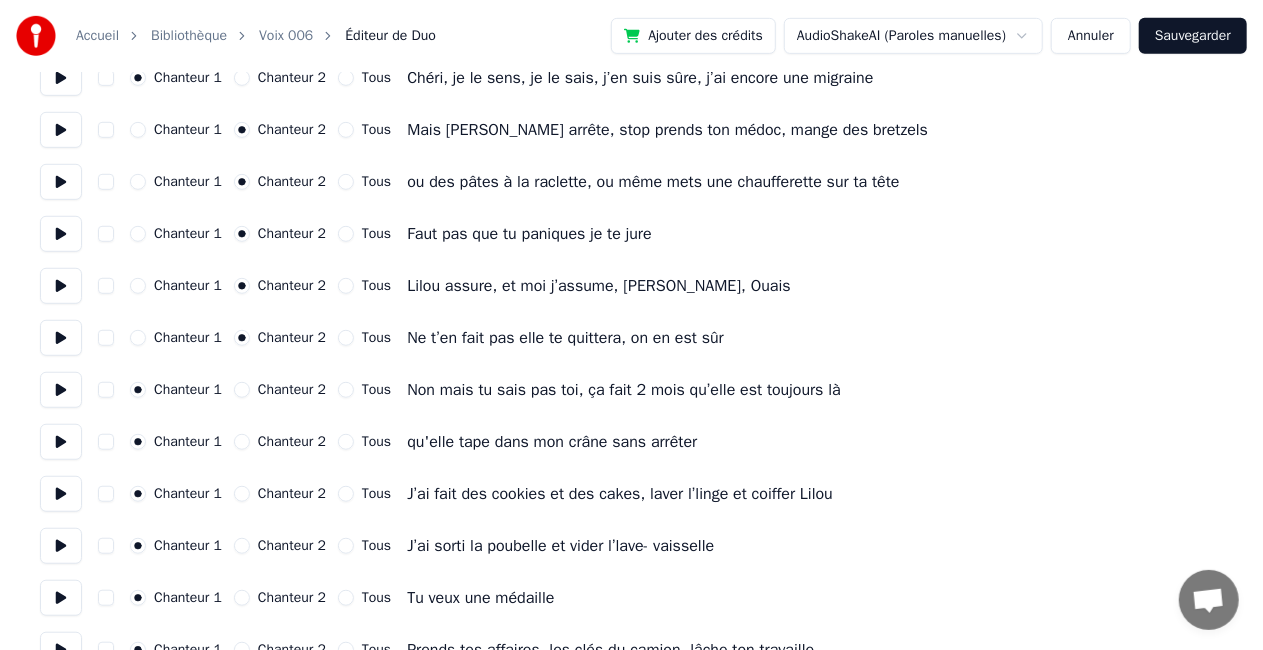 click on "Chanteur 2" at bounding box center (242, 546) 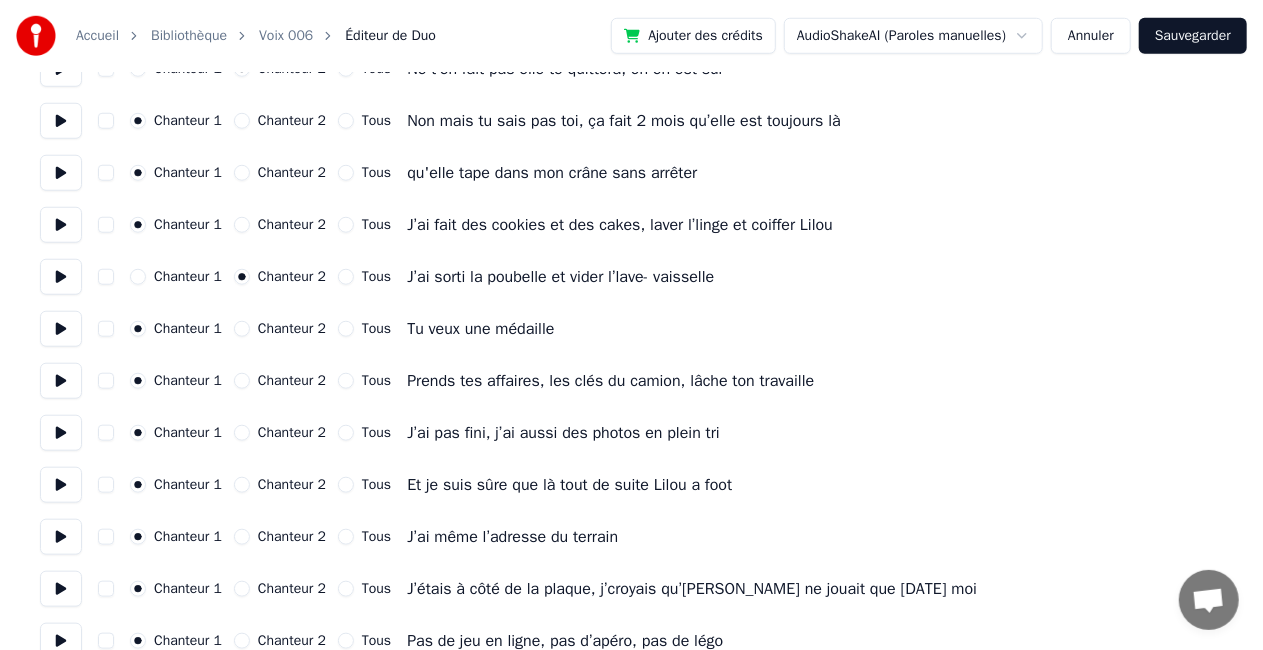scroll, scrollTop: 800, scrollLeft: 0, axis: vertical 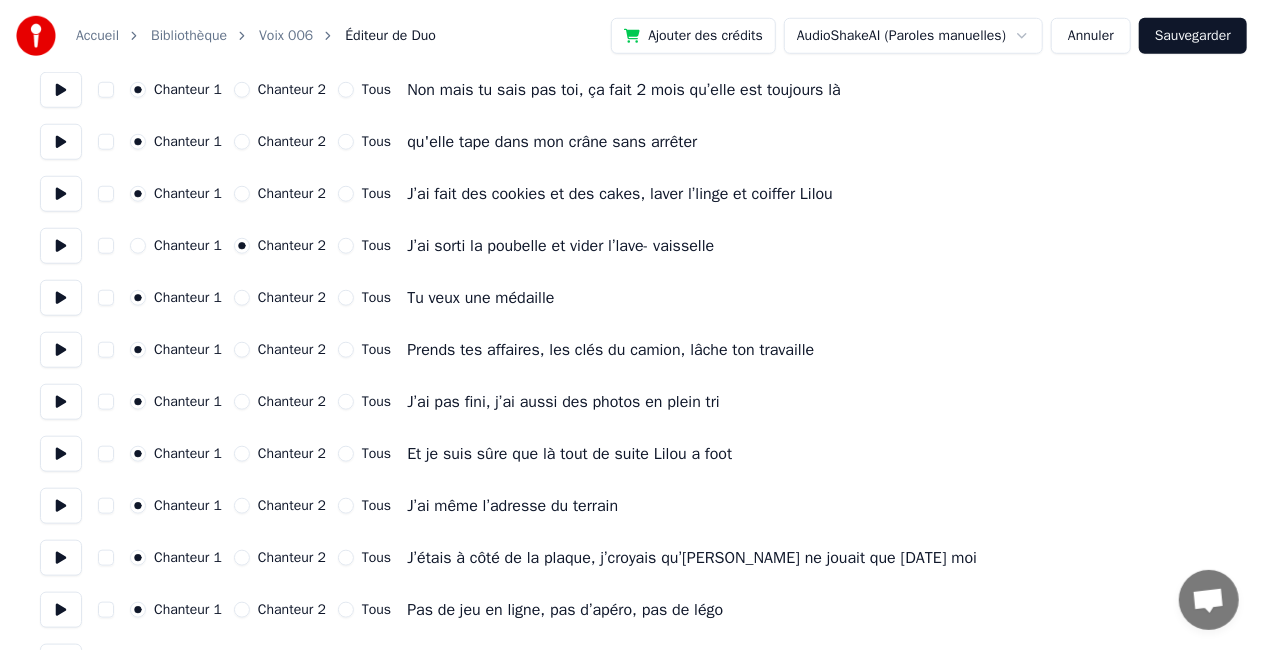 click on "Chanteur 2" at bounding box center (242, 558) 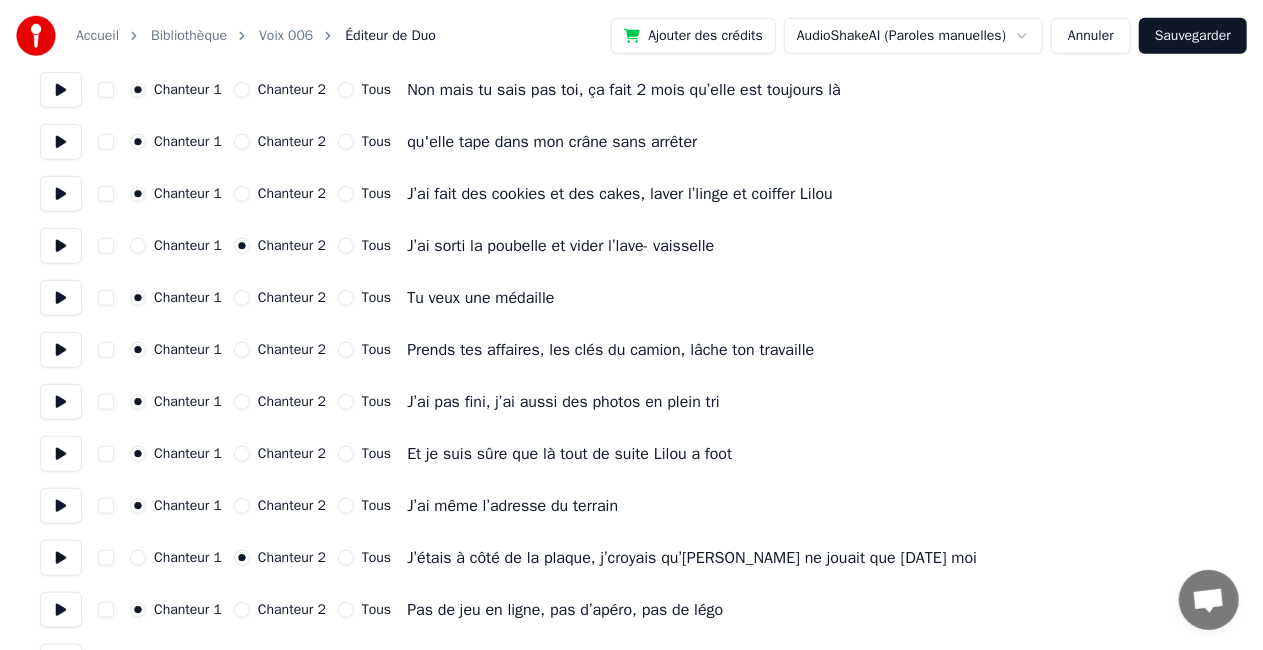 scroll, scrollTop: 900, scrollLeft: 0, axis: vertical 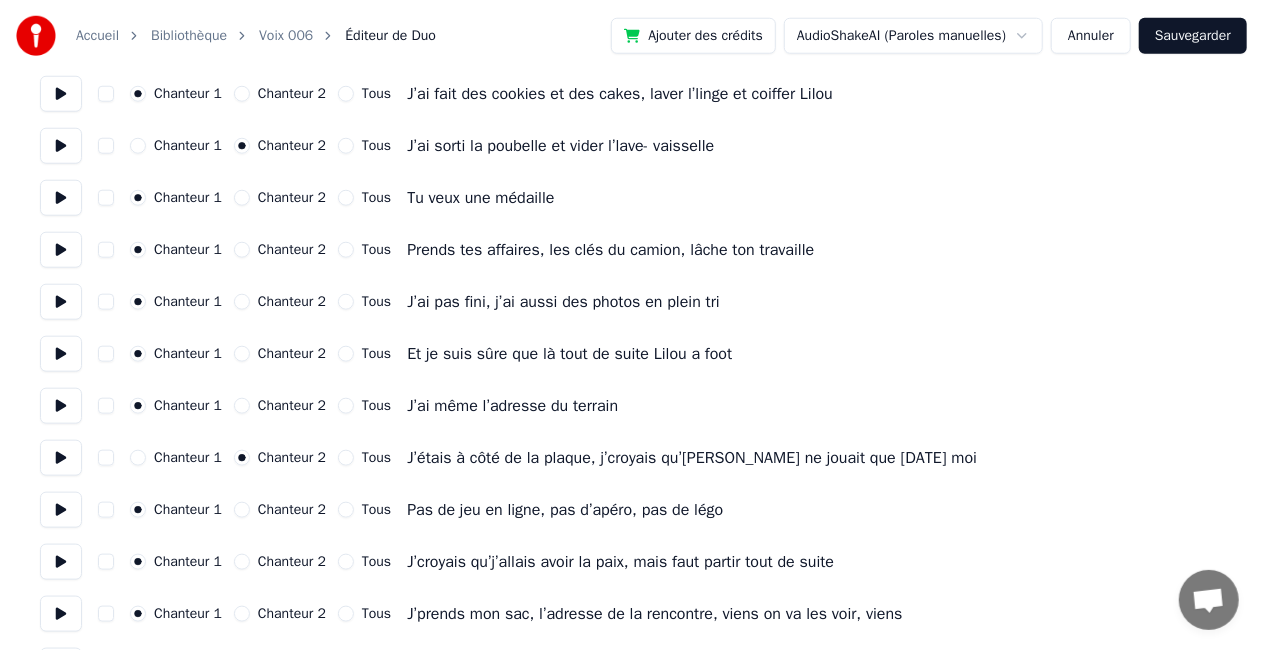 click on "Chanteur 2" at bounding box center (242, 510) 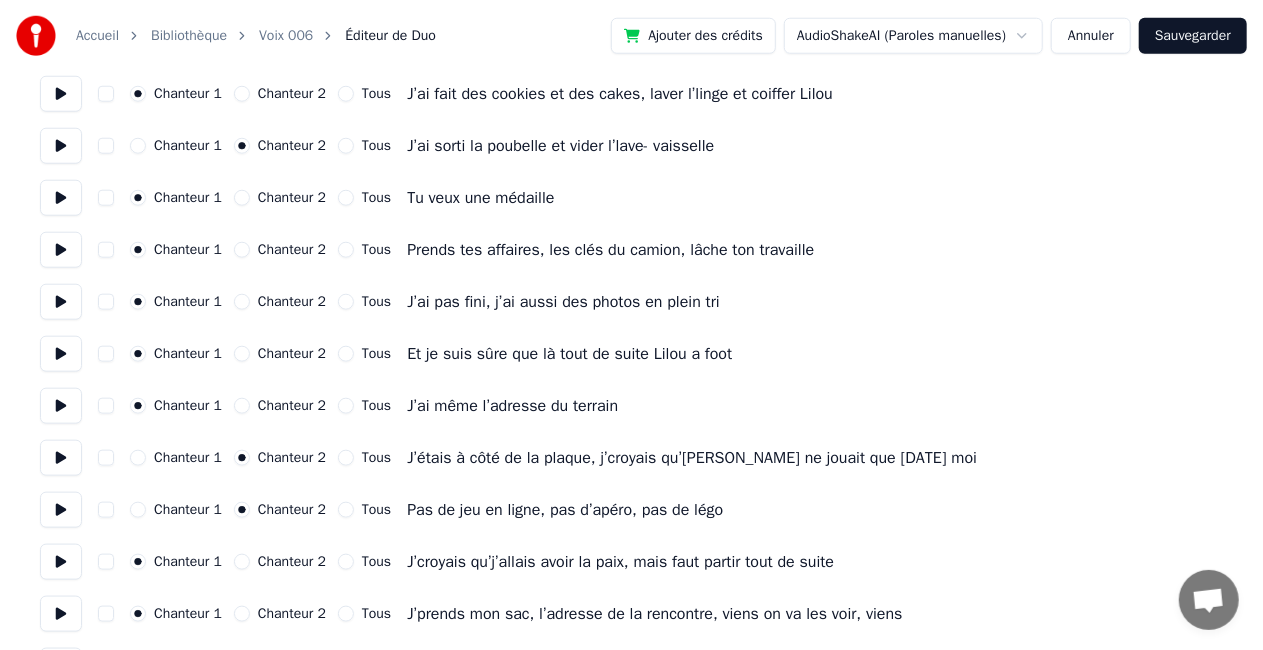 click on "Chanteur 2" at bounding box center [242, 562] 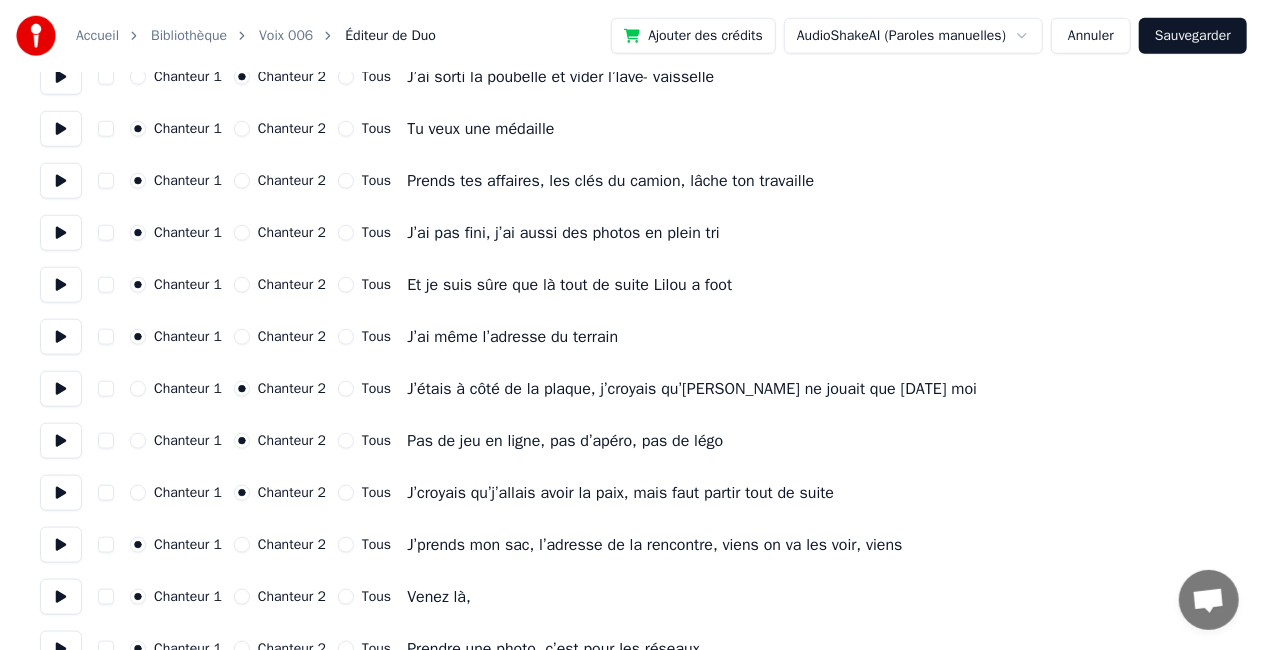 scroll, scrollTop: 1000, scrollLeft: 0, axis: vertical 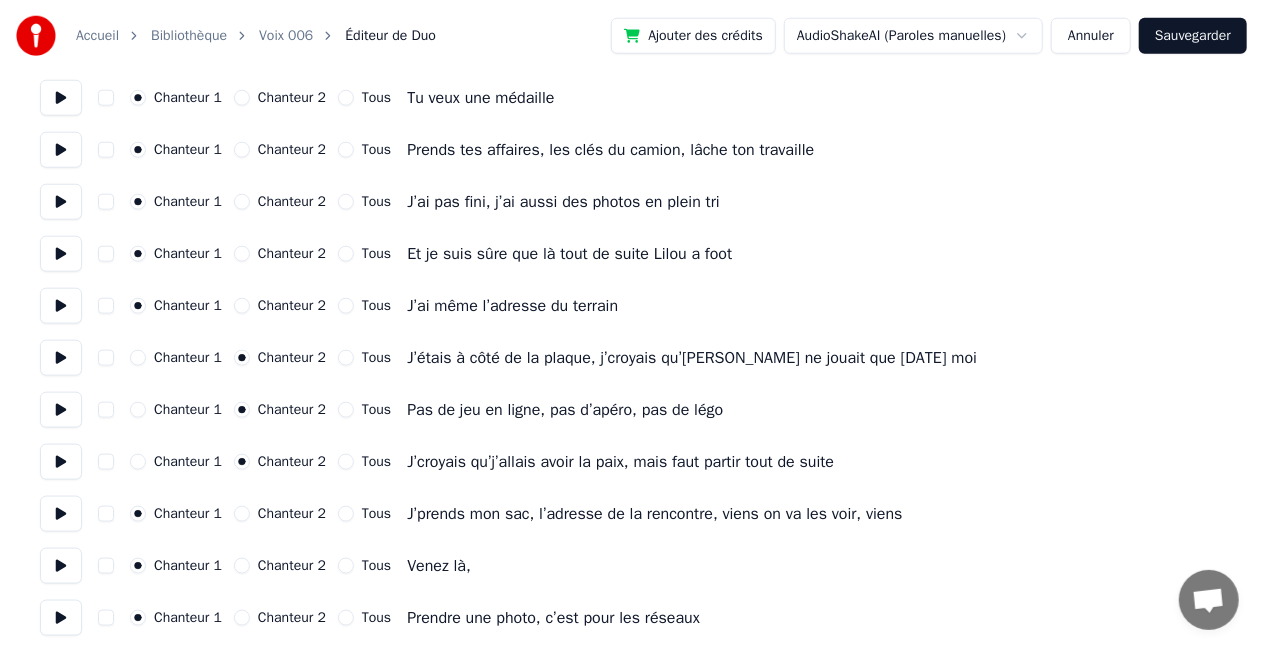 click on "Chanteur 2" at bounding box center [242, 514] 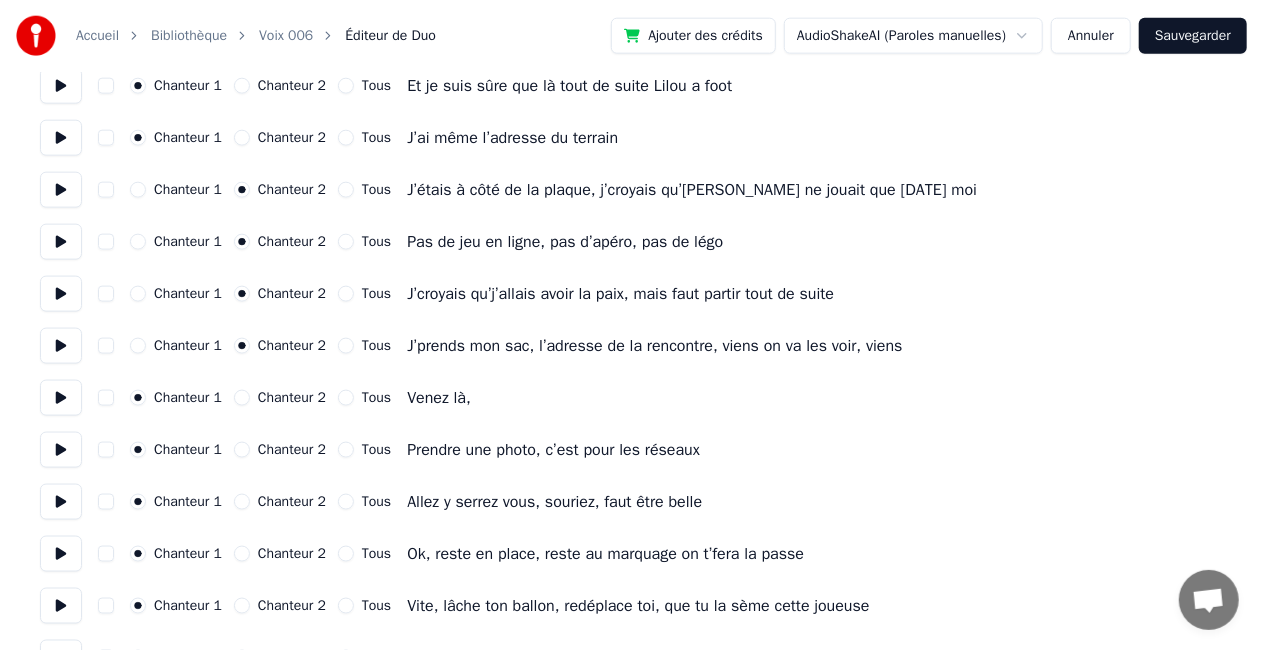 scroll, scrollTop: 1200, scrollLeft: 0, axis: vertical 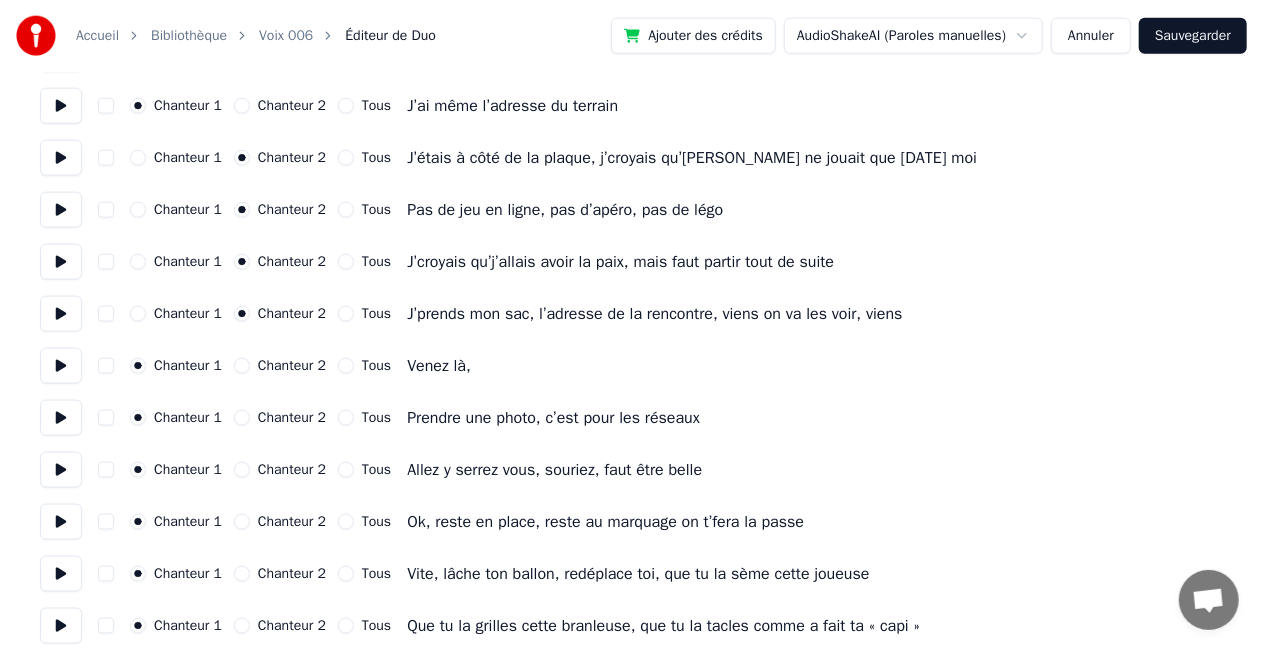 click on "Chanteur 2" at bounding box center [242, 522] 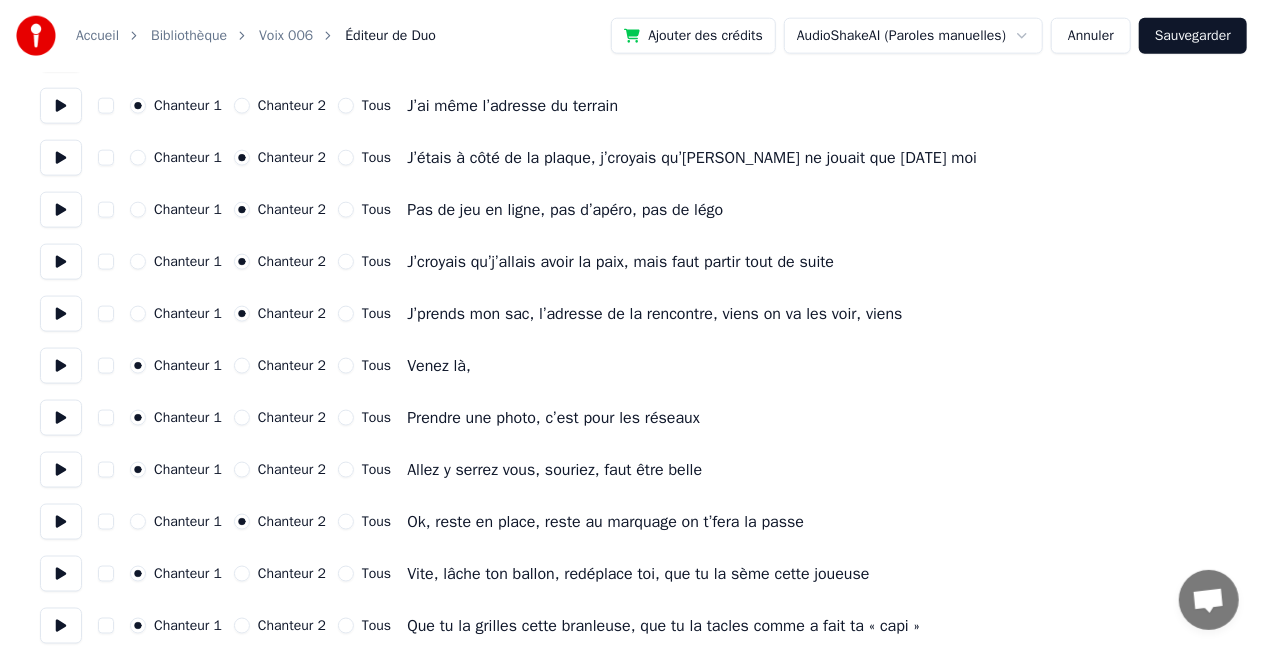 click on "Chanteur 2" at bounding box center [242, 574] 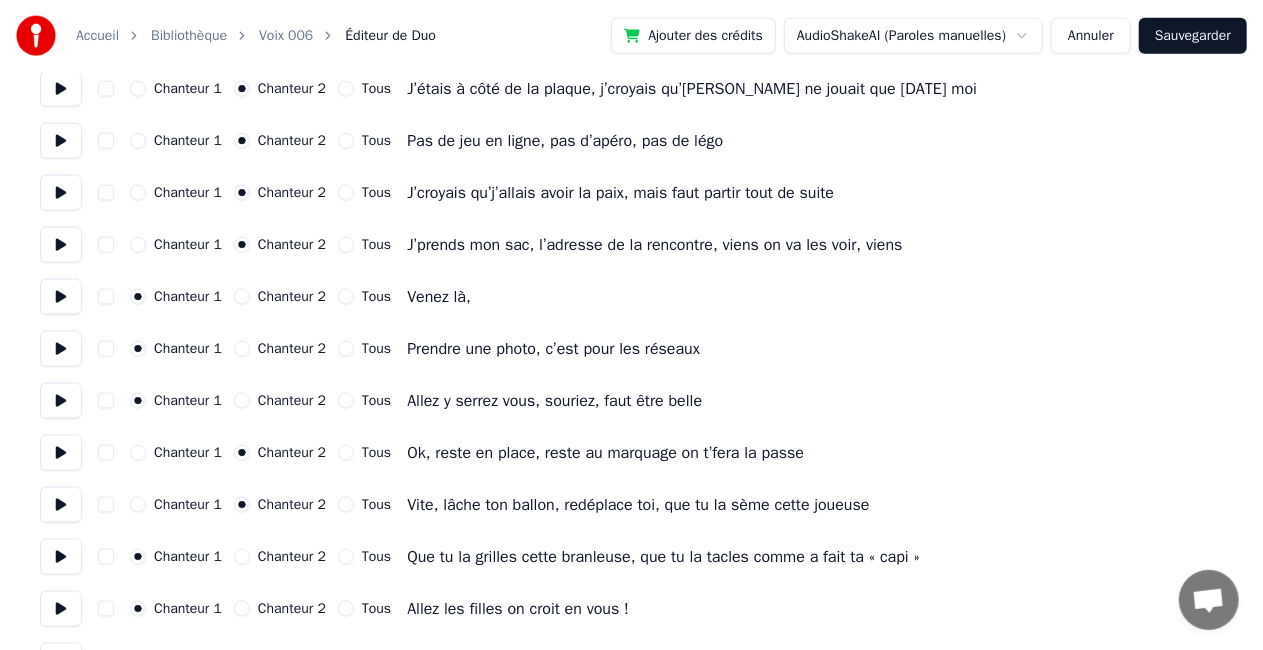 scroll, scrollTop: 1300, scrollLeft: 0, axis: vertical 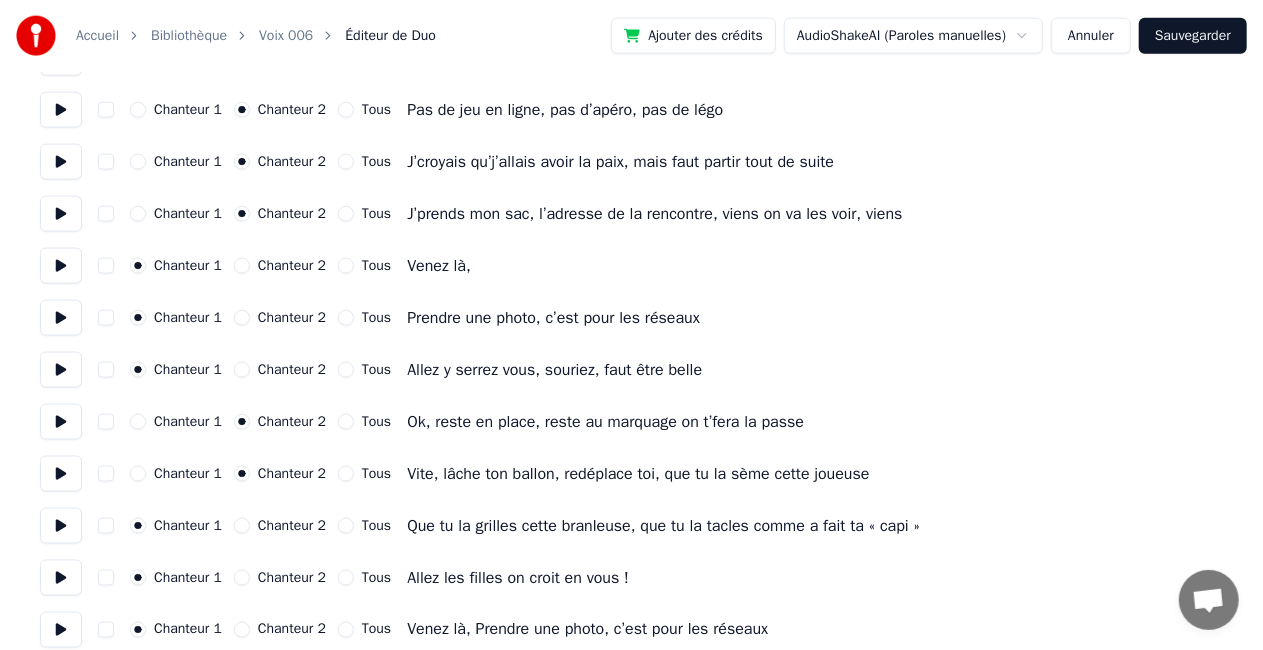 click on "Chanteur 2" at bounding box center [242, 526] 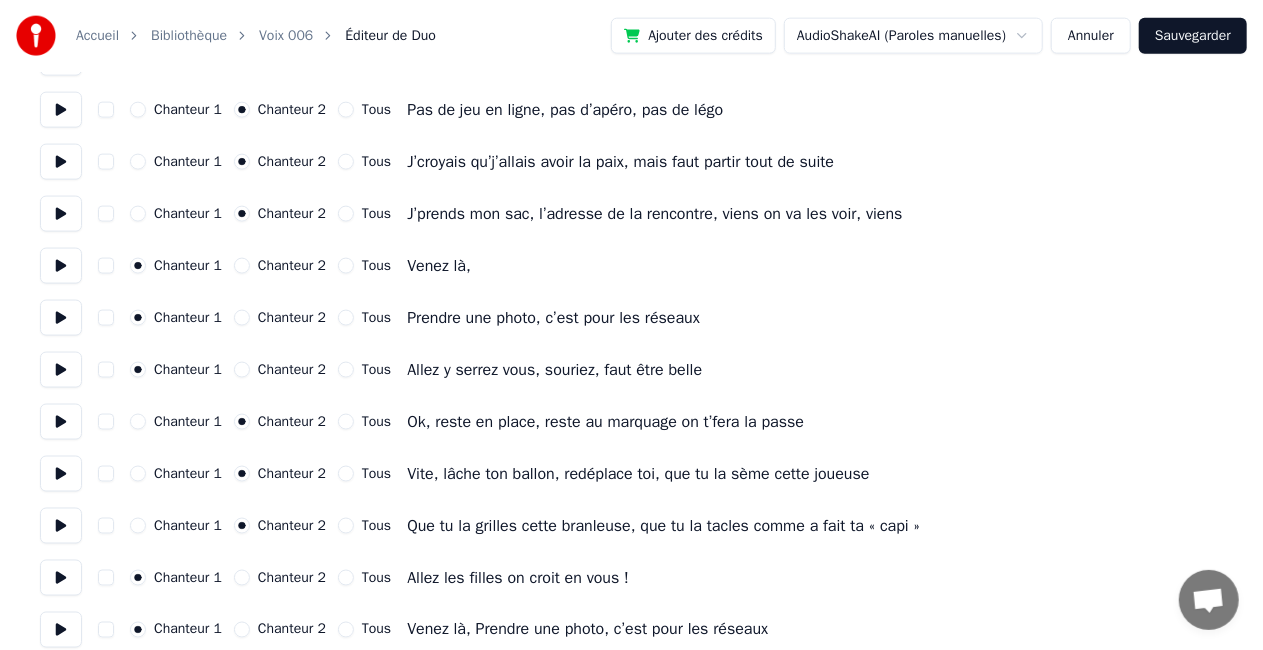 click on "Chanteur 2" at bounding box center (242, 578) 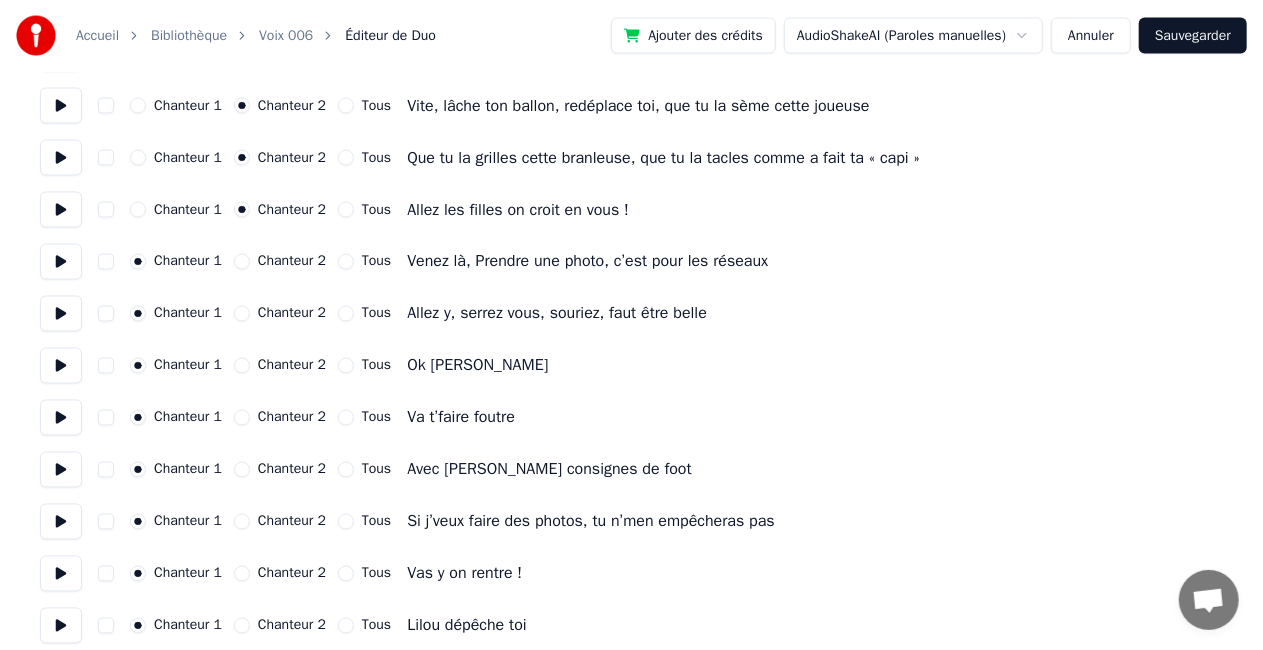 scroll, scrollTop: 1700, scrollLeft: 0, axis: vertical 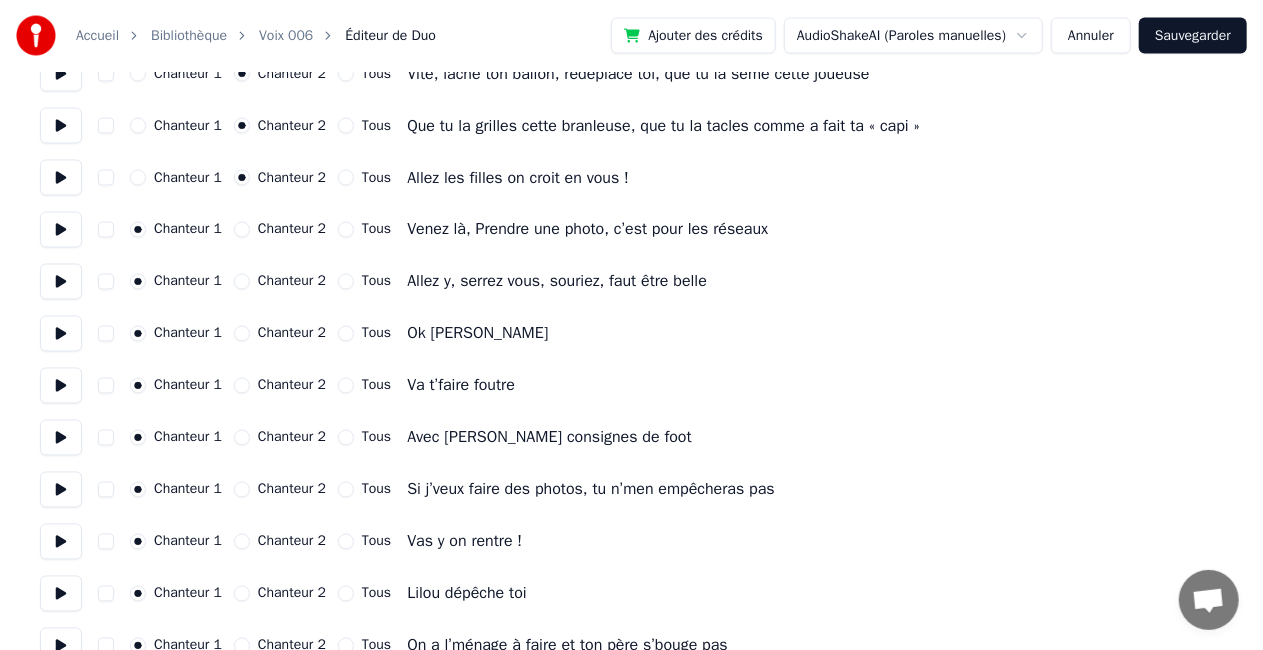 click on "Chanteur 2" at bounding box center (242, 542) 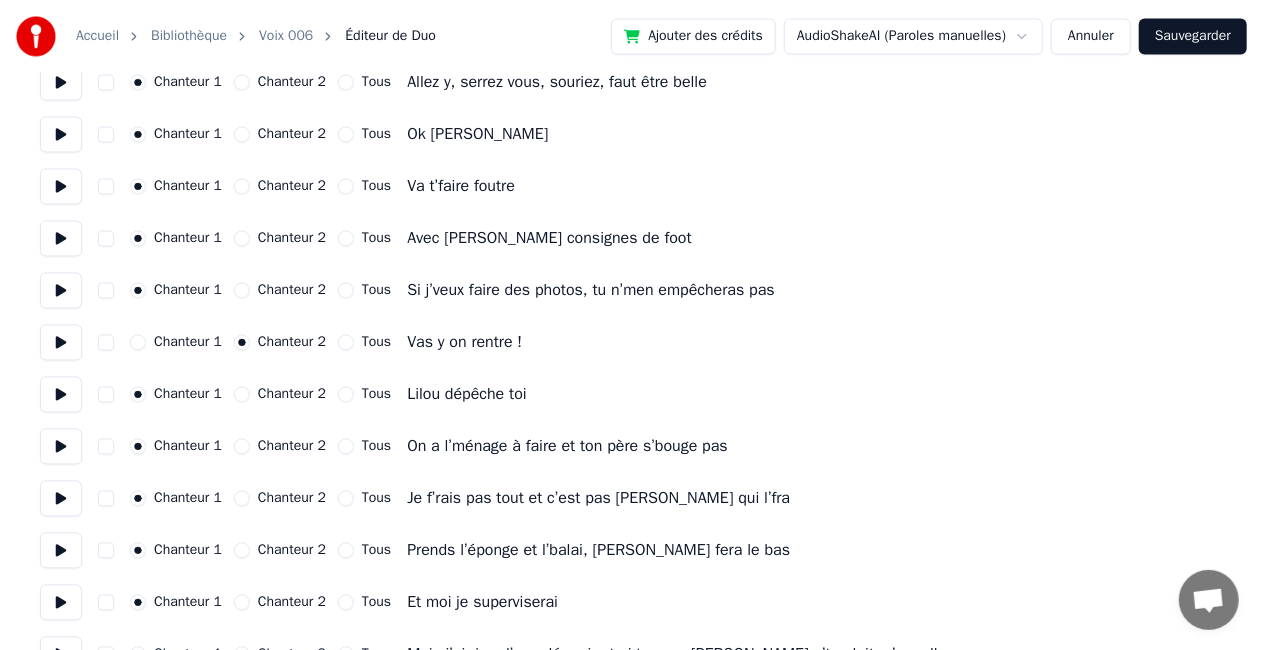 scroll, scrollTop: 2000, scrollLeft: 0, axis: vertical 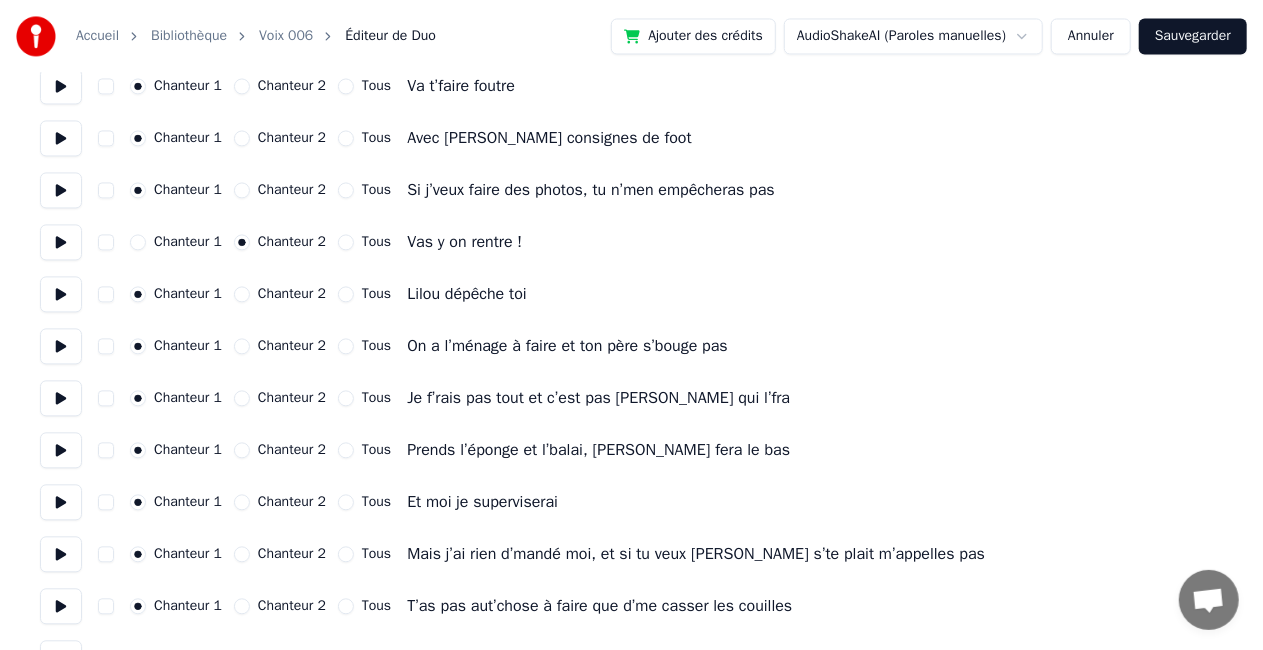 click on "Chanteur 2" at bounding box center (242, 554) 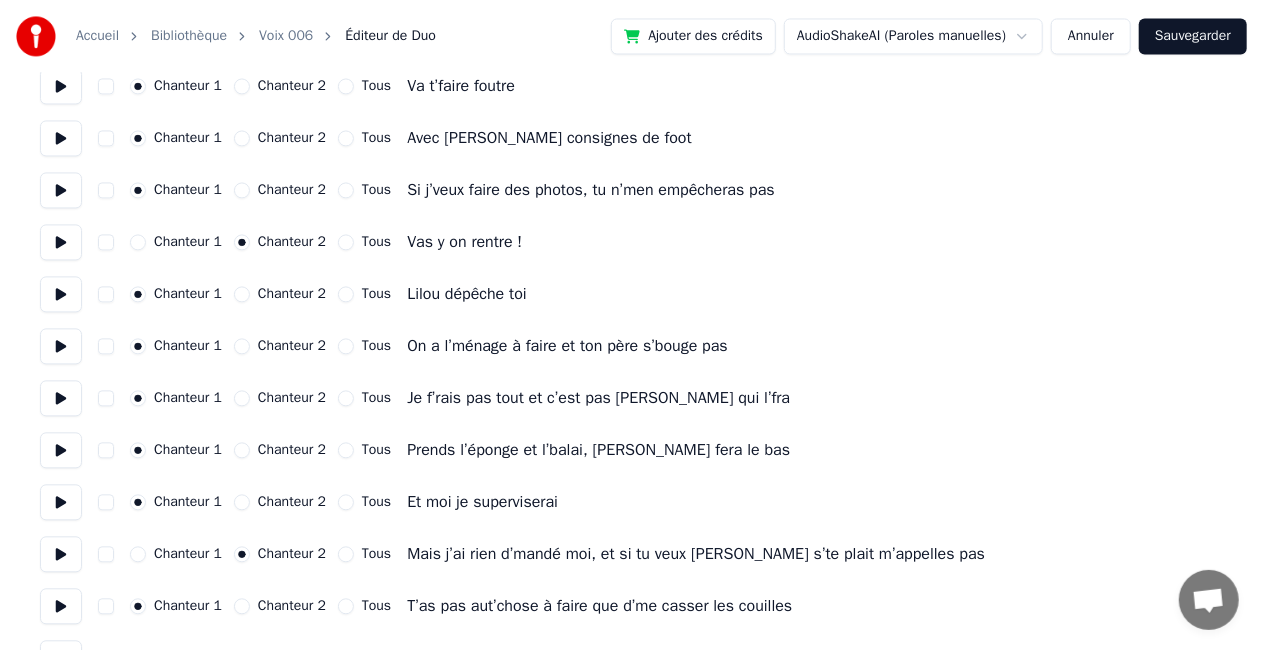 click on "Chanteur 2" at bounding box center [242, 606] 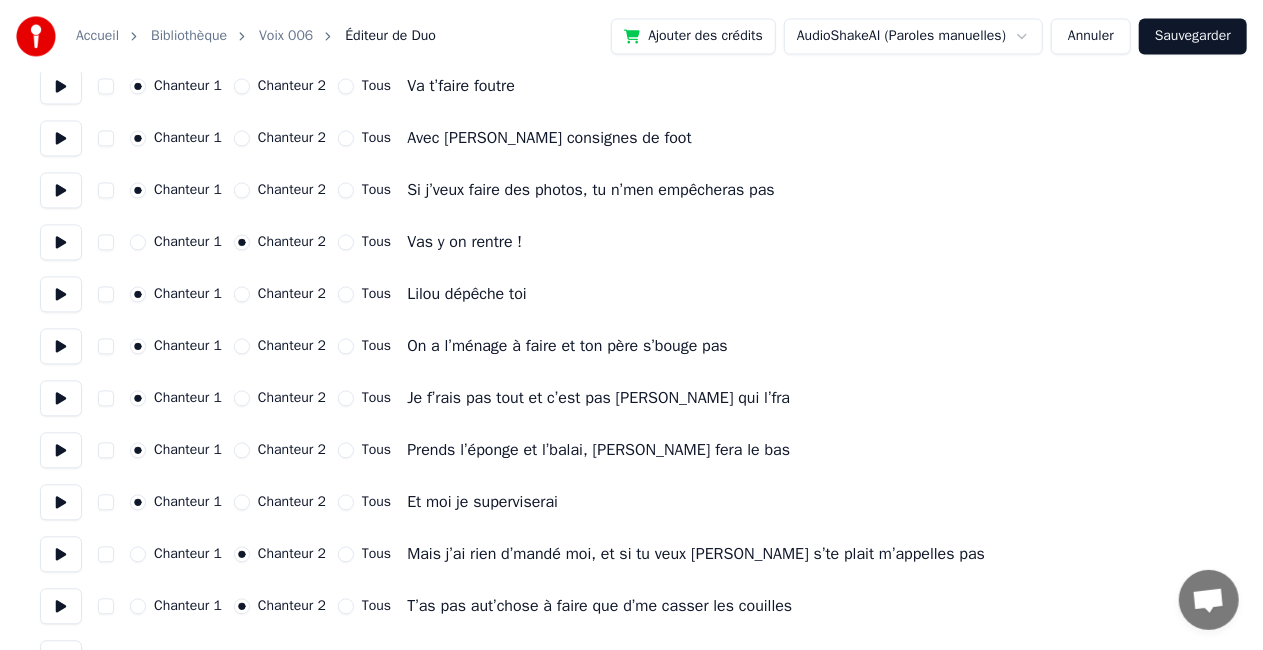 scroll, scrollTop: 2100, scrollLeft: 0, axis: vertical 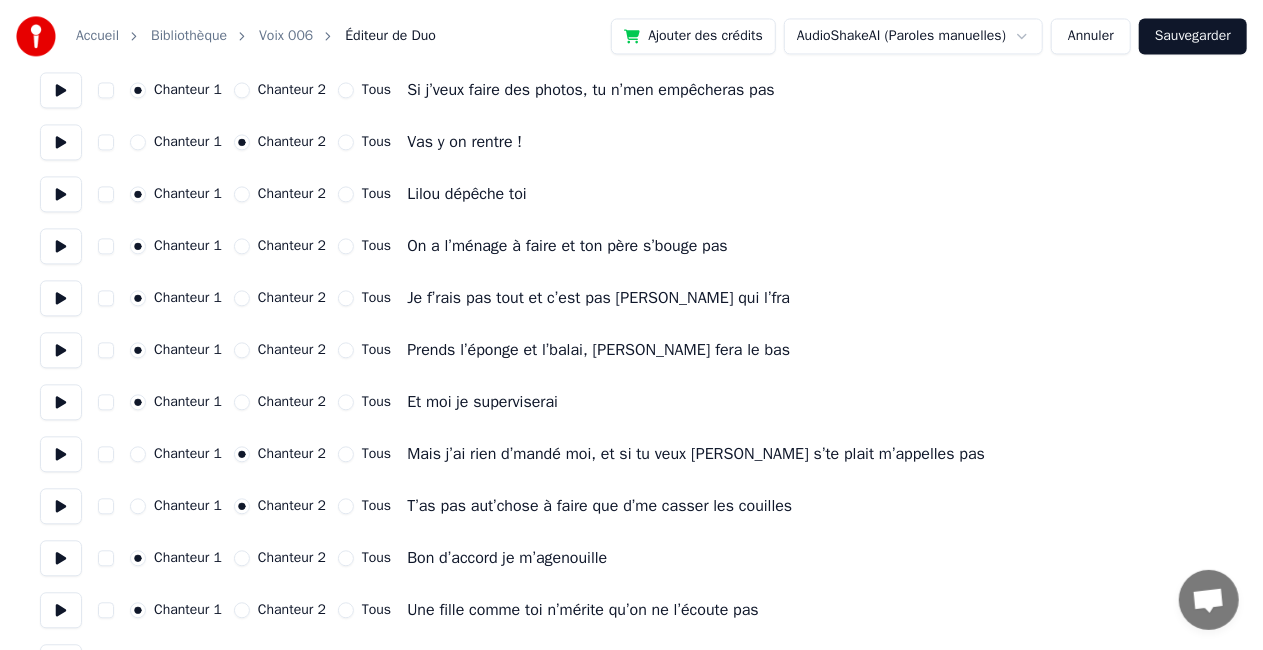 click on "Chanteur 2" at bounding box center (242, 558) 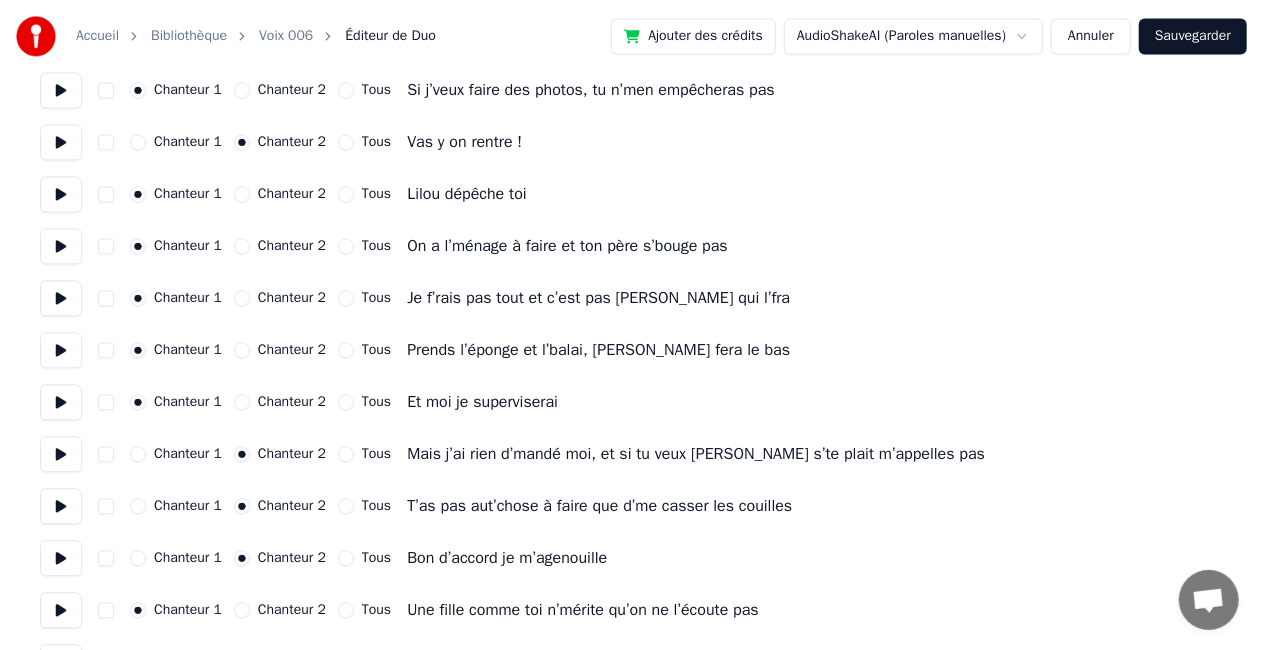 click on "Chanteur 2" at bounding box center [242, 610] 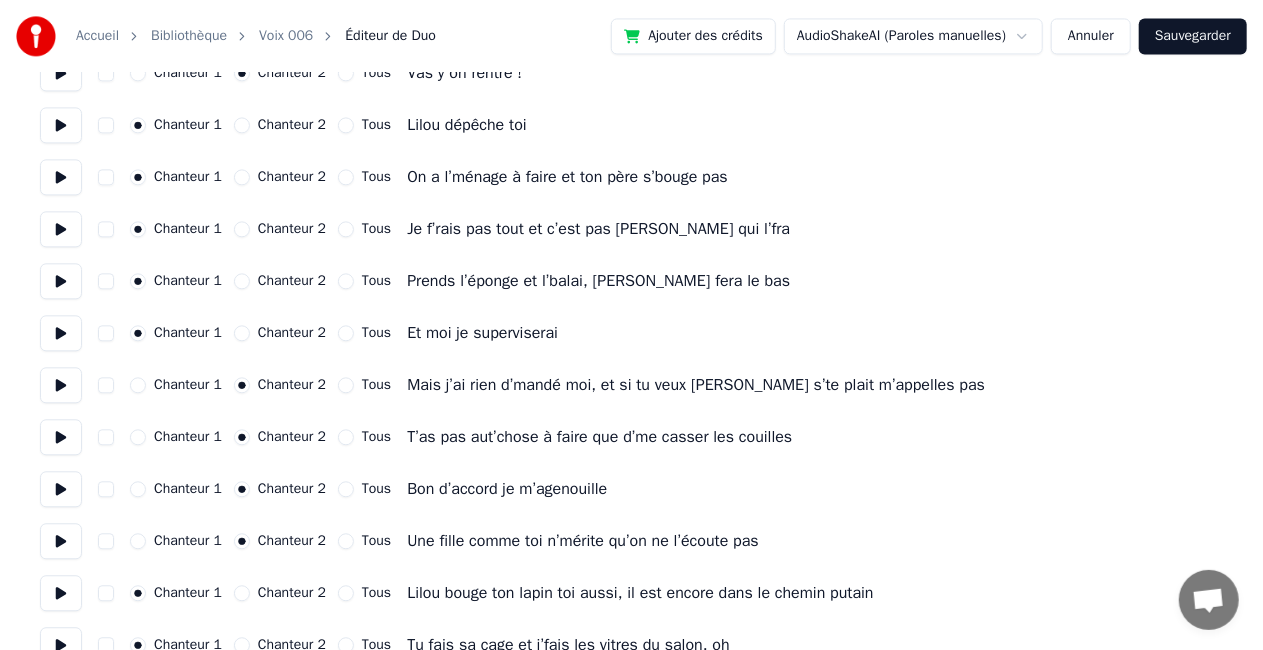 scroll, scrollTop: 2200, scrollLeft: 0, axis: vertical 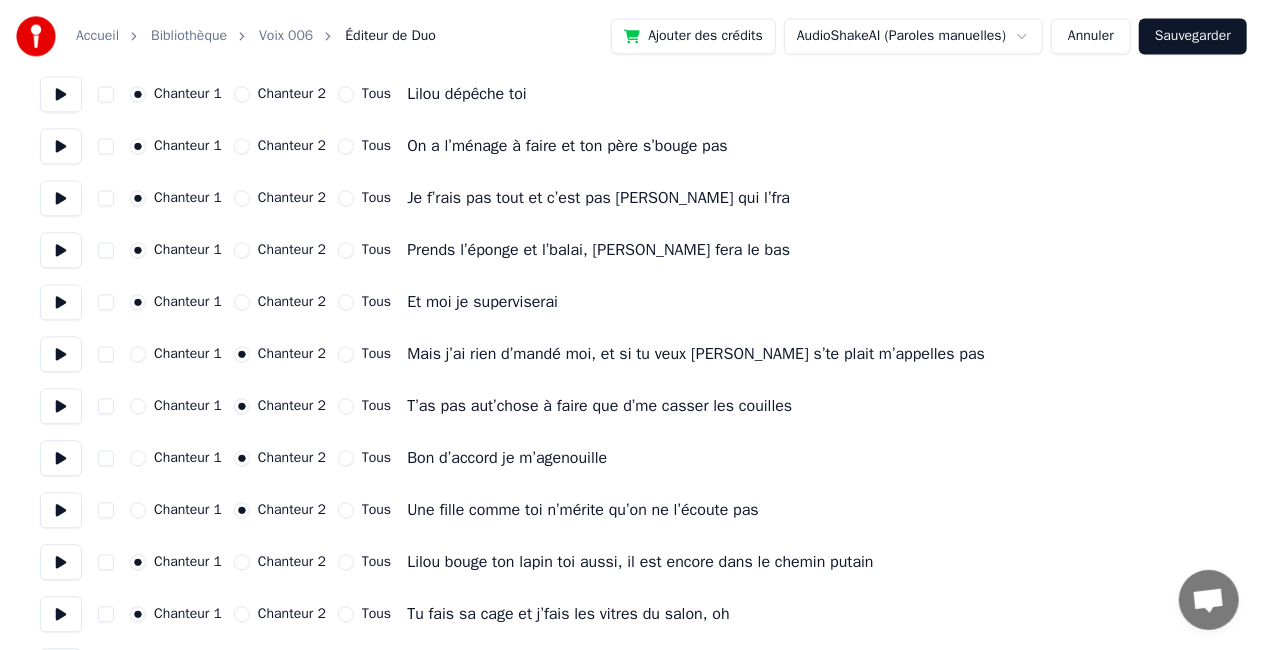 click on "Chanteur 2" at bounding box center [242, 562] 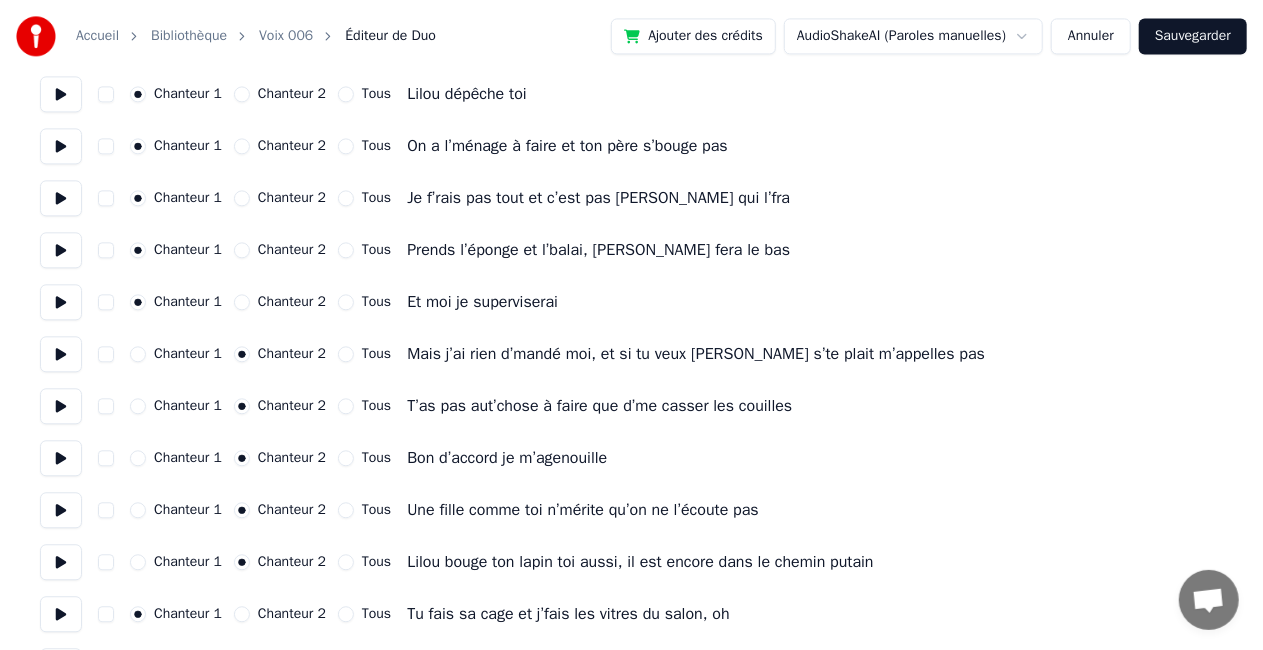 click on "Chanteur 2" at bounding box center (242, 614) 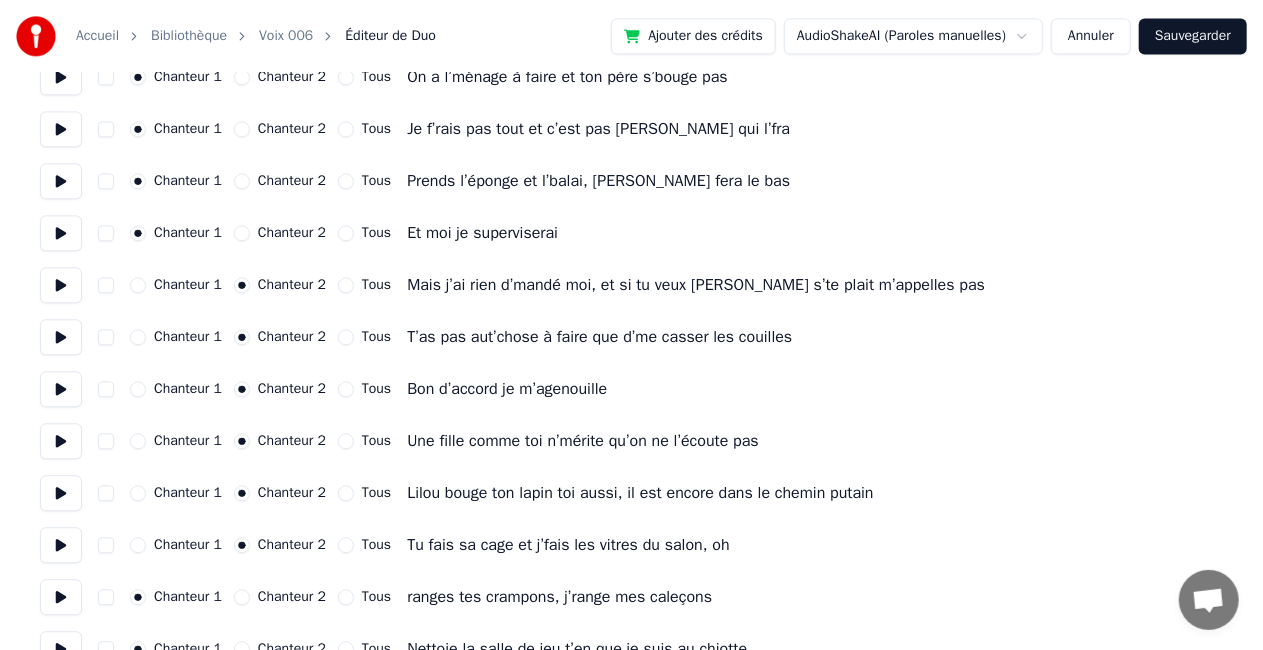 scroll, scrollTop: 2300, scrollLeft: 0, axis: vertical 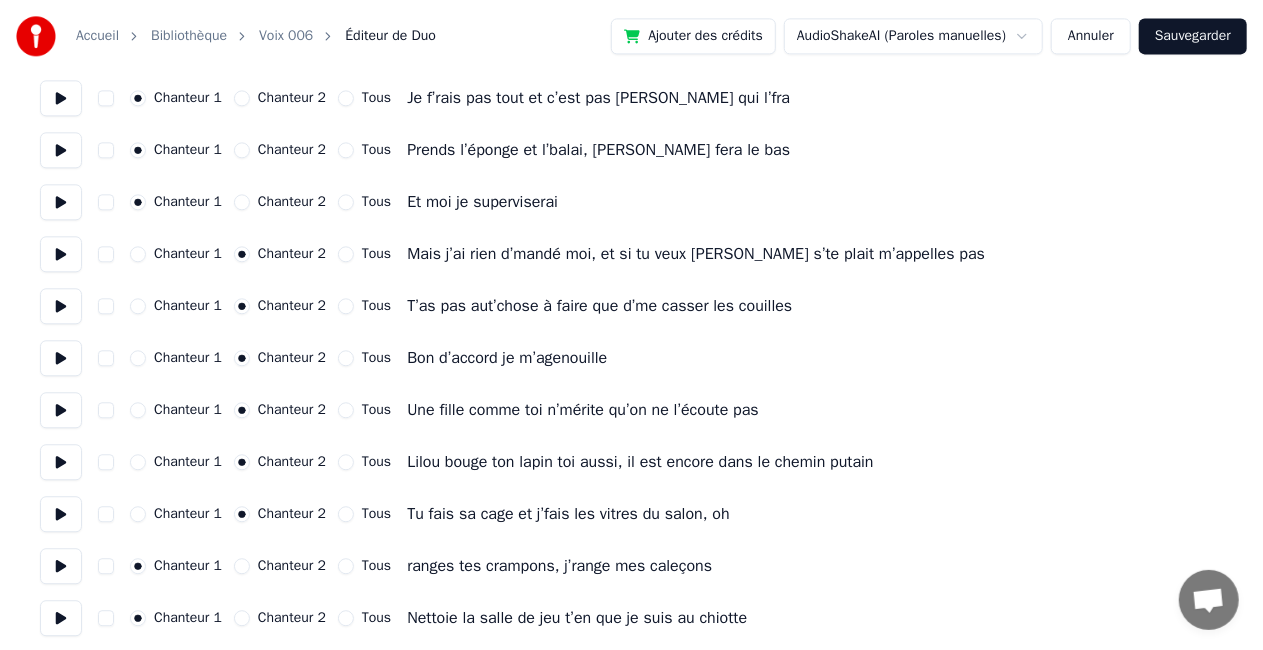 click on "Chanteur 2" at bounding box center (242, 566) 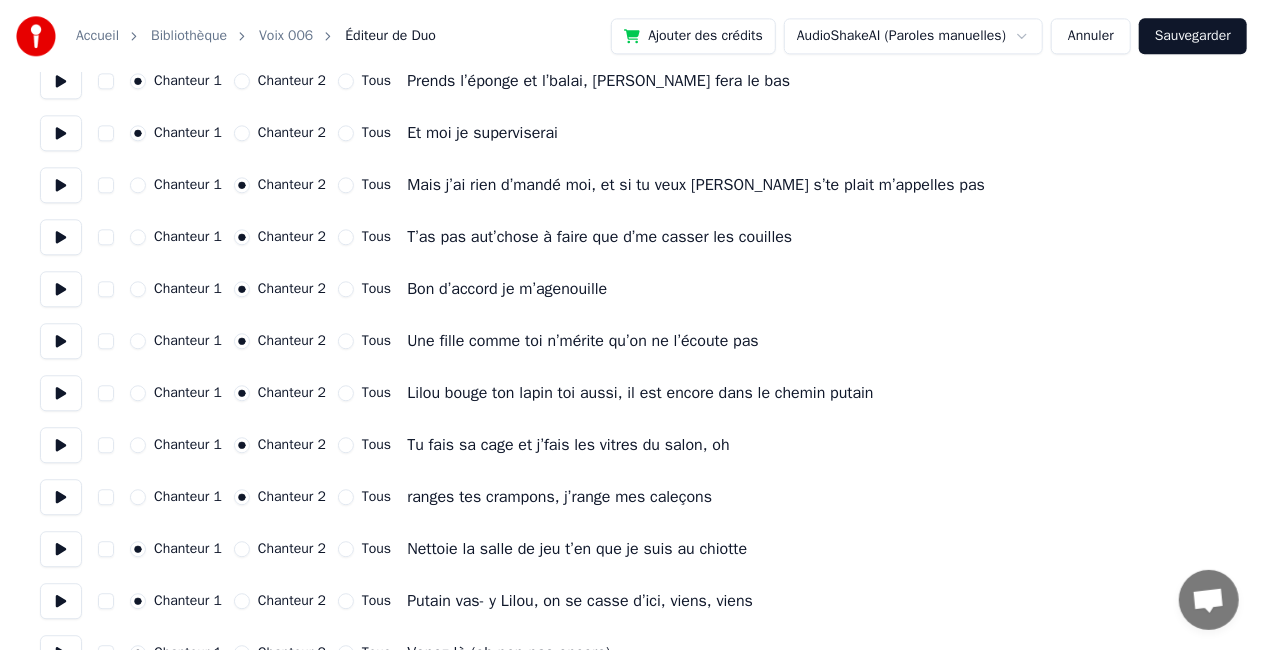 scroll, scrollTop: 2400, scrollLeft: 0, axis: vertical 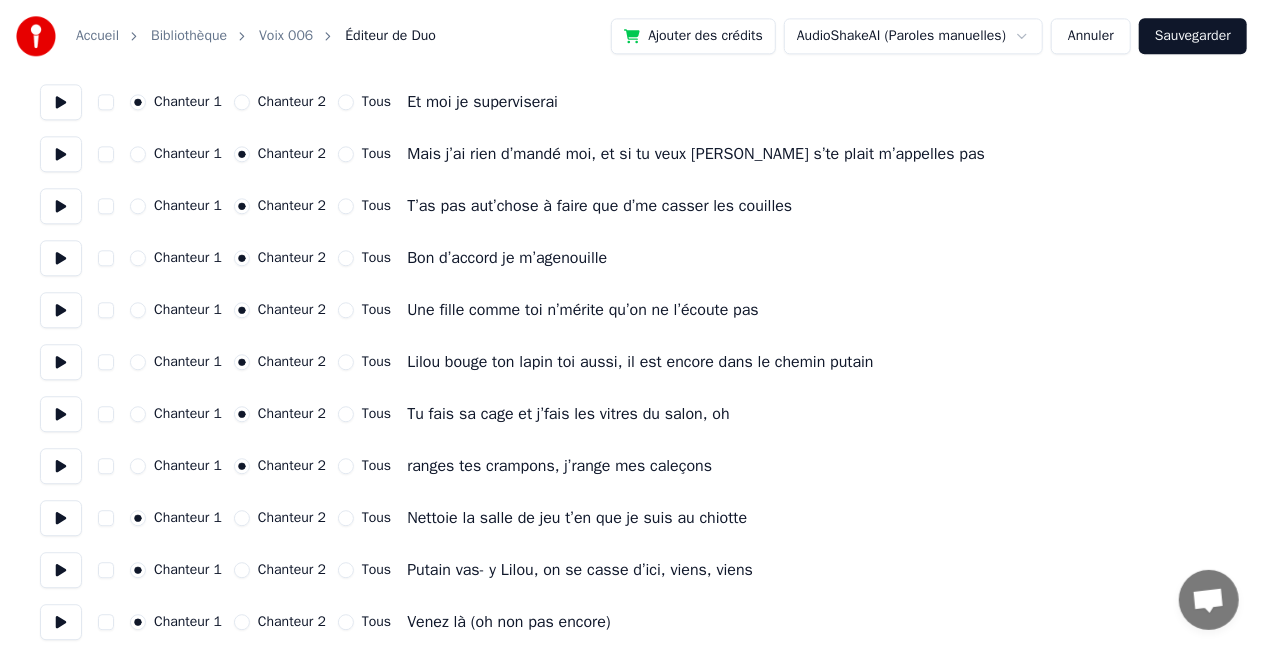 click on "Chanteur 2" at bounding box center (242, 518) 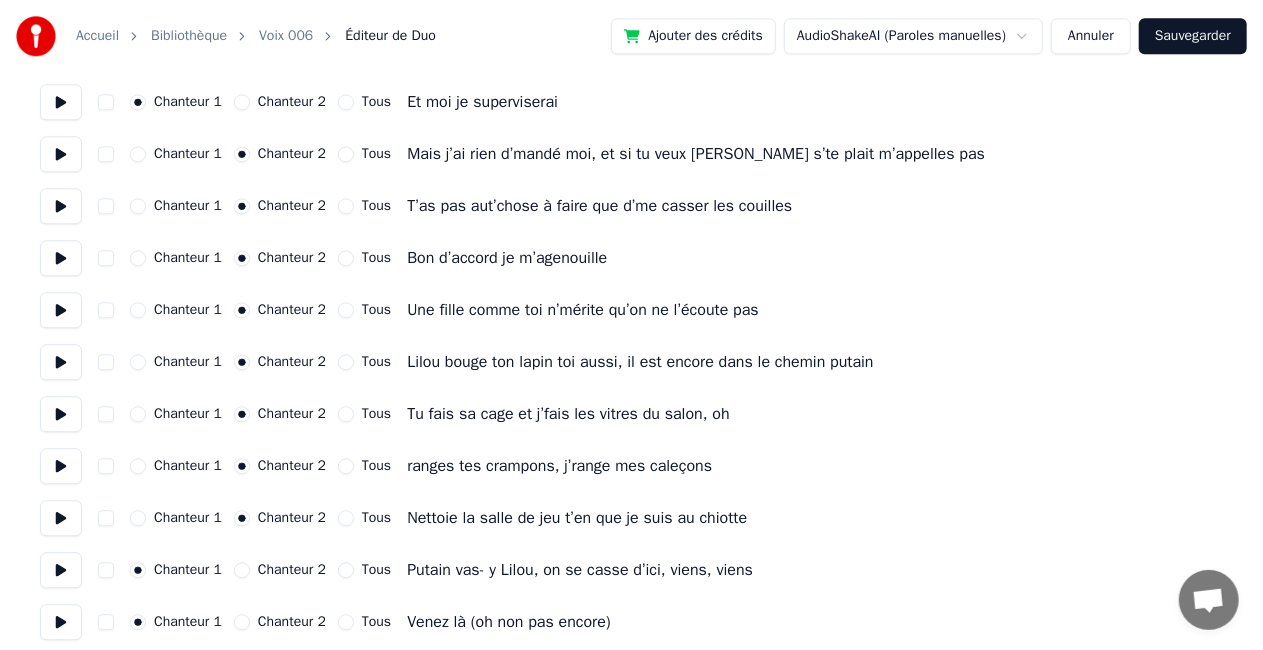 click on "Chanteur 2" at bounding box center (242, 570) 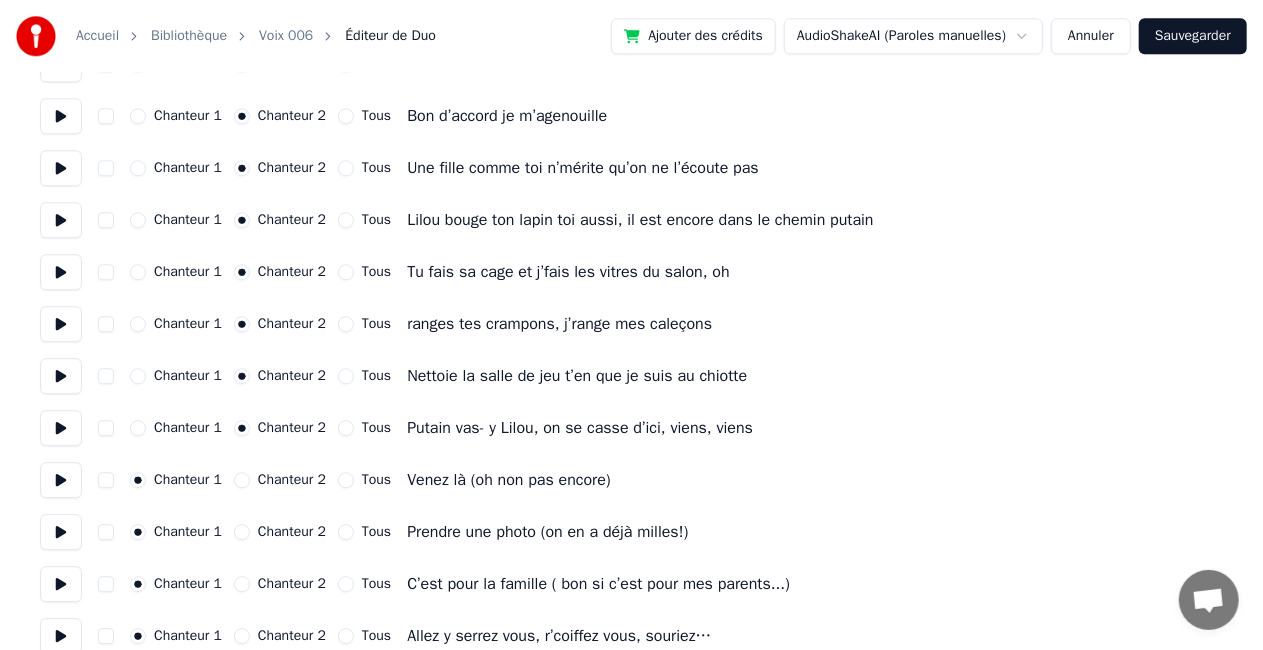 scroll, scrollTop: 2566, scrollLeft: 0, axis: vertical 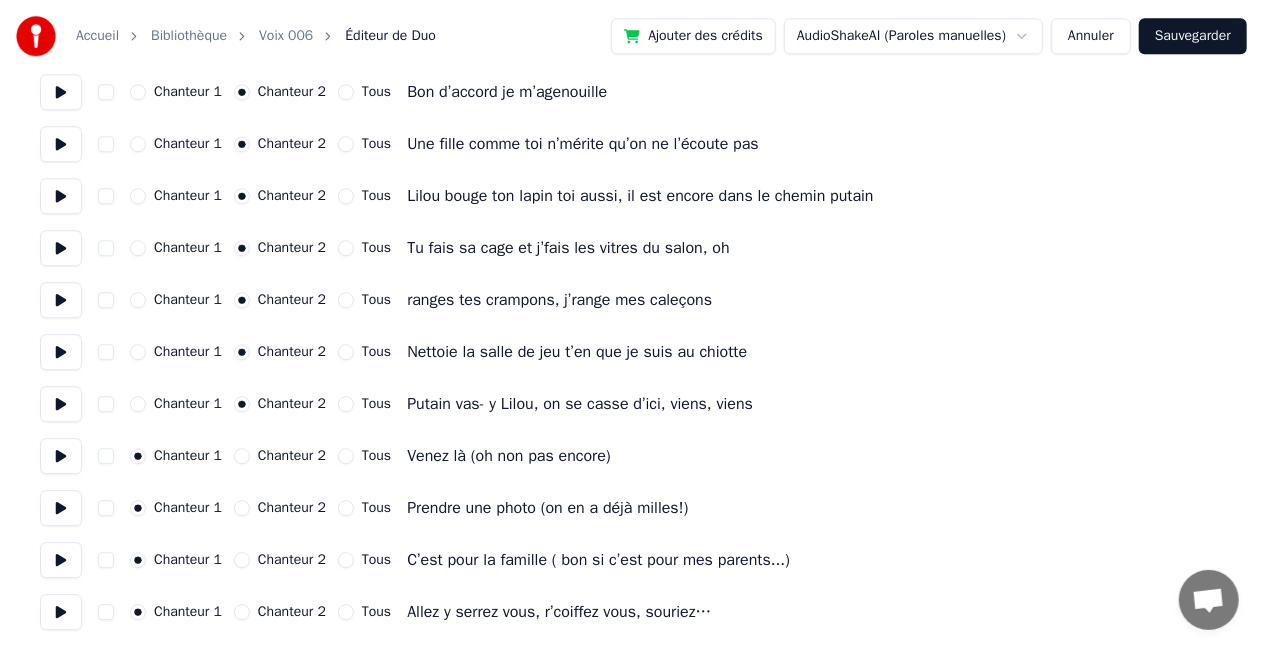 click on "Tous" at bounding box center [346, 456] 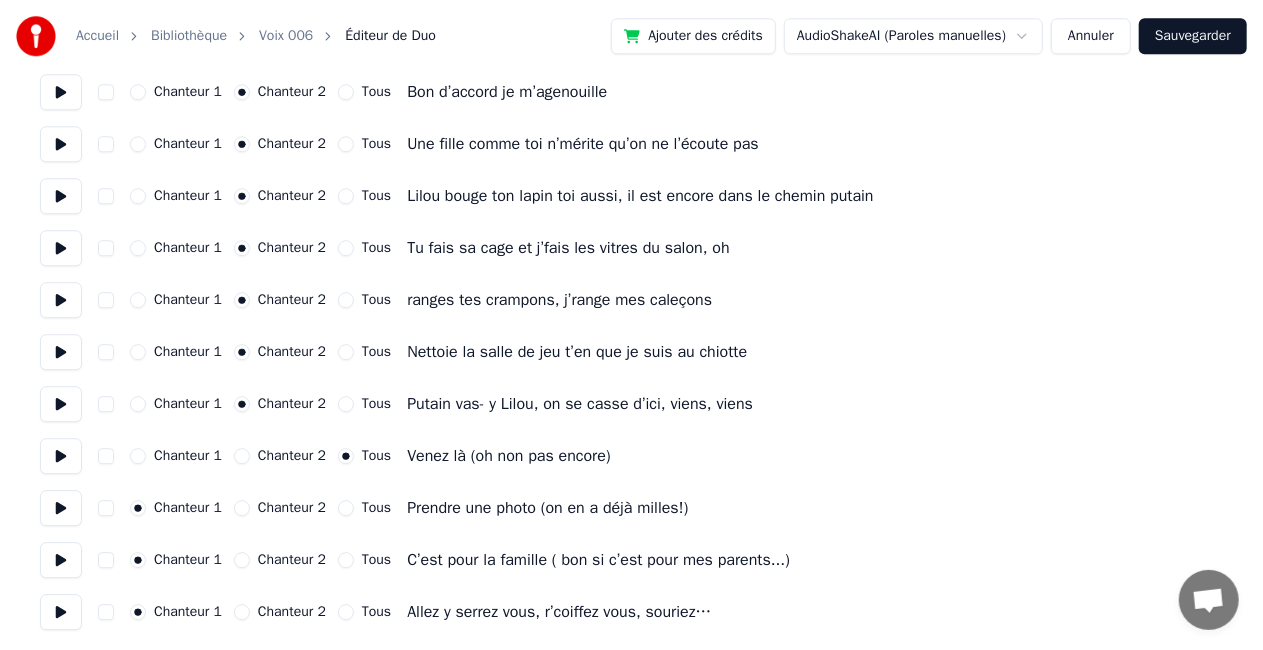 click on "Tous" at bounding box center (346, 508) 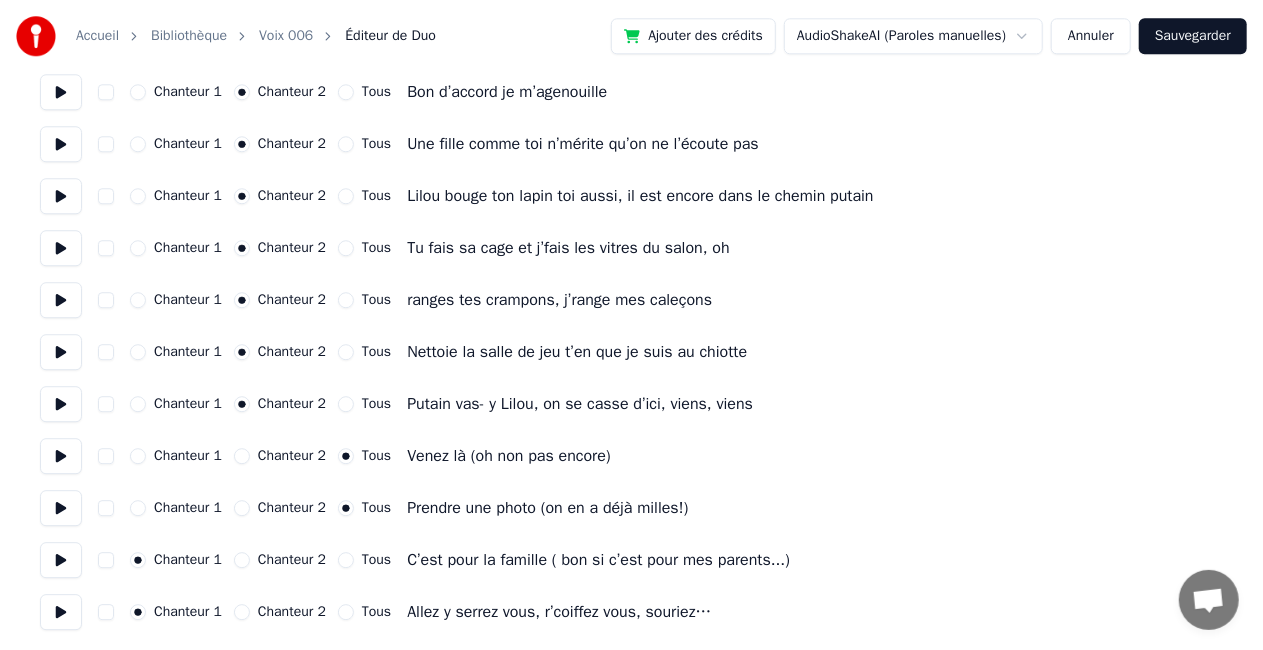 drag, startPoint x: 347, startPoint y: 558, endPoint x: 344, endPoint y: 631, distance: 73.061615 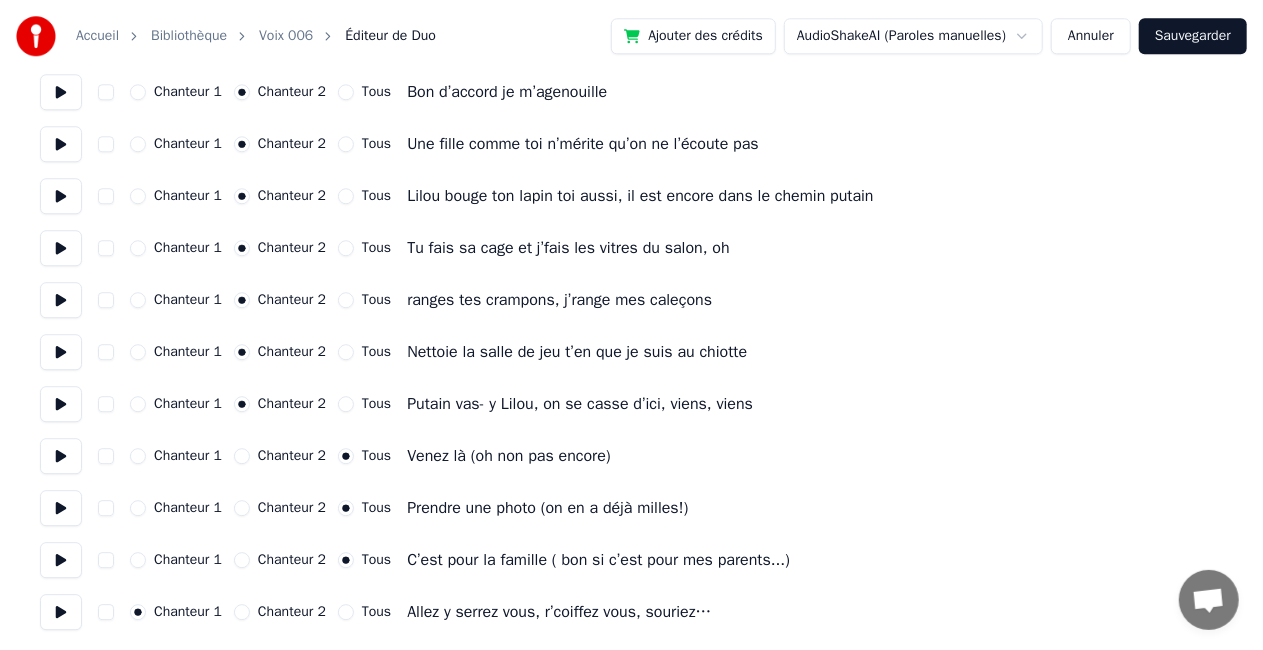 click on "Tous" at bounding box center [346, 612] 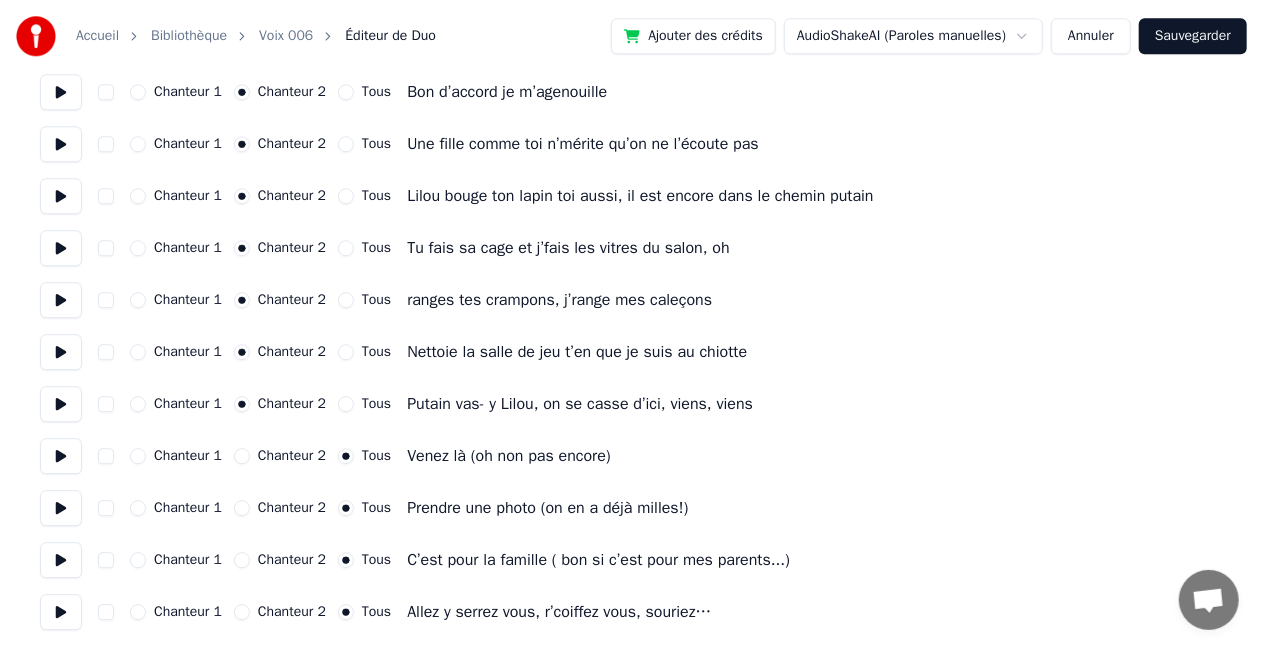 click on "Sauvegarder" at bounding box center (1193, 36) 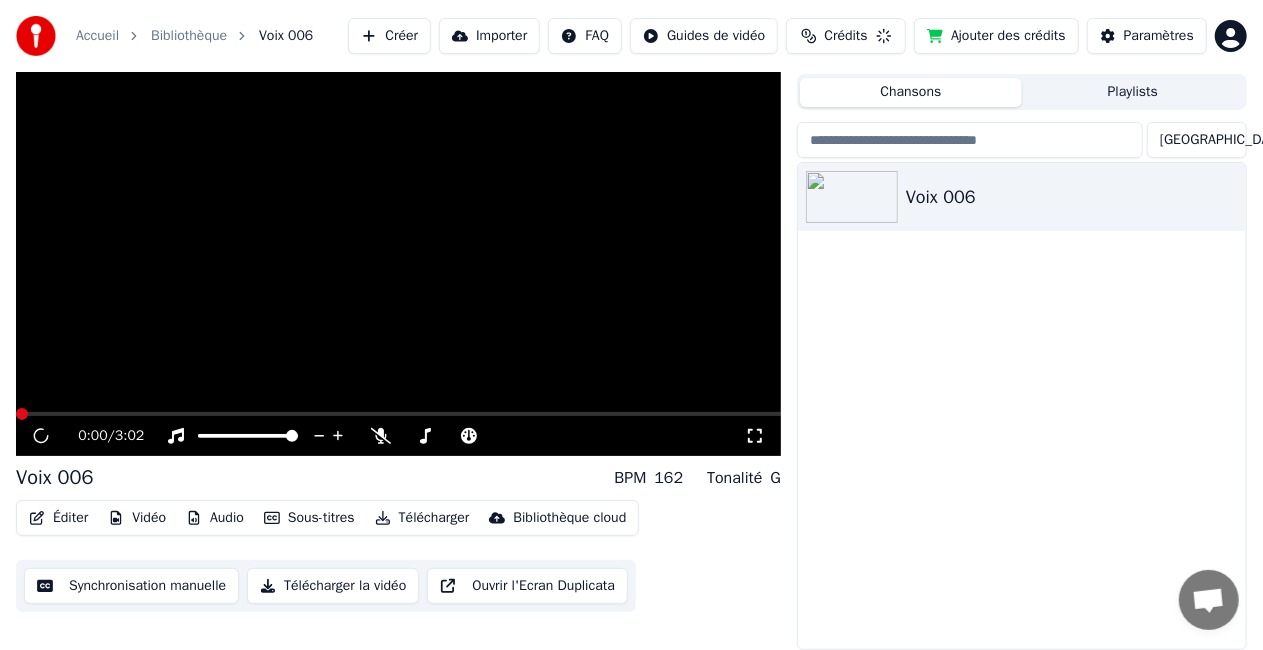 scroll, scrollTop: 45, scrollLeft: 0, axis: vertical 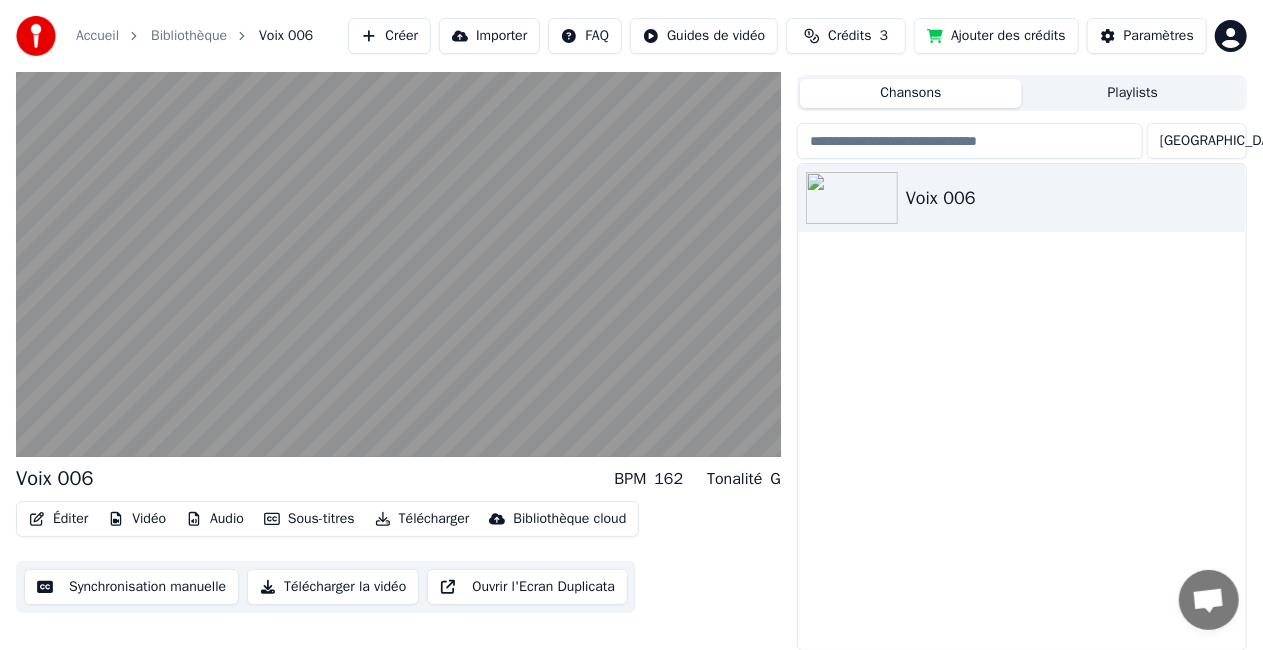 click on "Éditer" at bounding box center (58, 519) 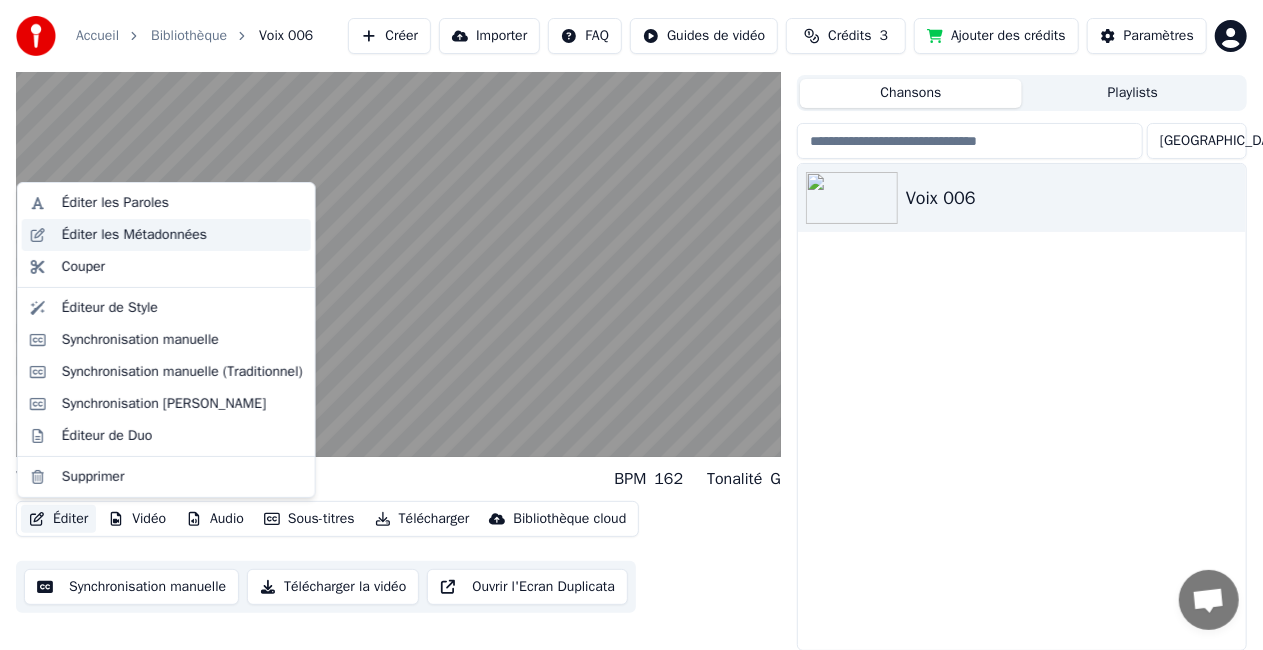 click on "Éditer les Métadonnées" at bounding box center (134, 235) 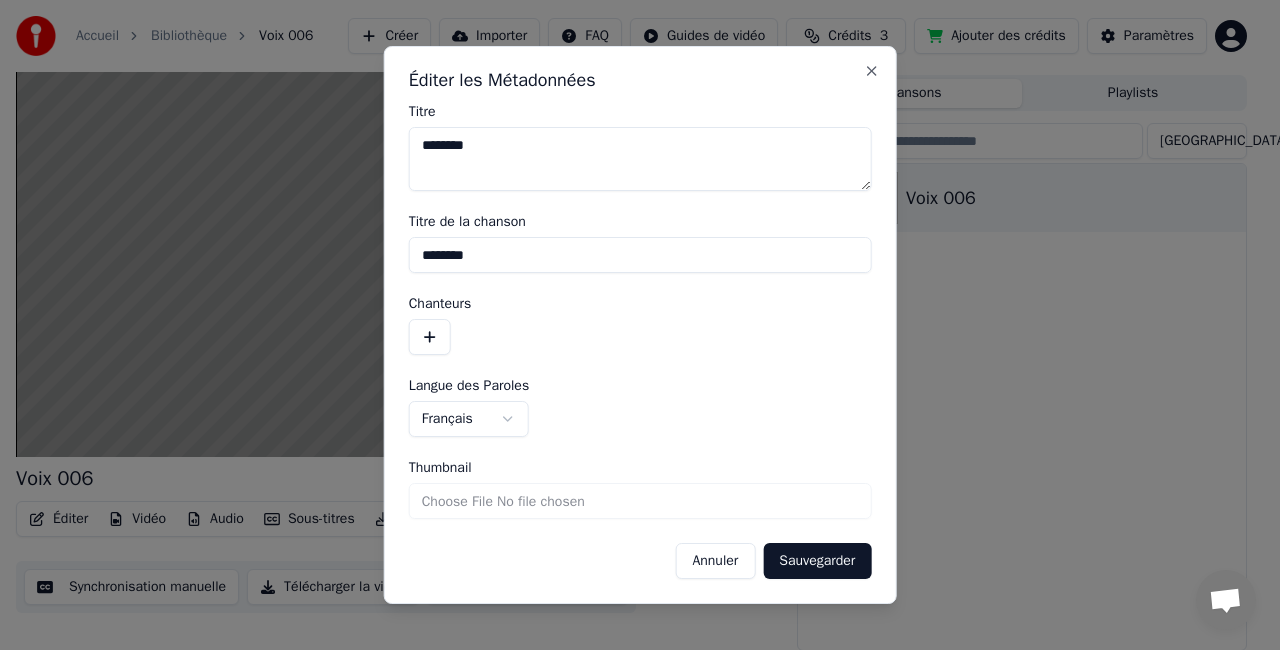 drag, startPoint x: 450, startPoint y: 148, endPoint x: 299, endPoint y: 122, distance: 153.22206 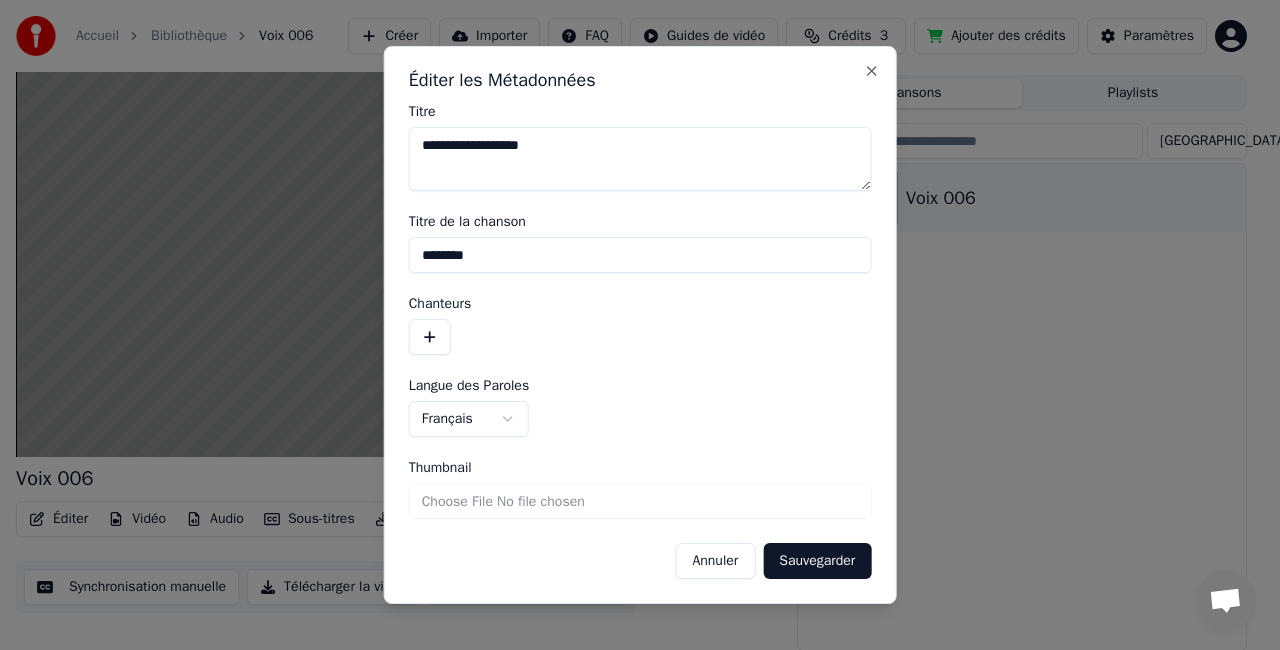 type on "**********" 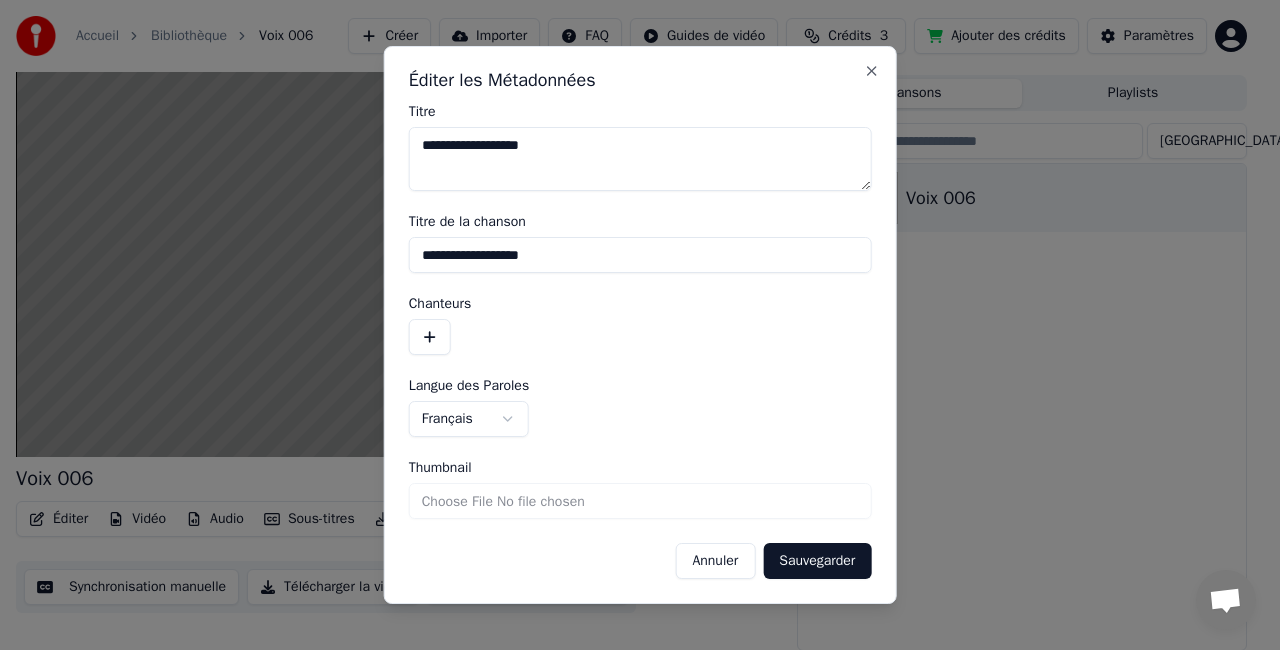 type on "**********" 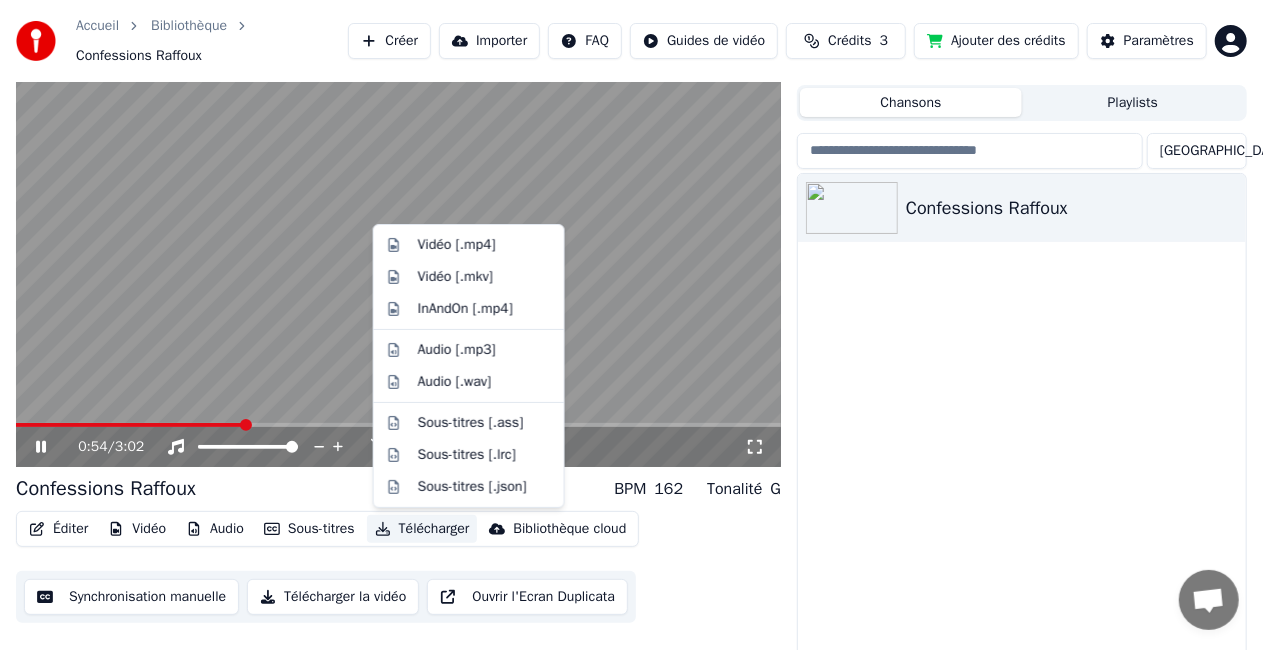click on "Télécharger" at bounding box center (422, 529) 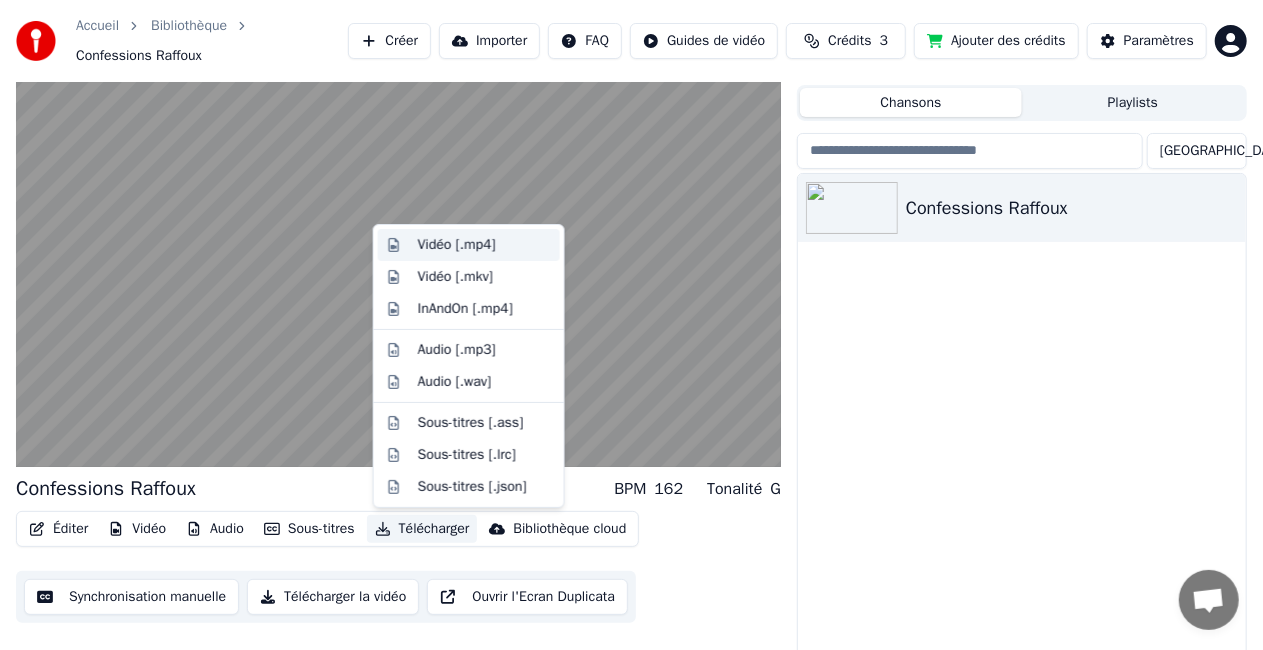 click on "Vidéo [.mp4]" at bounding box center [457, 245] 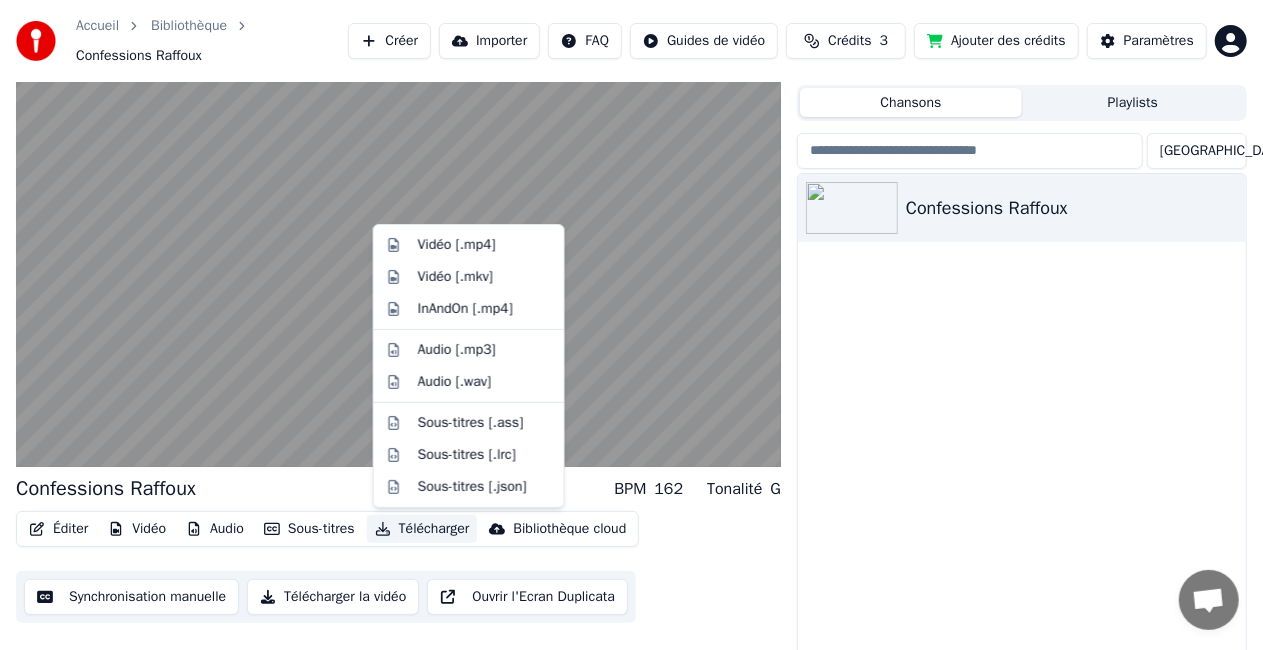 scroll, scrollTop: 32, scrollLeft: 0, axis: vertical 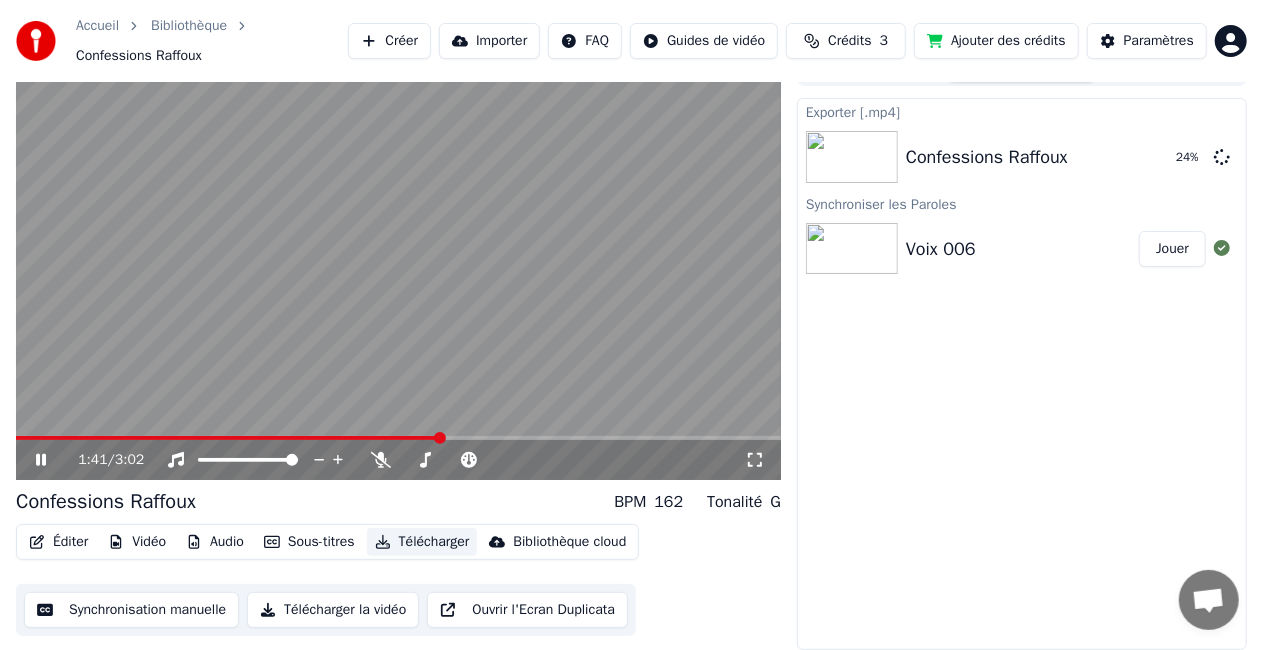 type 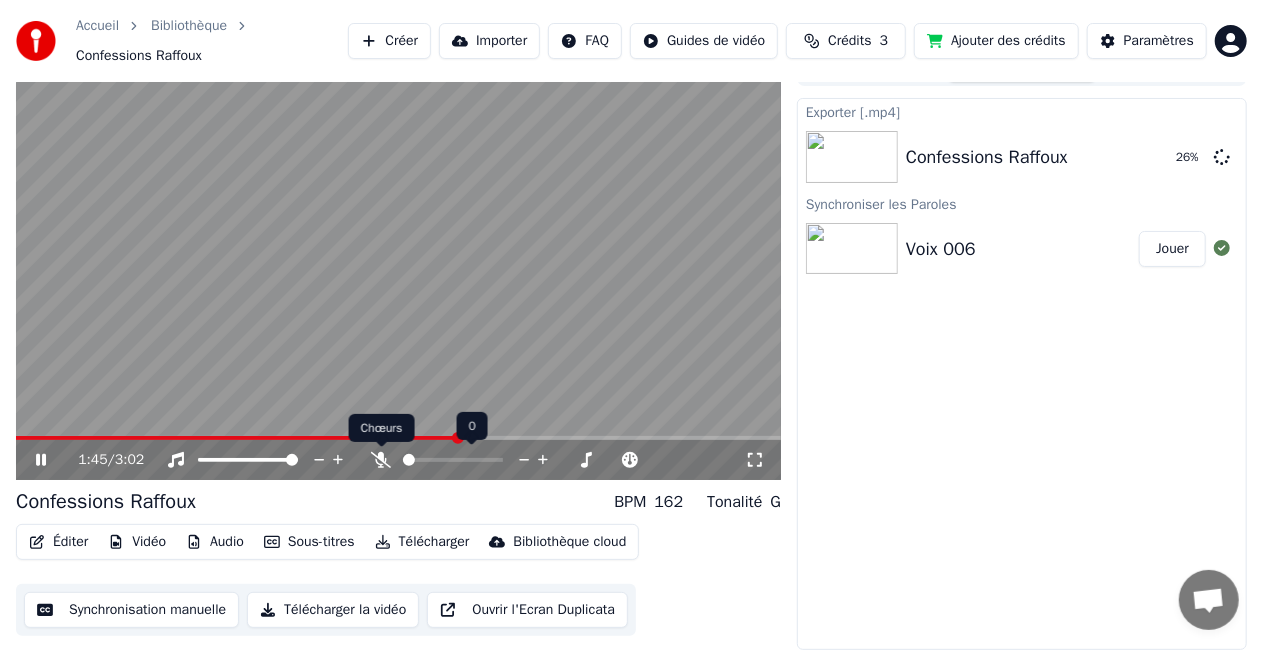 click 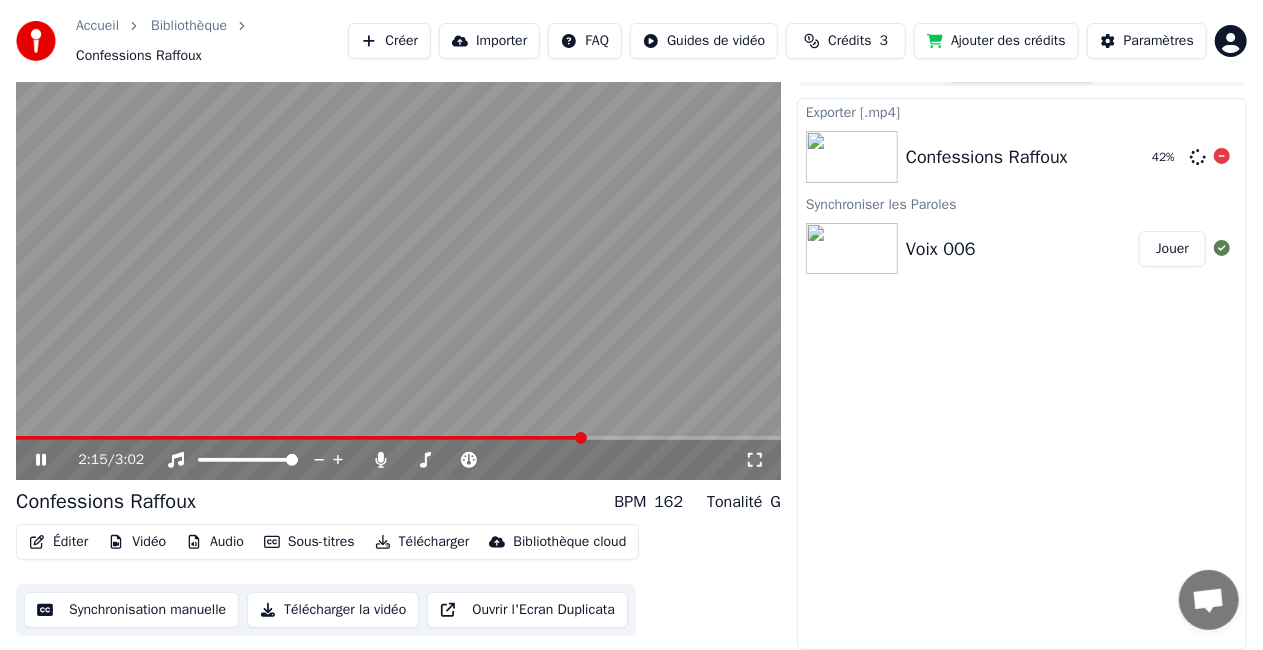 click 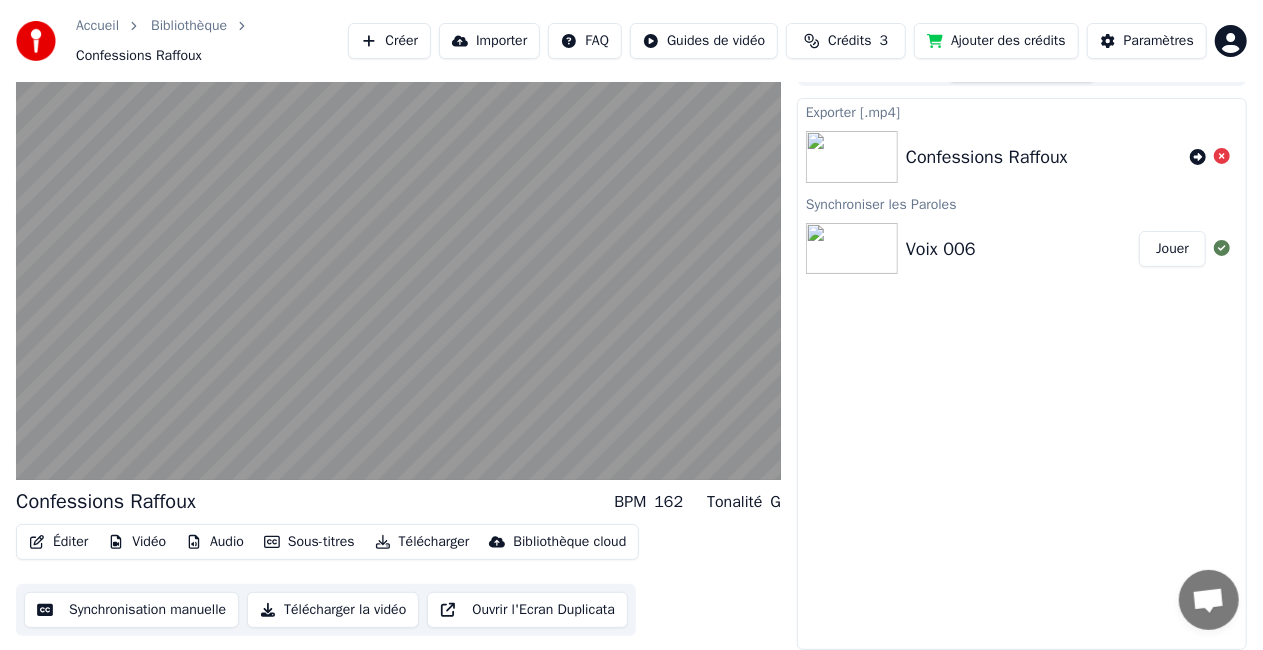 click on "Synchronisation manuelle" at bounding box center (131, 610) 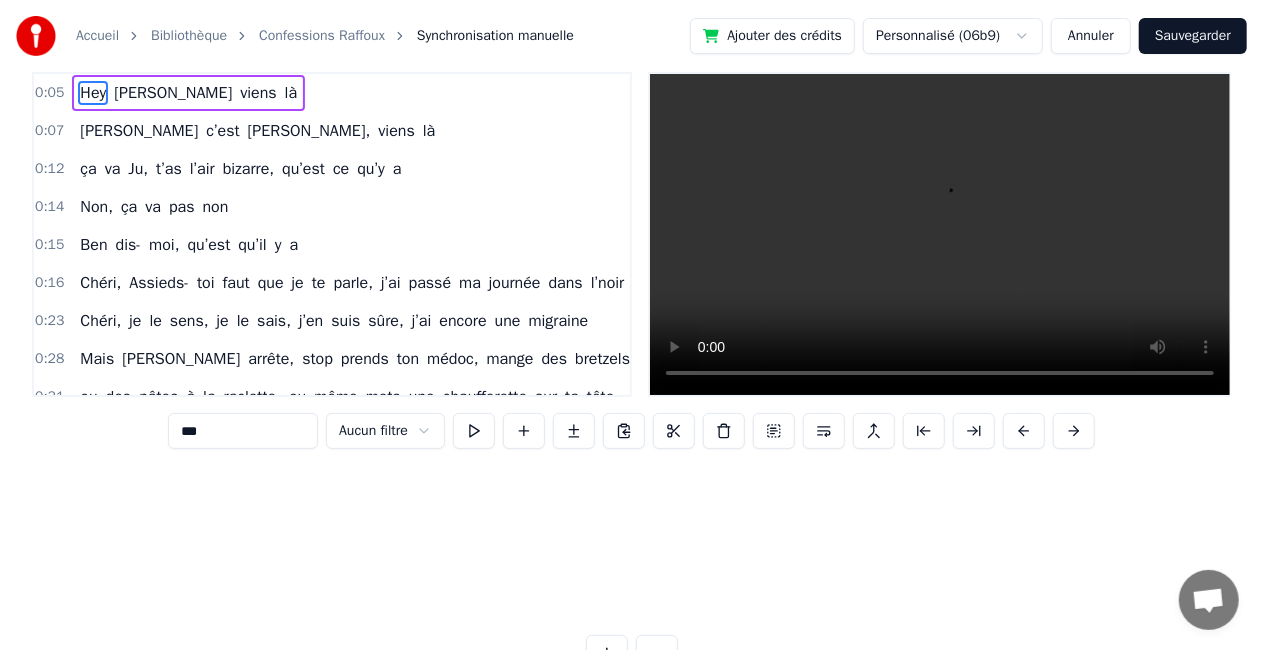 scroll, scrollTop: 0, scrollLeft: 0, axis: both 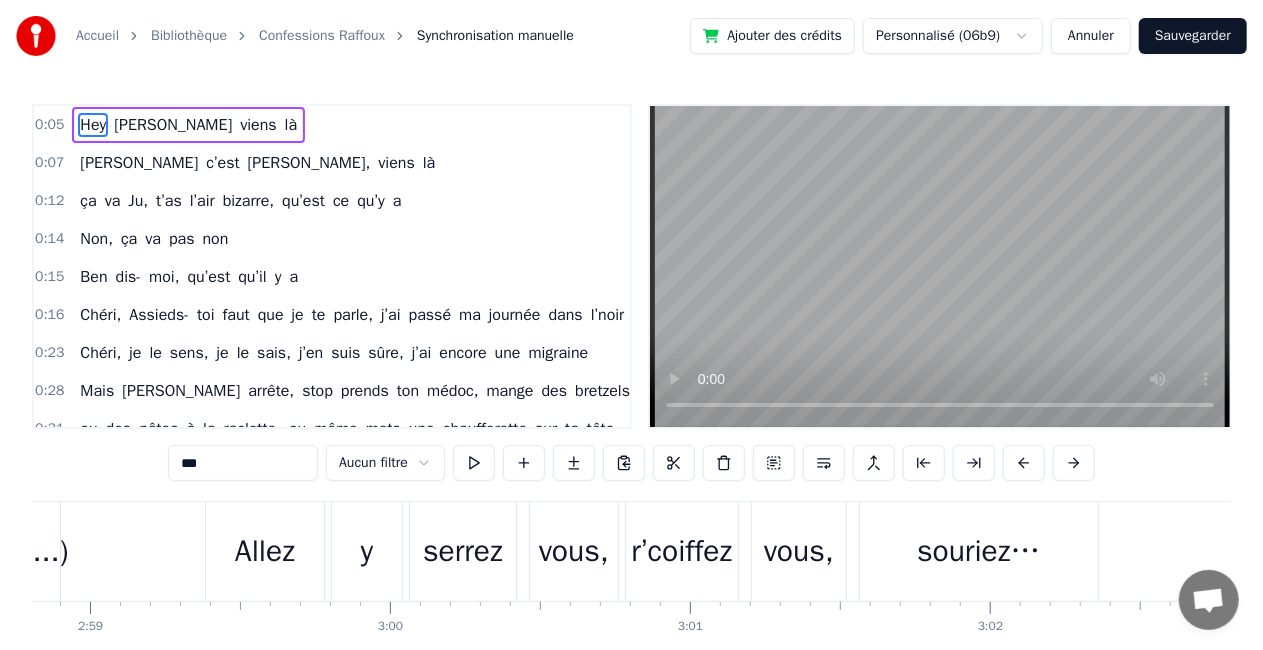 click on "Sauvegarder" at bounding box center (1193, 36) 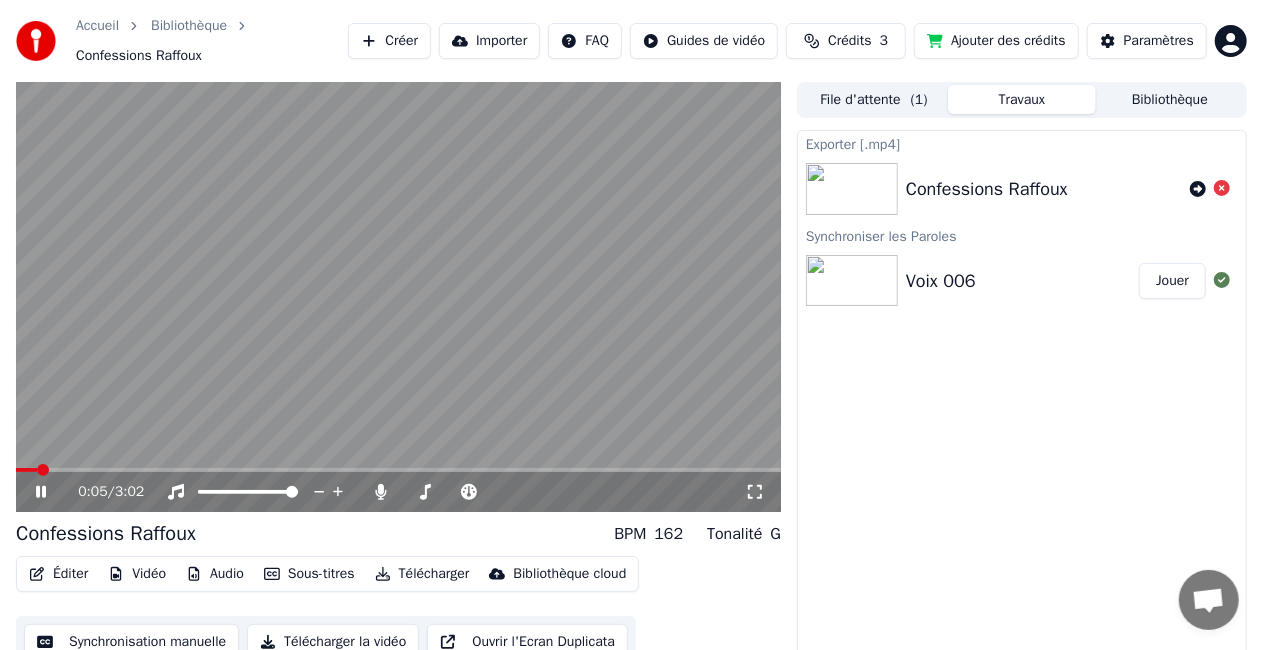 click 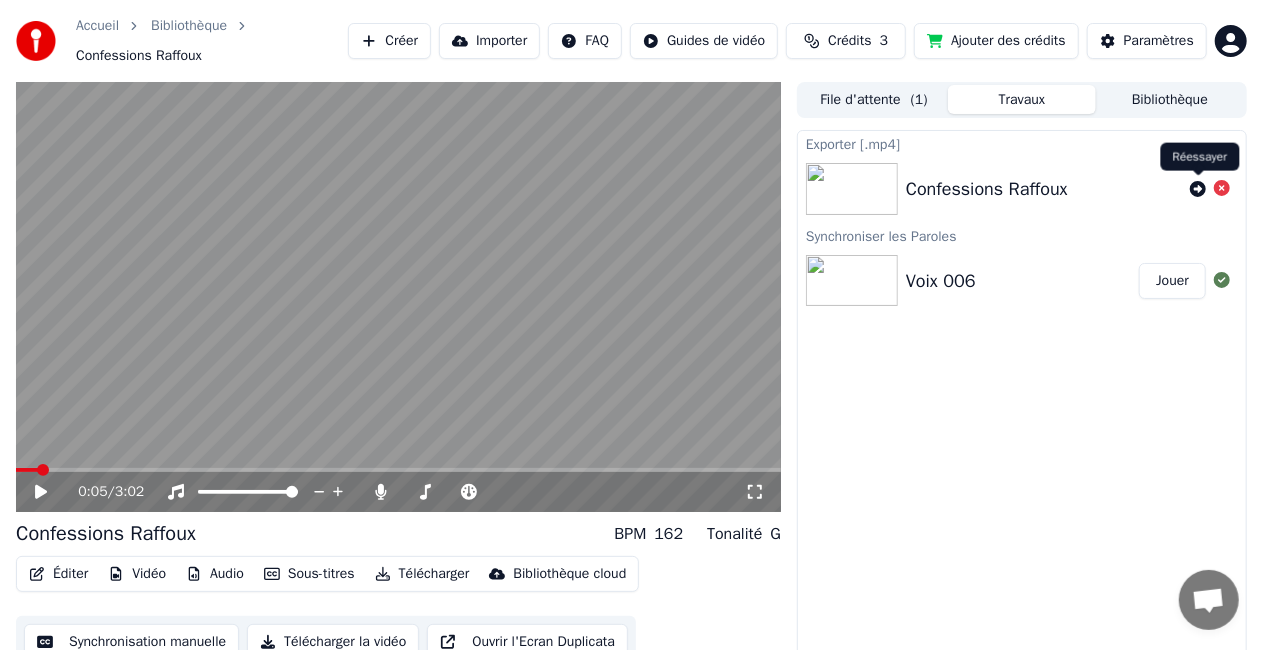 click 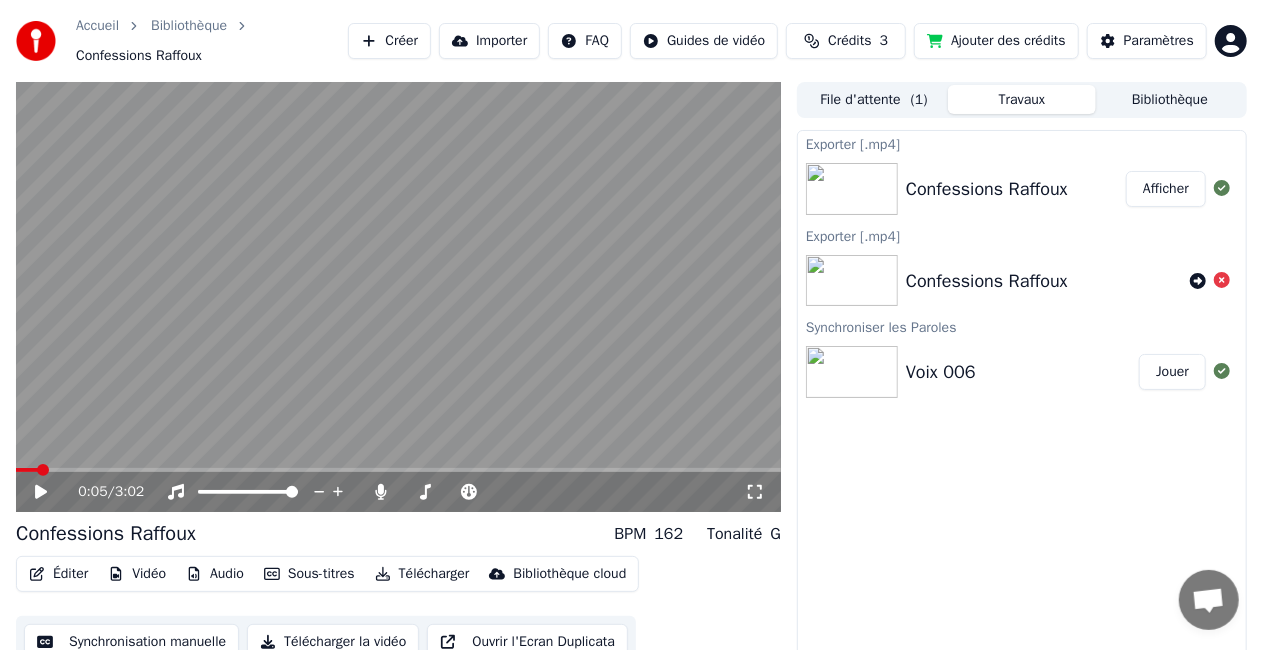 click on "Afficher" at bounding box center (1166, 189) 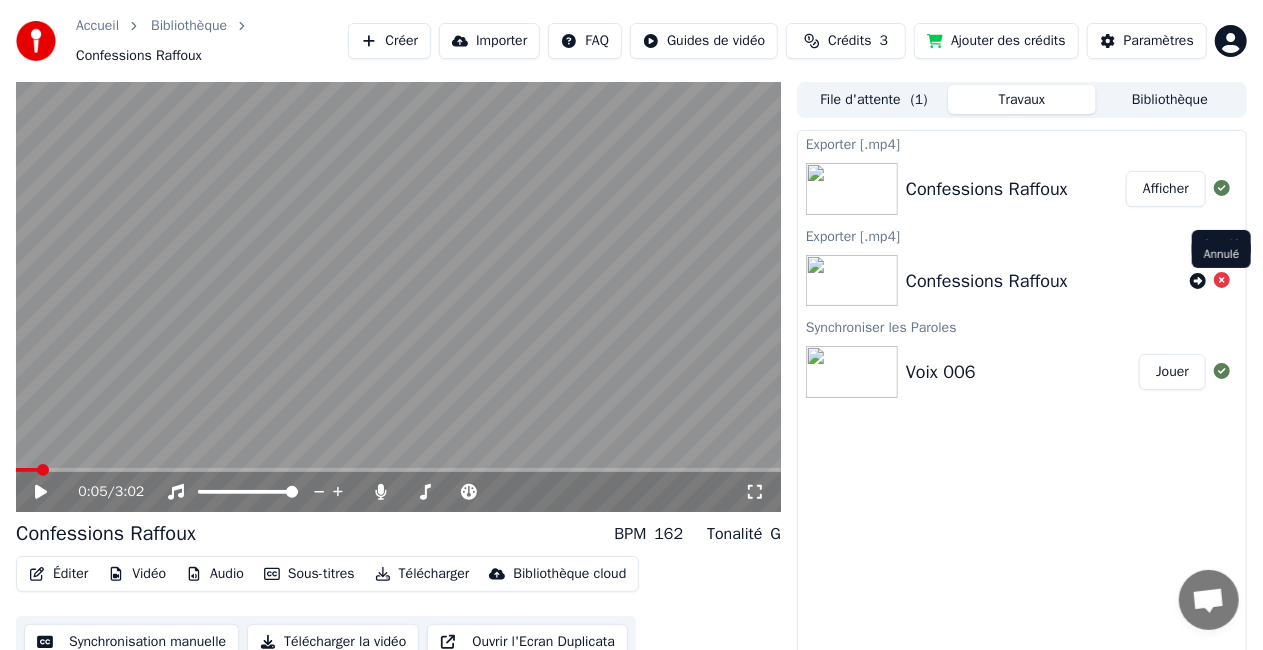 click 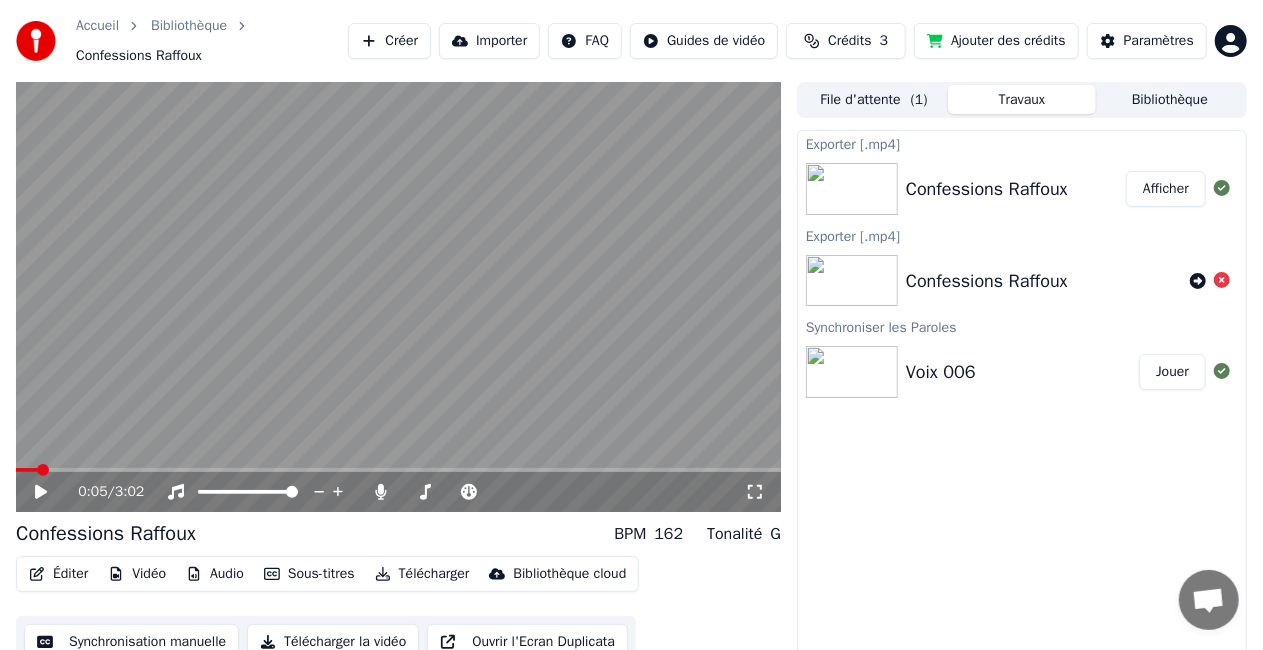 click on "Confessions Raffoux" at bounding box center [987, 189] 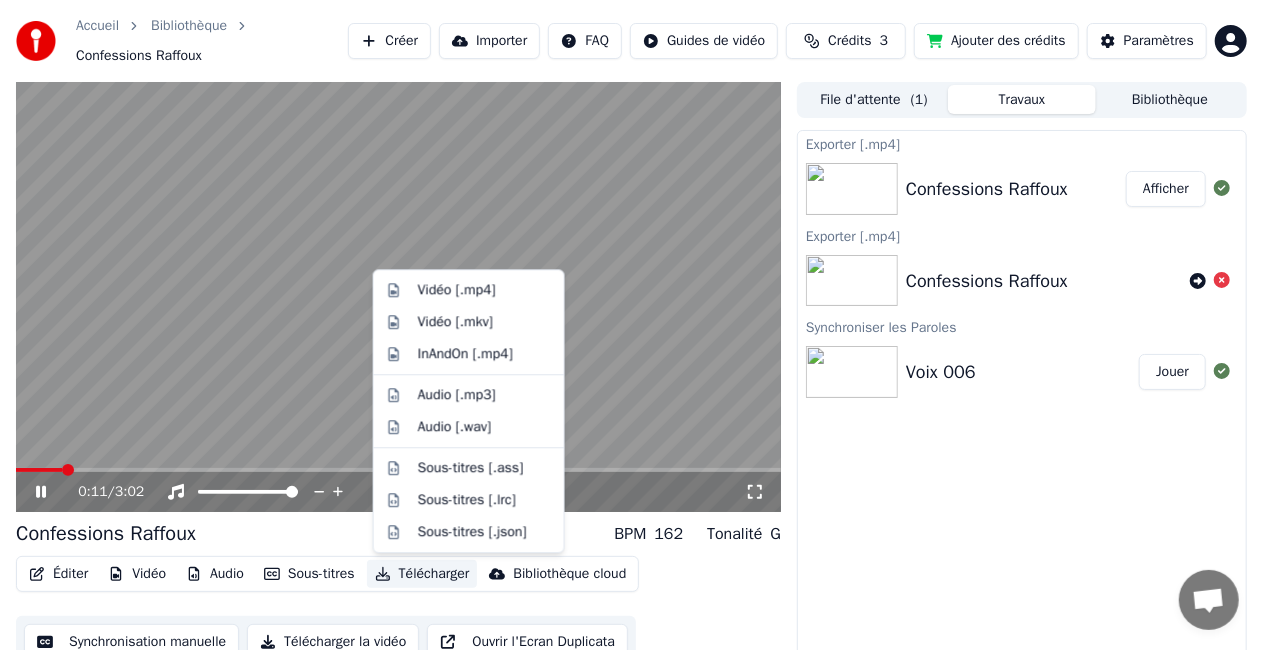 click on "Télécharger" at bounding box center [422, 574] 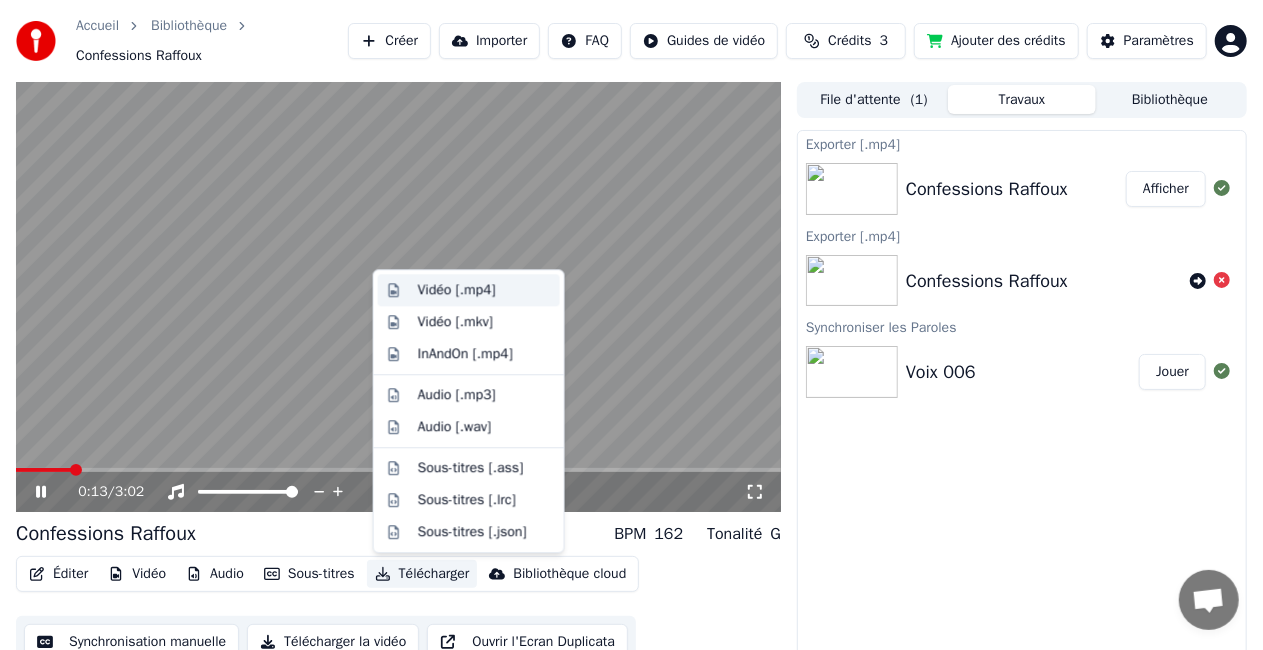 click on "Vidéo [.mp4]" at bounding box center [457, 290] 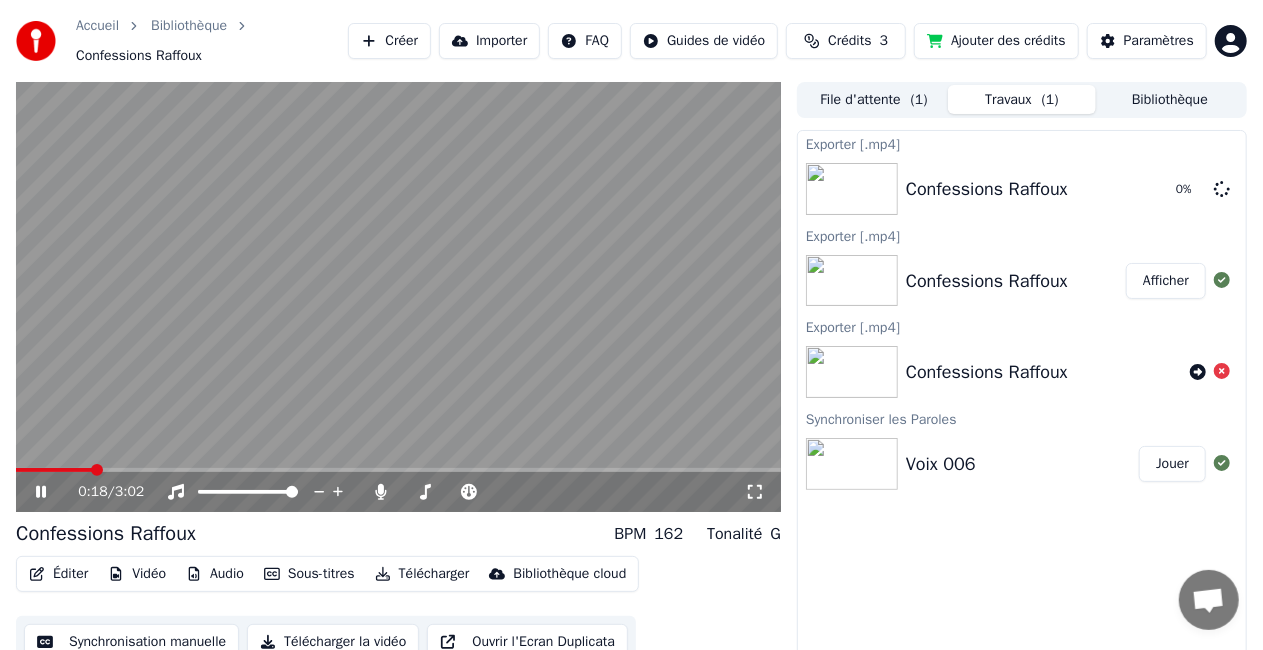click 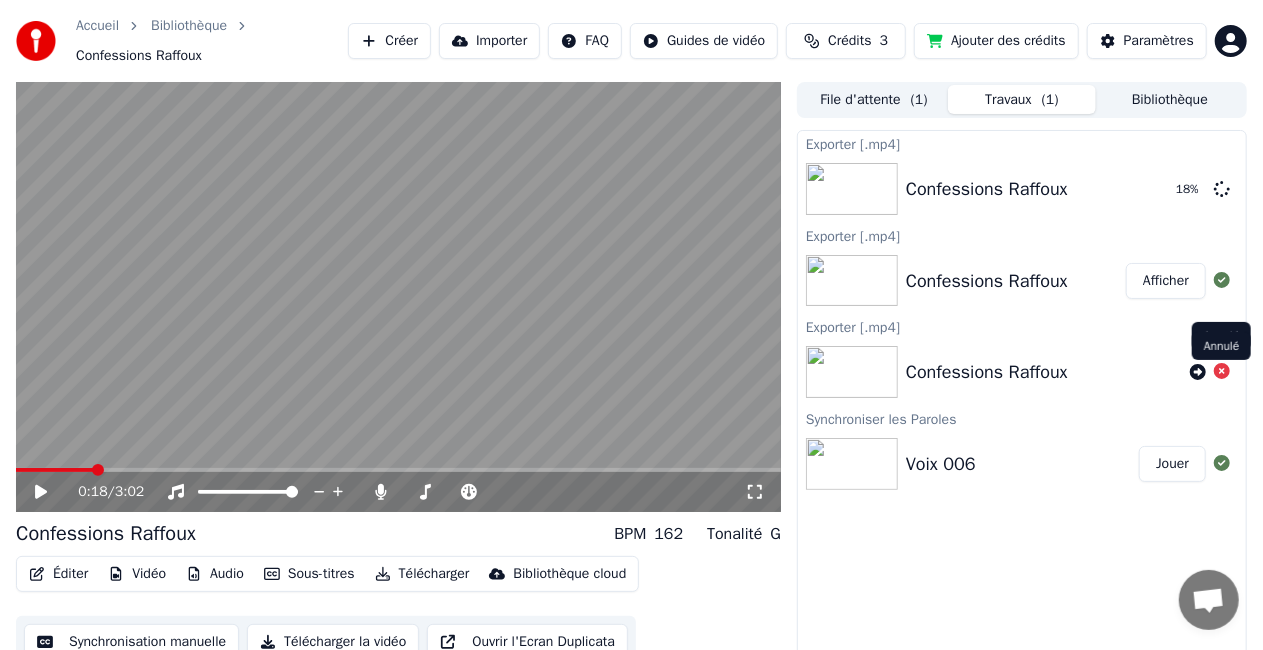 click 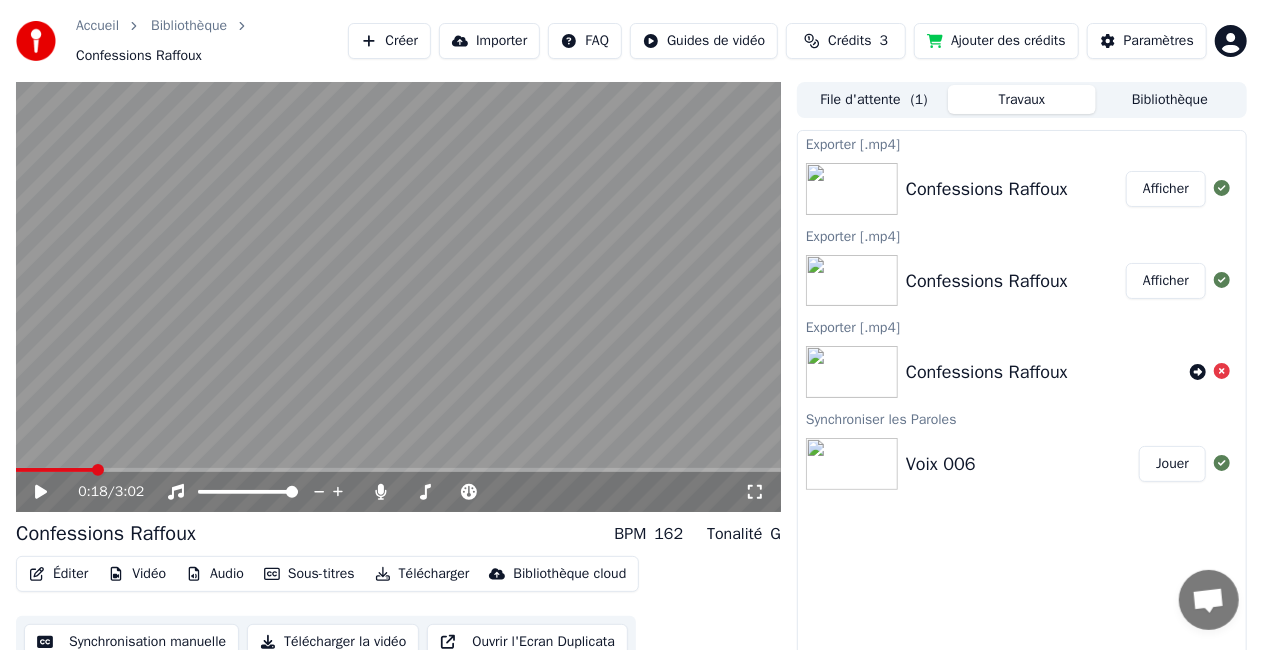 click on "Afficher" at bounding box center [1166, 189] 